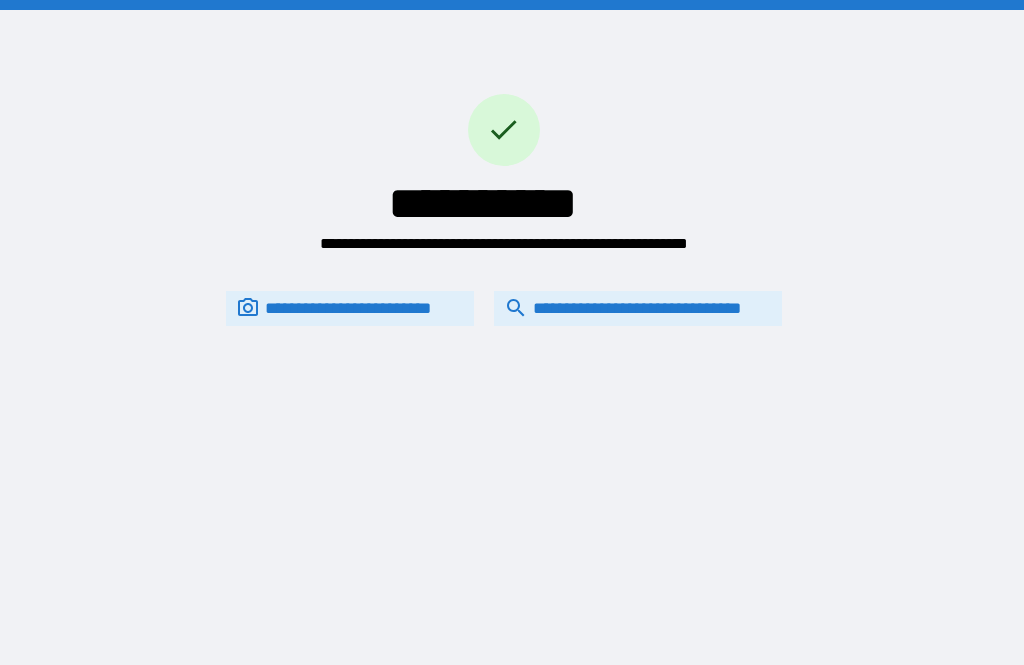 scroll, scrollTop: 64, scrollLeft: 0, axis: vertical 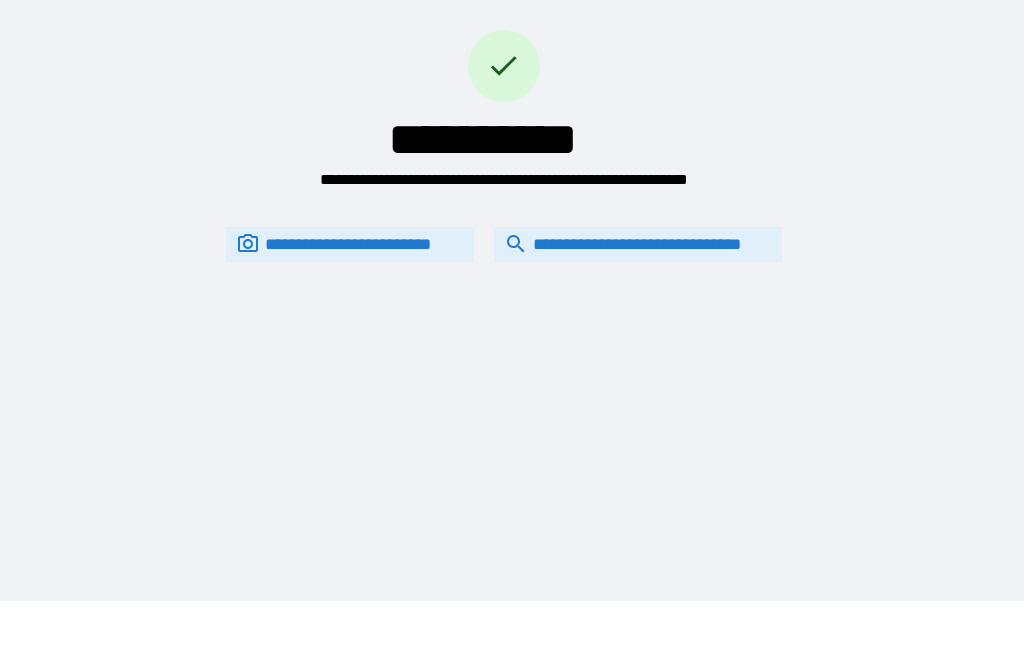 click on "**********" at bounding box center (638, 244) 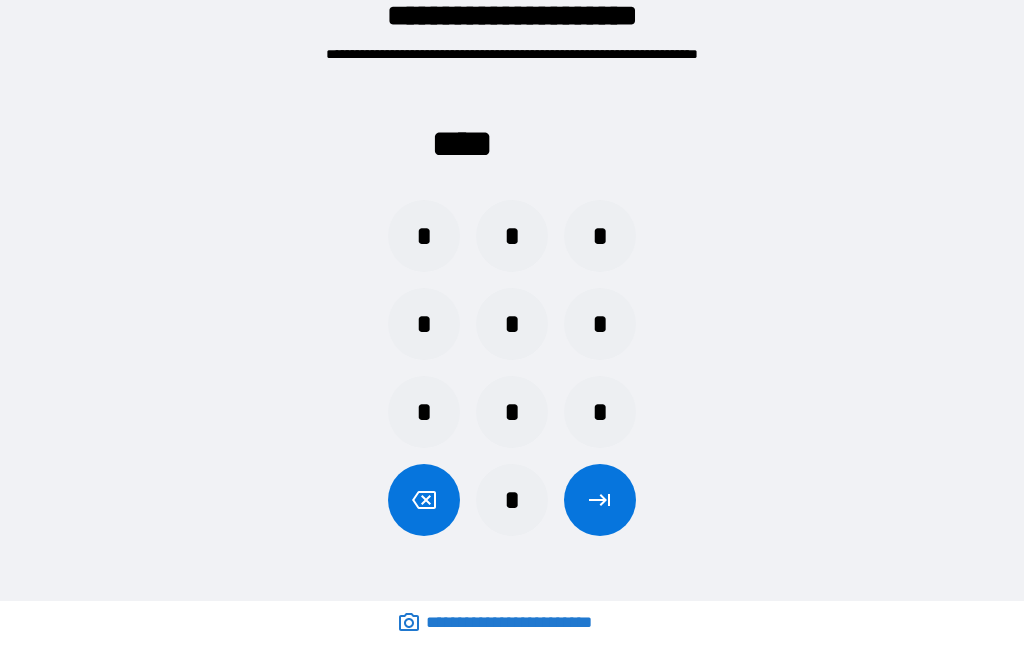 click on "*" at bounding box center [424, 324] 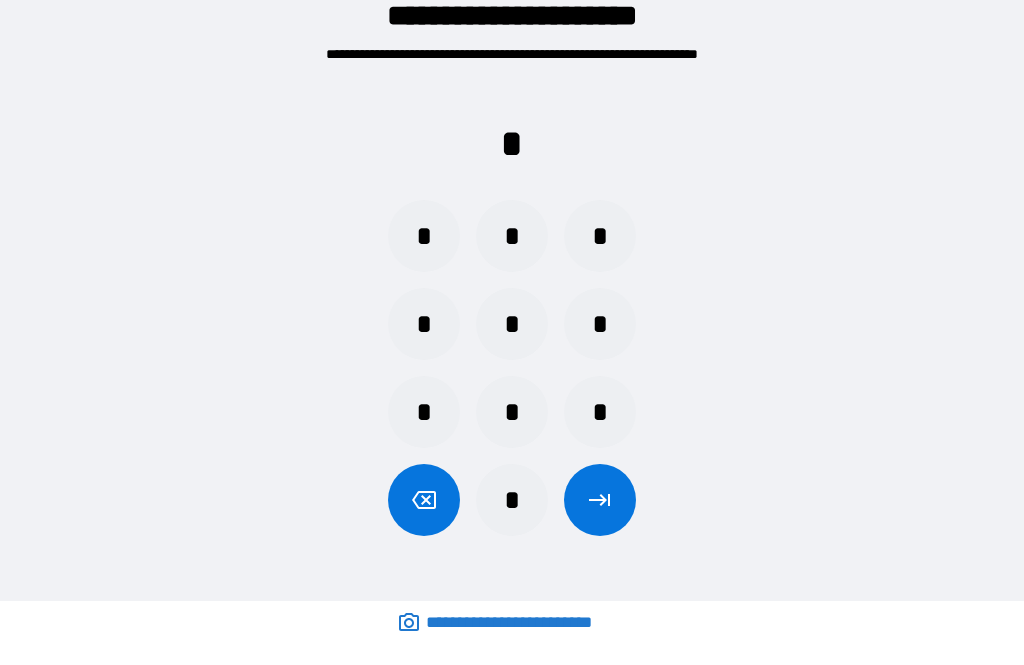 click on "*" at bounding box center (512, 324) 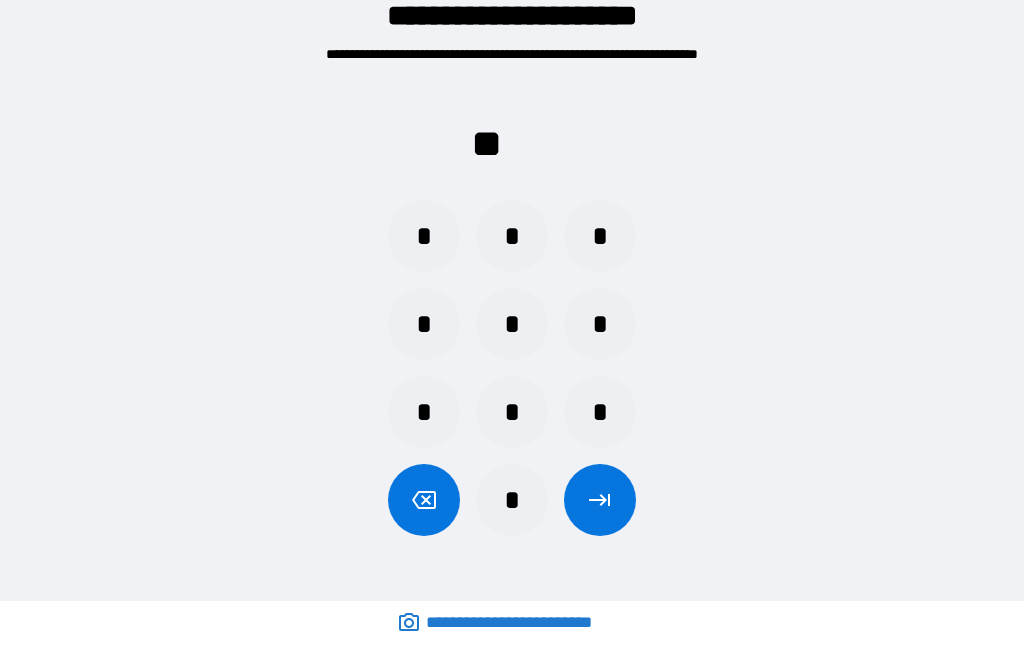 click on "*" at bounding box center (512, 236) 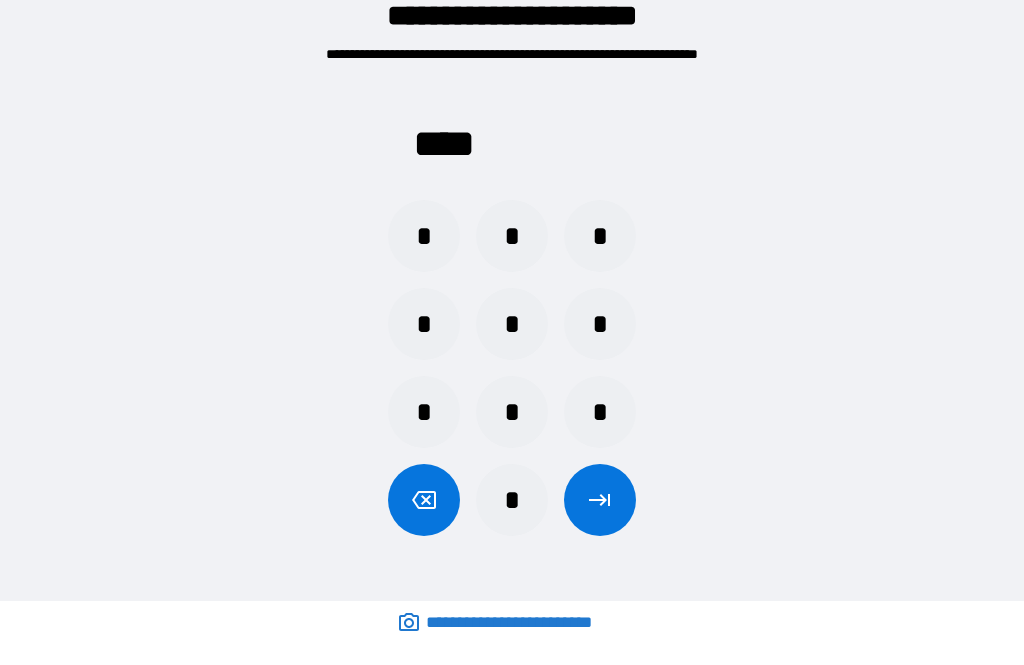 click 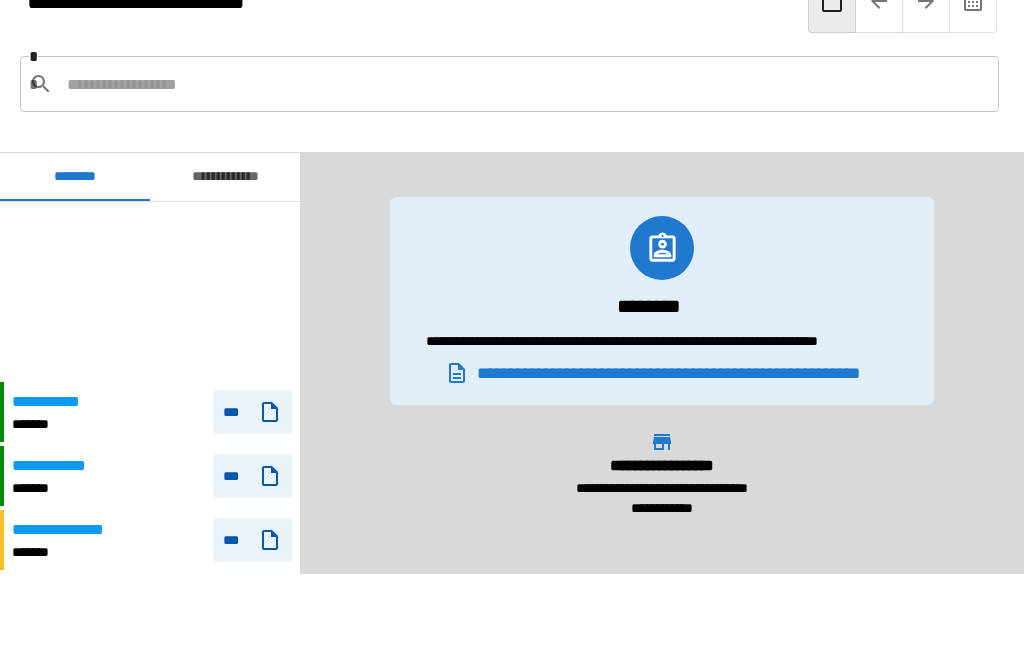 scroll, scrollTop: 180, scrollLeft: 0, axis: vertical 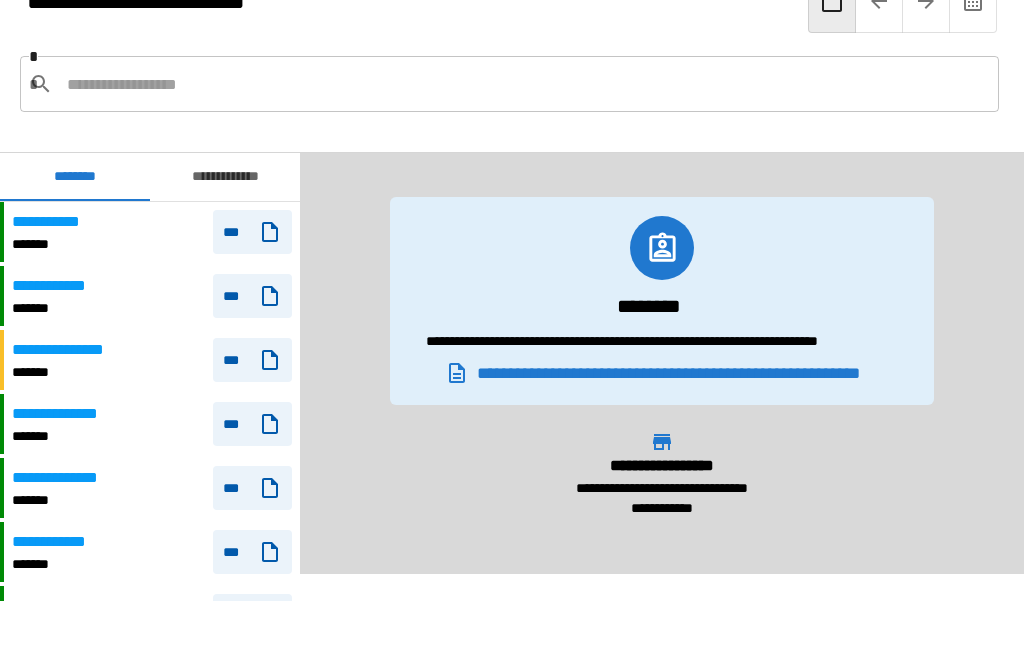 click at bounding box center [525, 84] 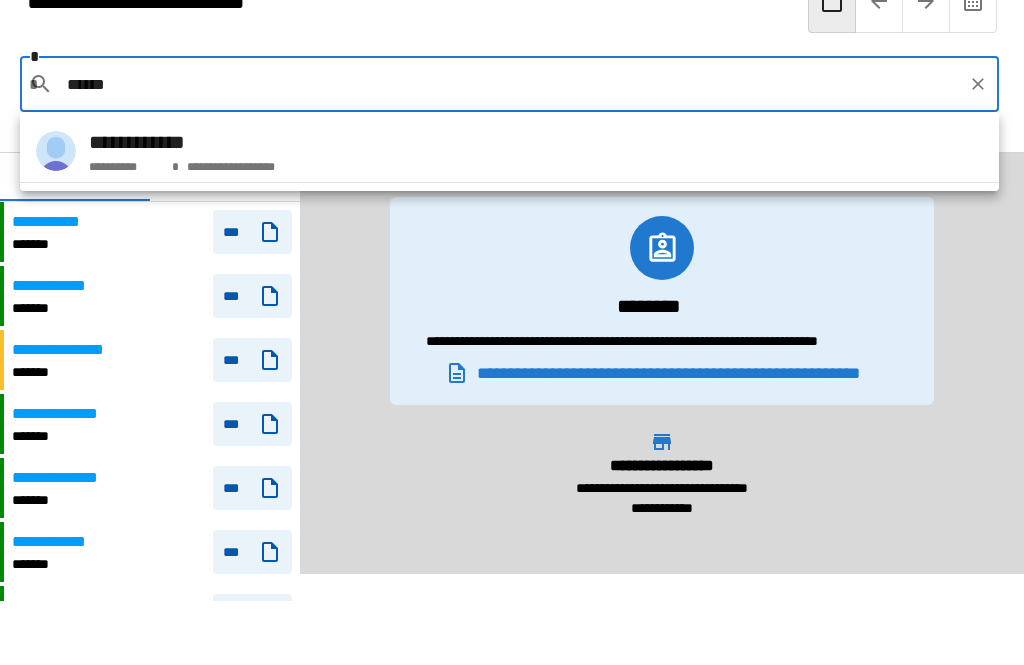 click on "**********" at bounding box center (122, 163) 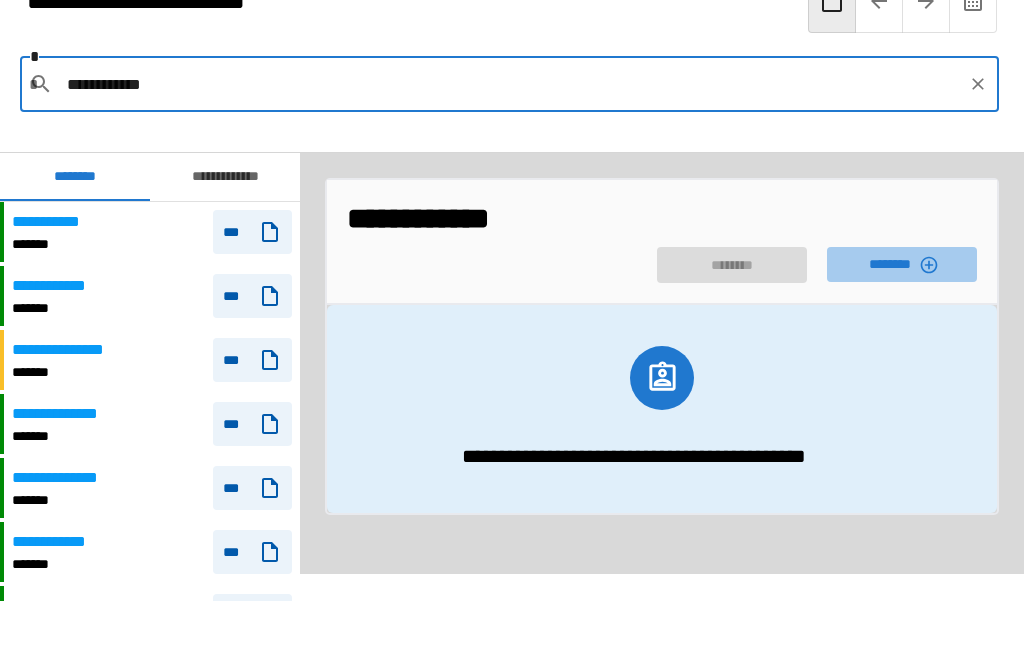 click on "********" at bounding box center [902, 264] 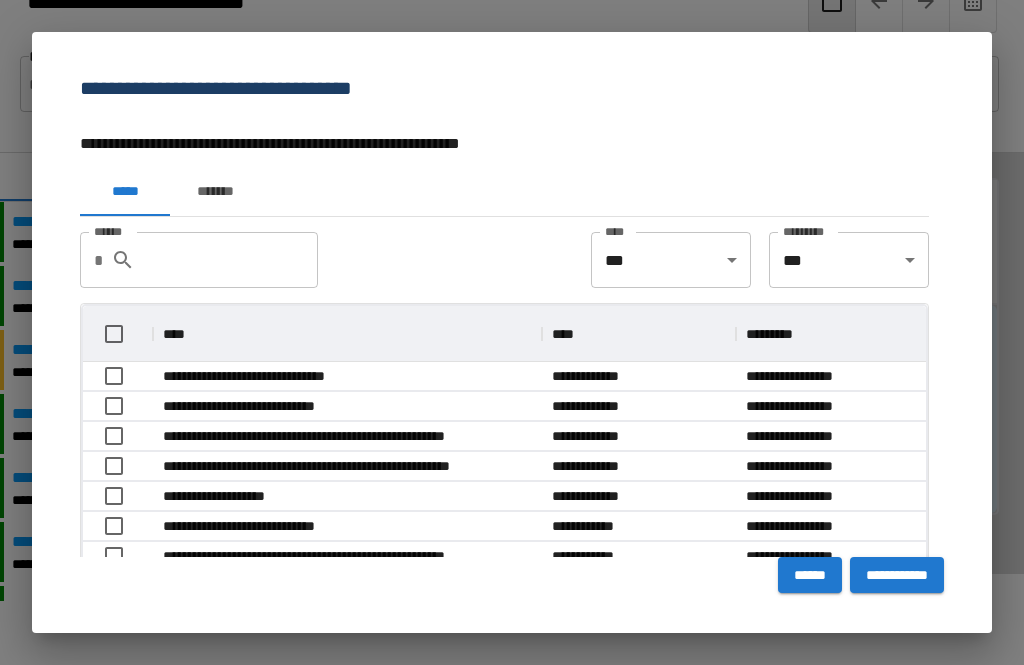 scroll, scrollTop: 57, scrollLeft: 843, axis: both 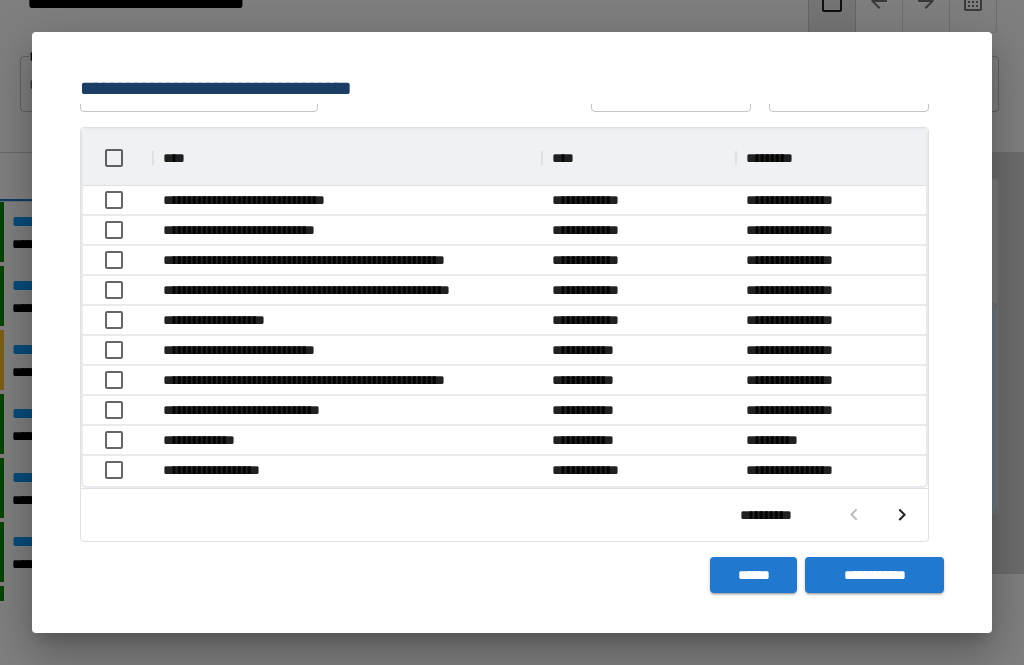 click 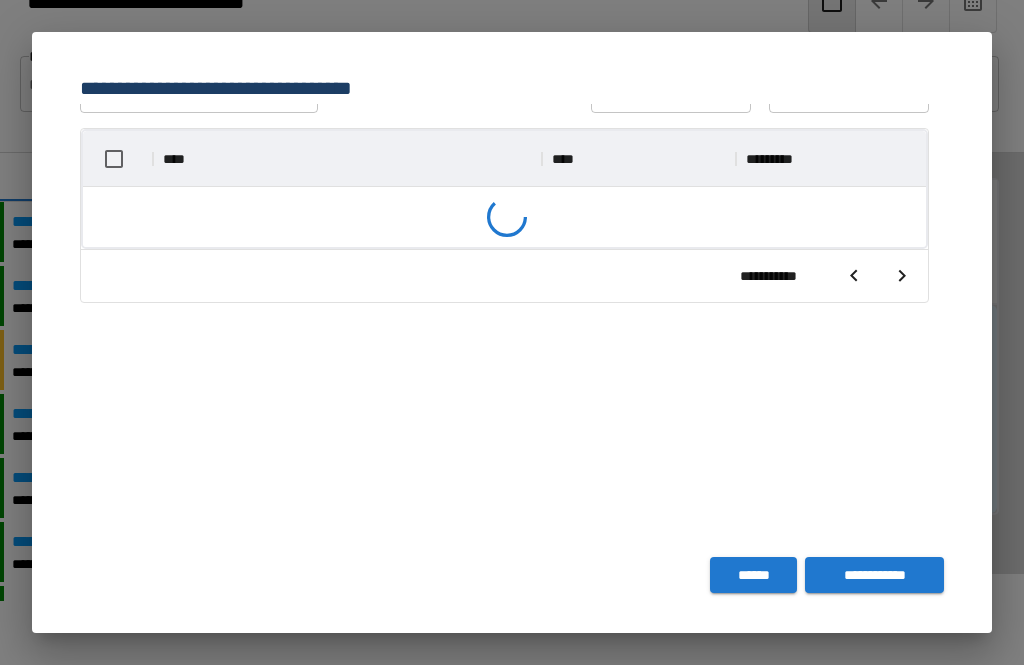scroll, scrollTop: 177, scrollLeft: 0, axis: vertical 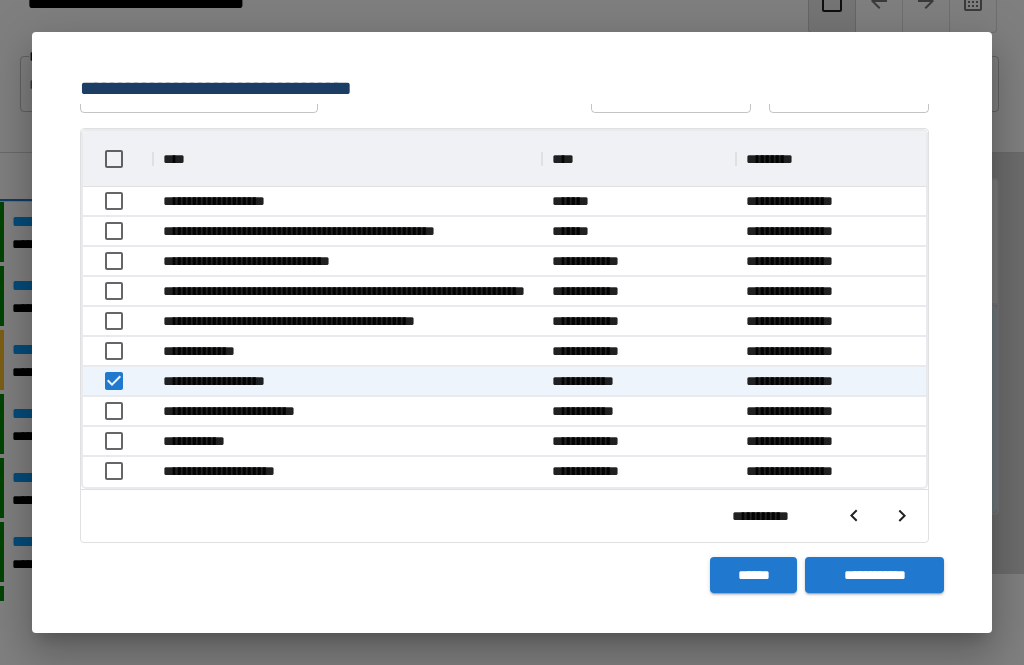 click on "**********" at bounding box center [874, 575] 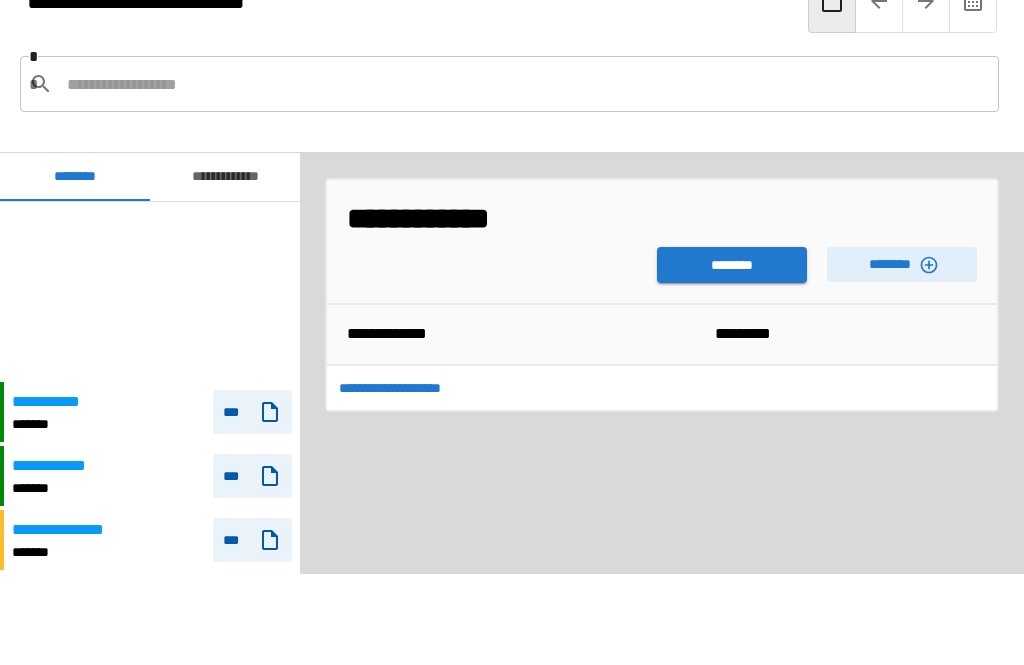 scroll, scrollTop: 180, scrollLeft: 0, axis: vertical 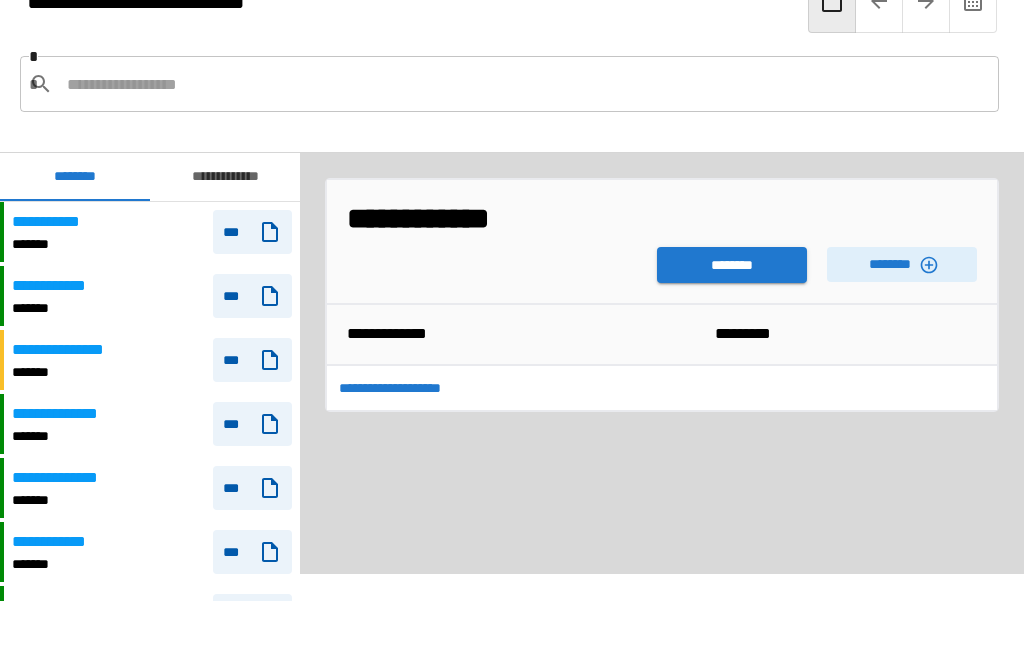 click on "********" at bounding box center (732, 265) 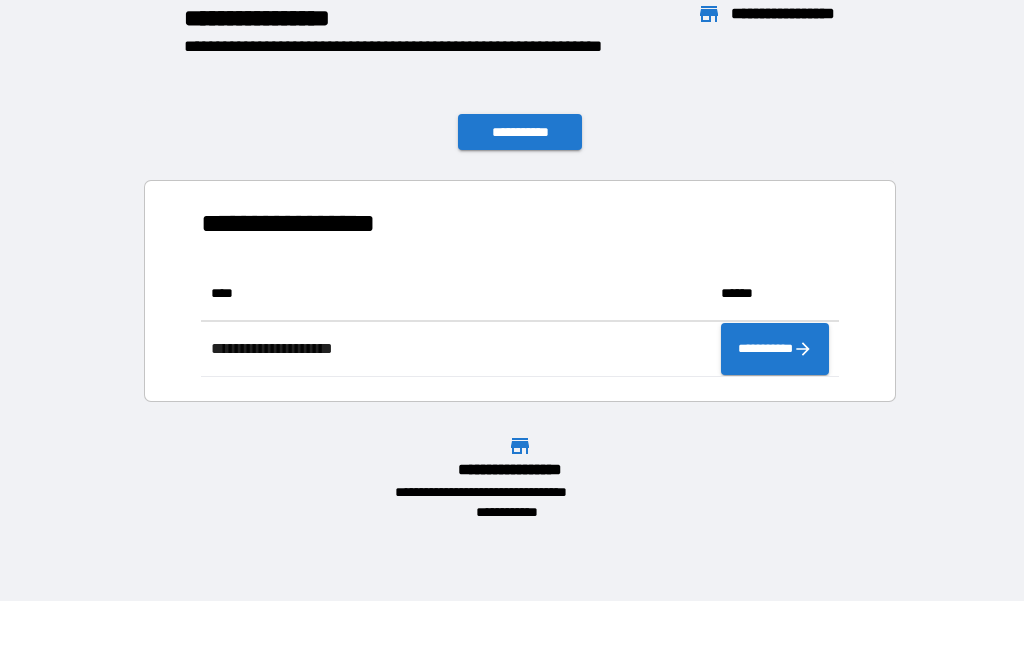scroll, scrollTop: 111, scrollLeft: 638, axis: both 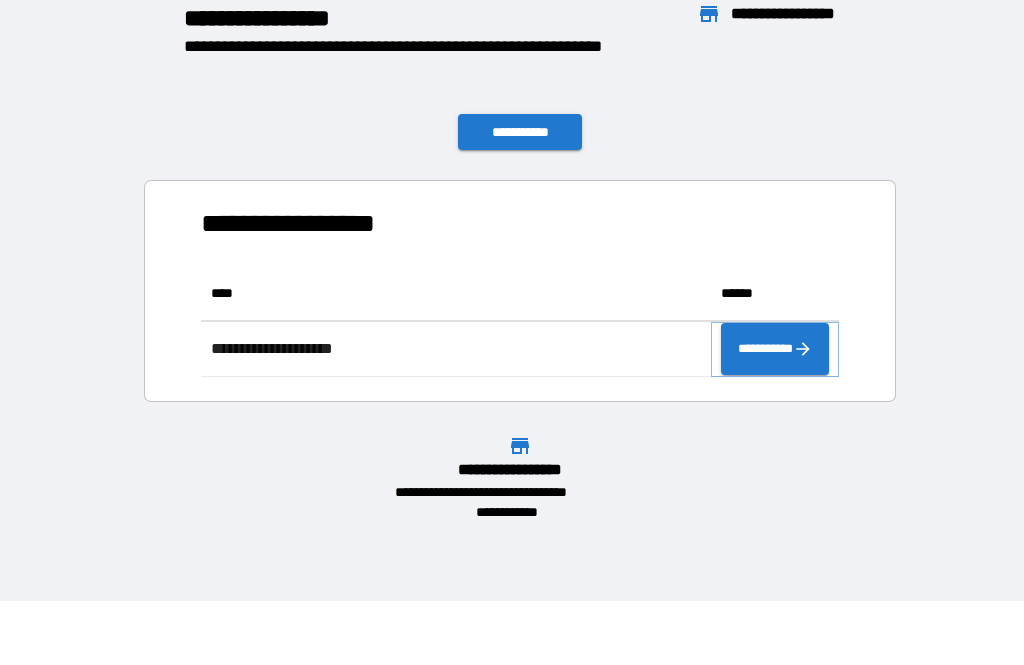 click on "**********" at bounding box center (775, 349) 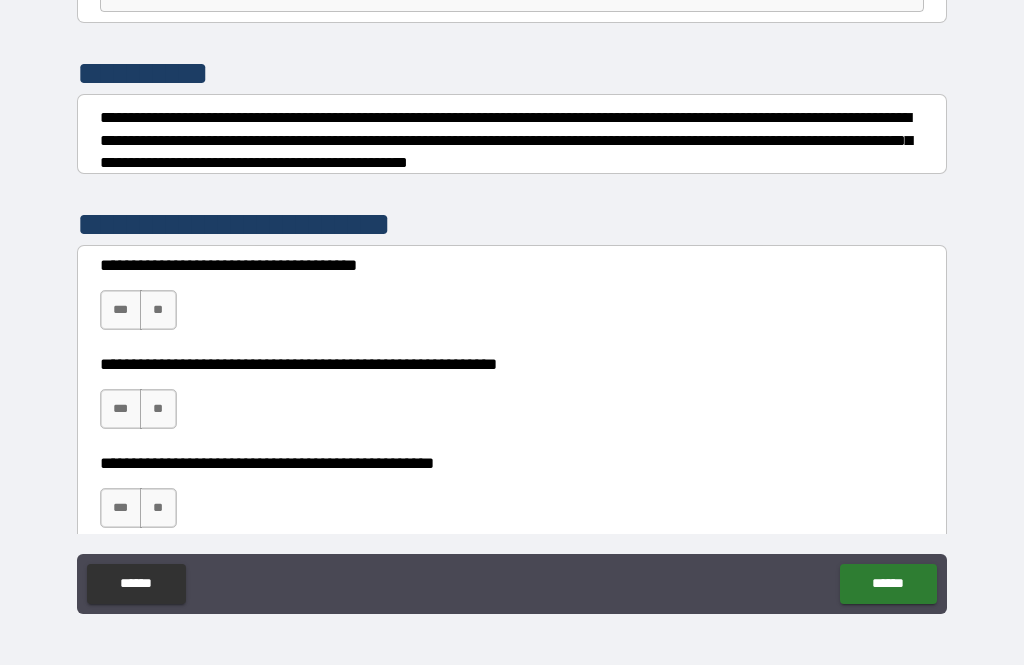 scroll, scrollTop: 210, scrollLeft: 0, axis: vertical 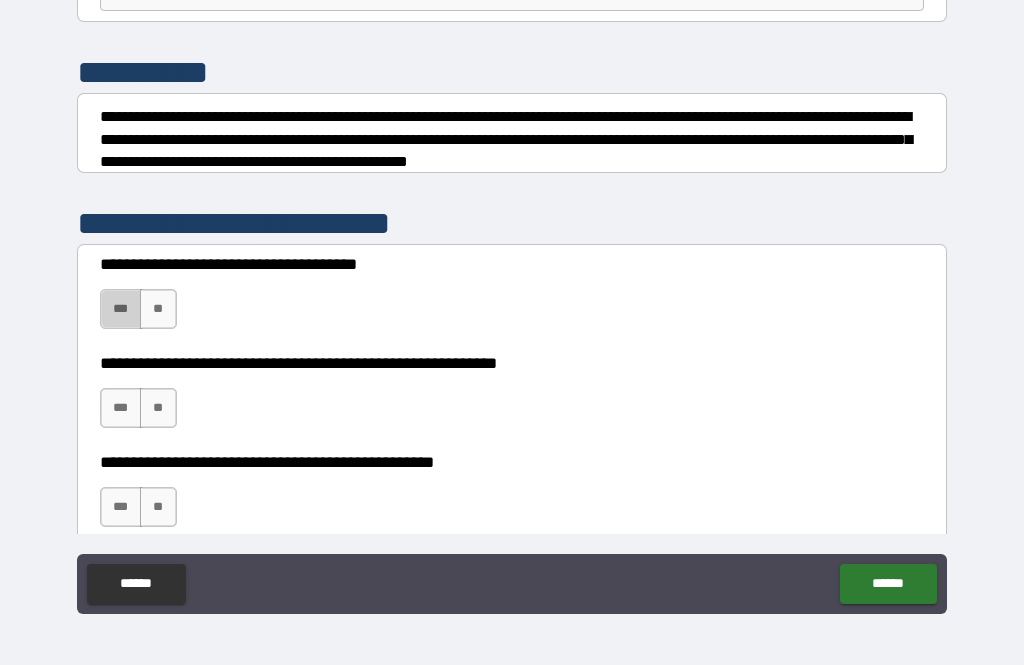 click on "***" at bounding box center (121, 309) 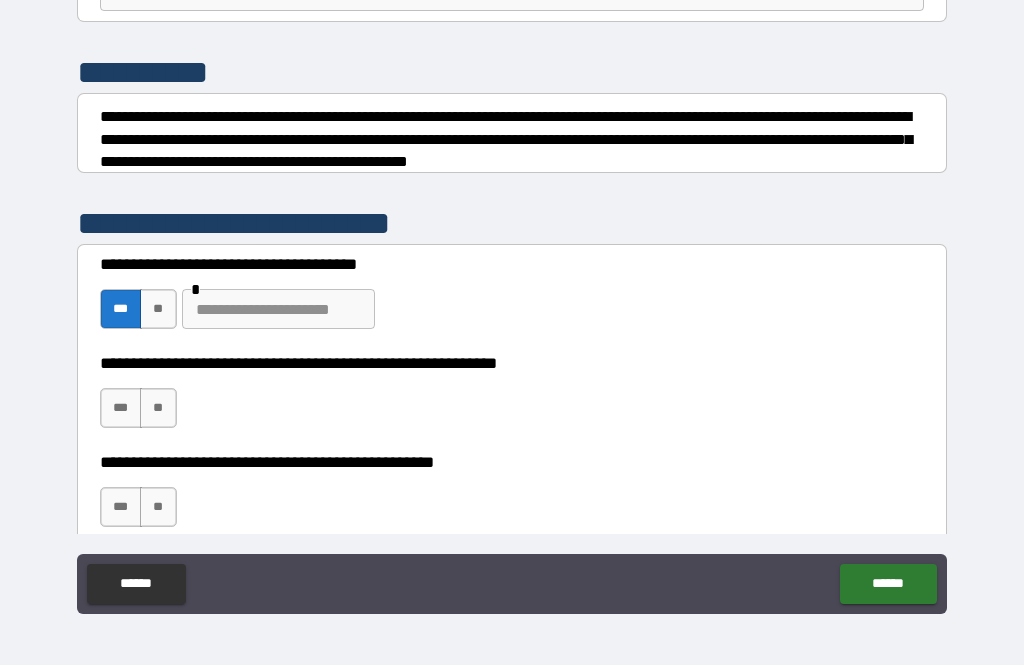 click on "***" at bounding box center (121, 408) 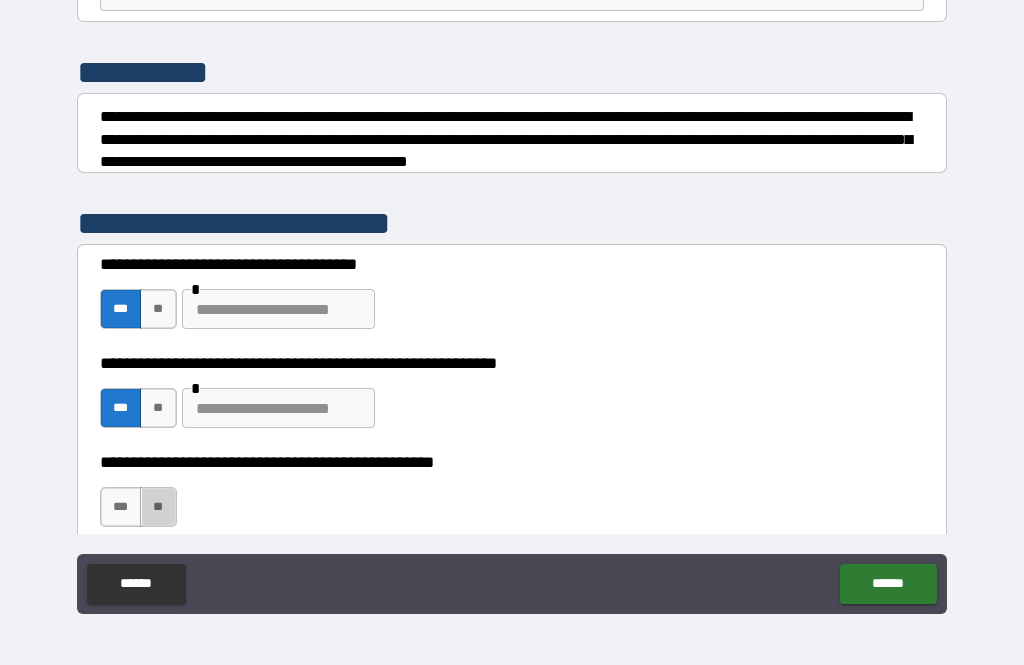 click on "**" at bounding box center (158, 507) 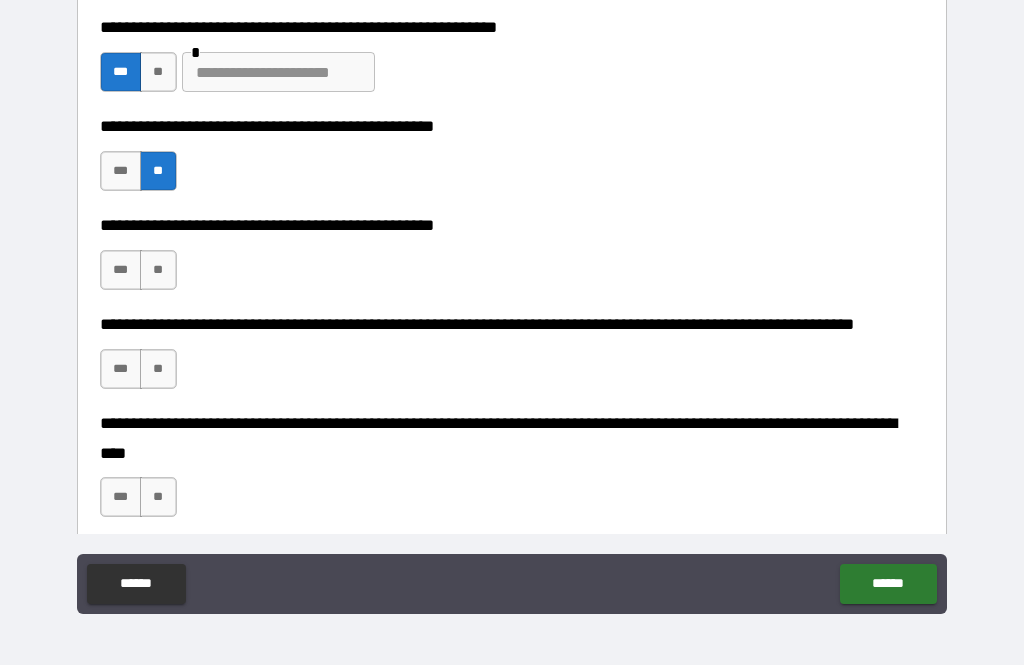 scroll, scrollTop: 555, scrollLeft: 0, axis: vertical 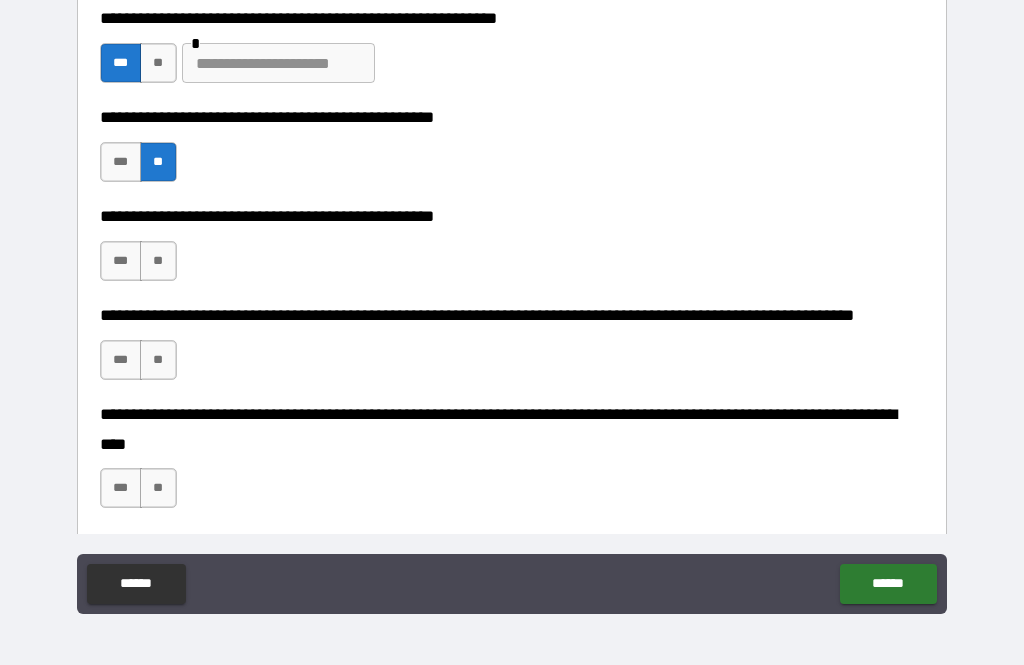 click on "***" at bounding box center [121, 261] 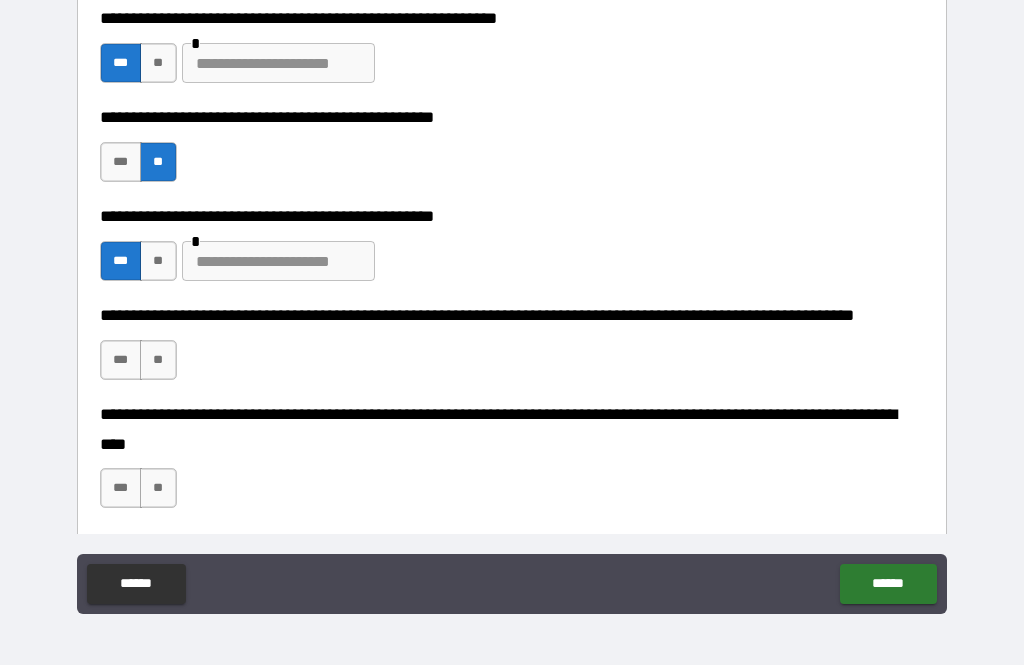 click at bounding box center [278, 261] 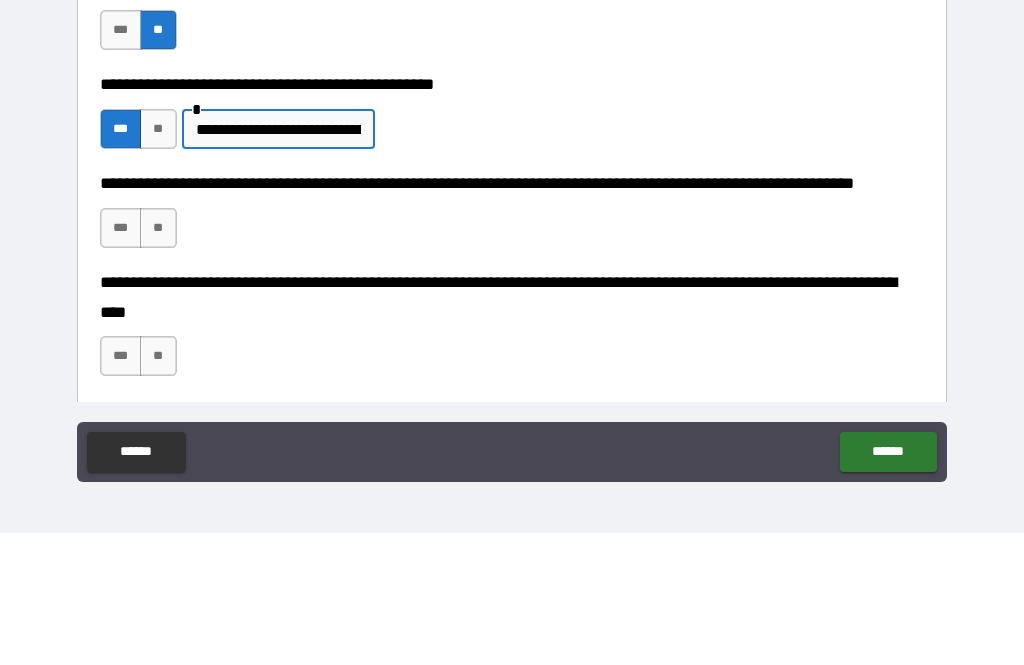 type on "**********" 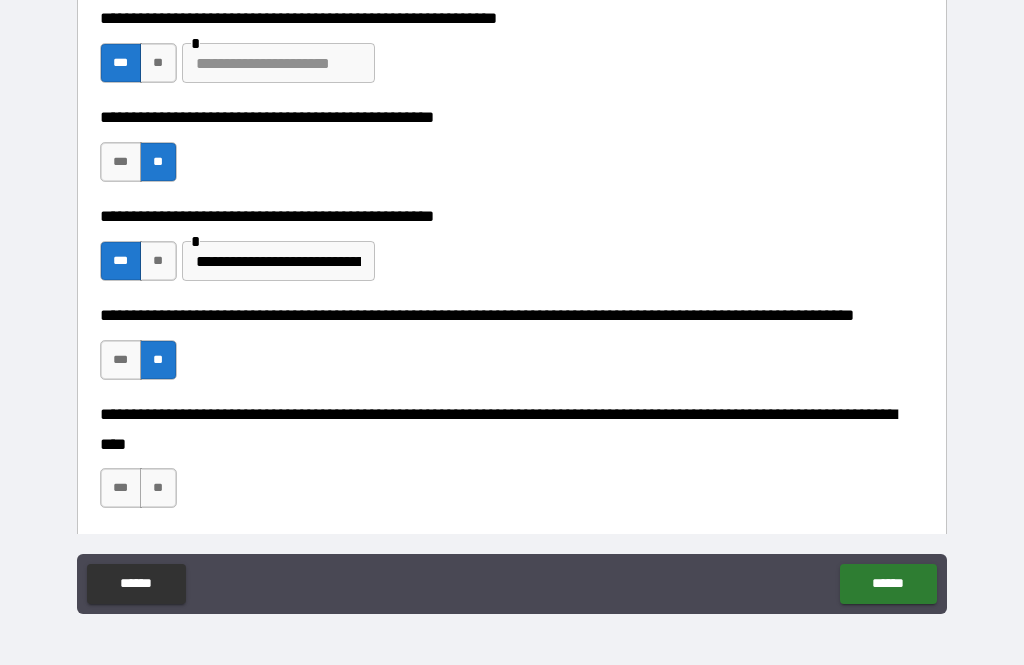 click on "**" at bounding box center [158, 488] 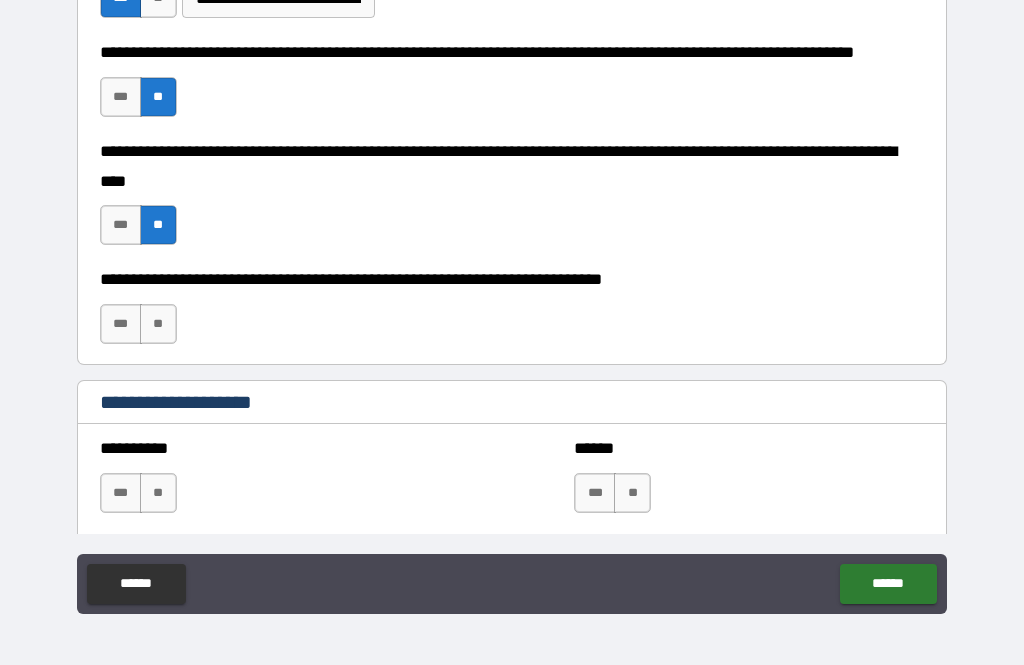 scroll, scrollTop: 829, scrollLeft: 0, axis: vertical 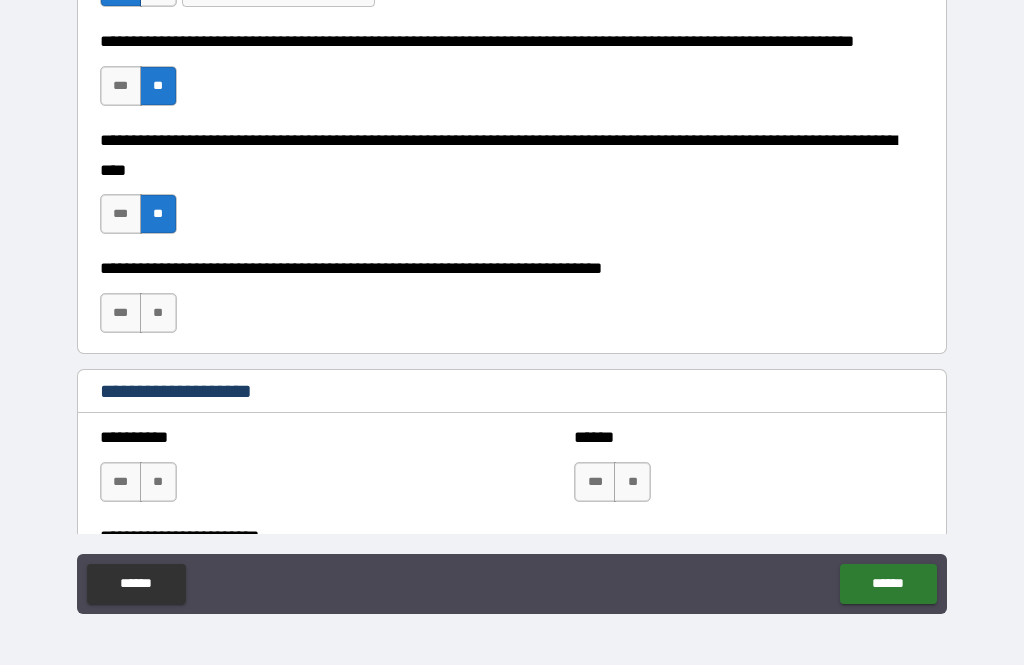 click on "**" at bounding box center [158, 313] 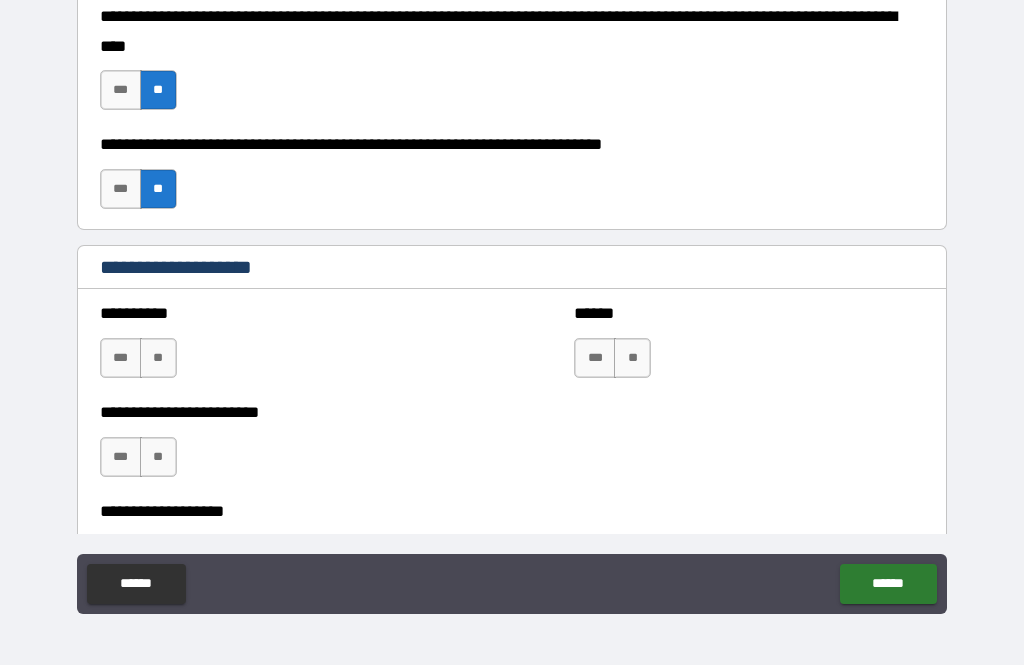 scroll, scrollTop: 957, scrollLeft: 0, axis: vertical 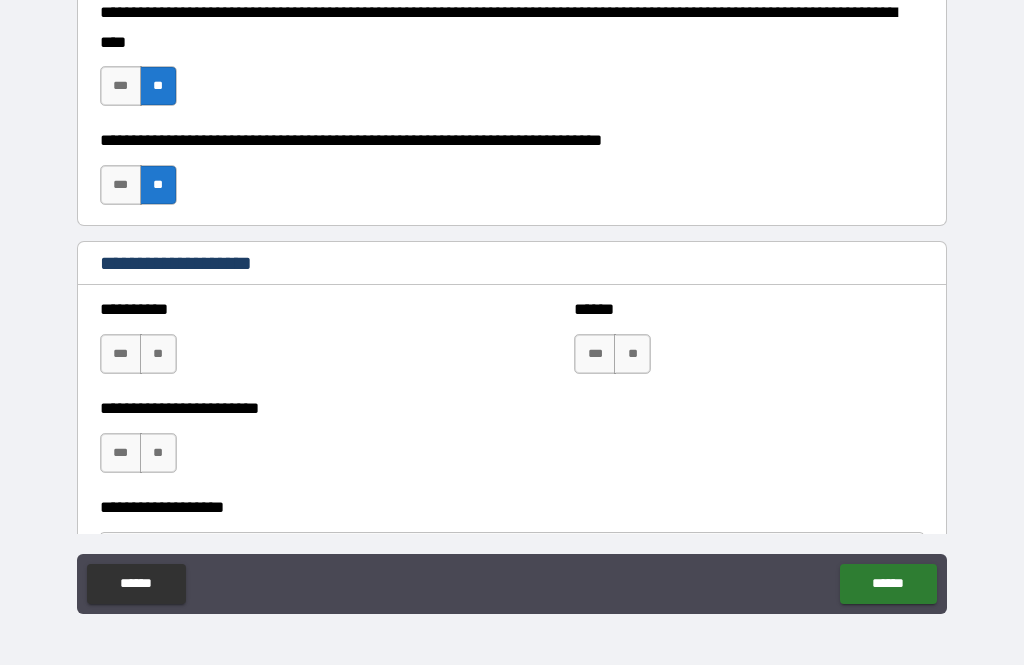 click on "**" at bounding box center [158, 354] 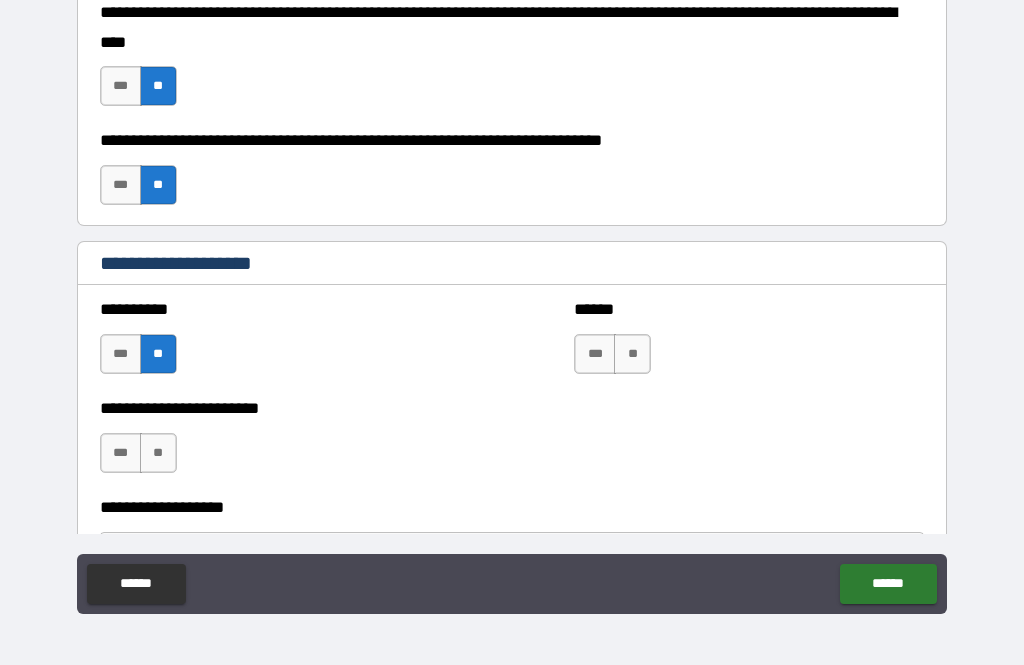 click on "**" at bounding box center [632, 354] 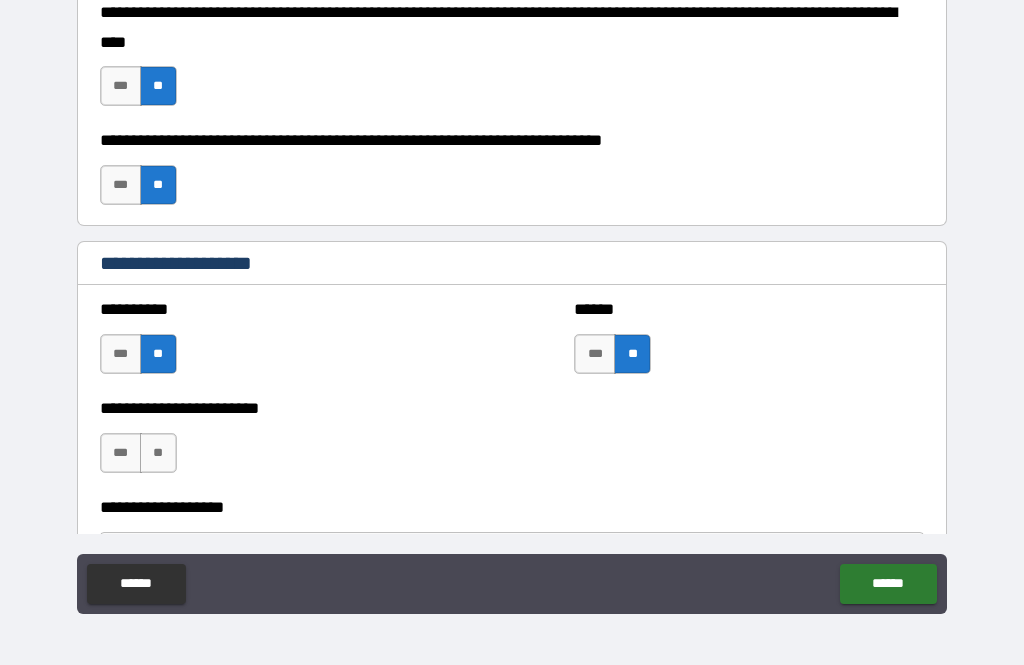 click on "**" at bounding box center (158, 453) 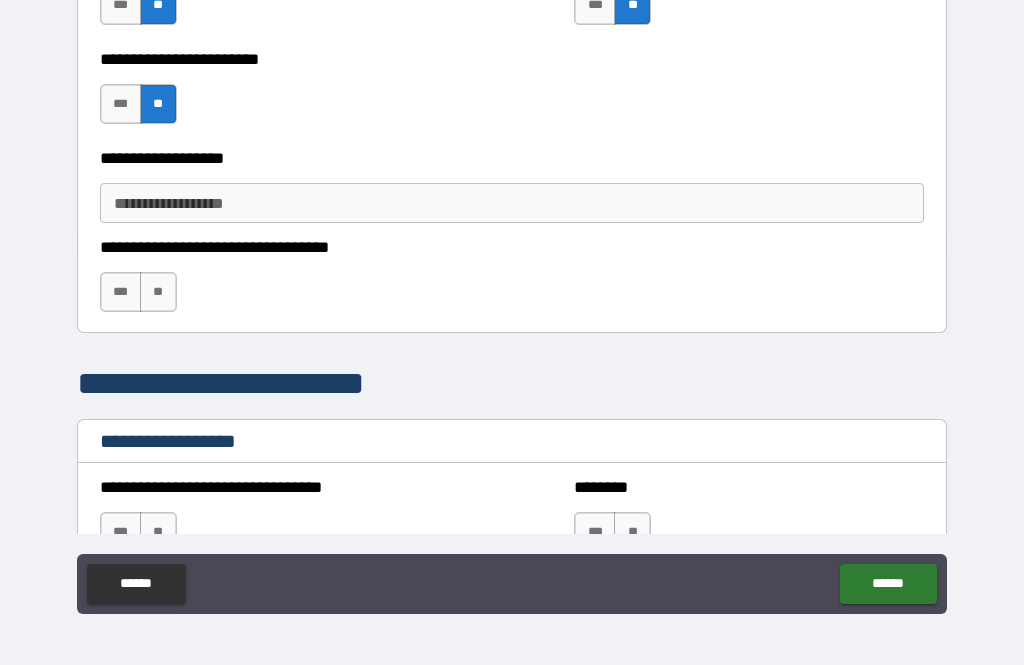 scroll, scrollTop: 1313, scrollLeft: 0, axis: vertical 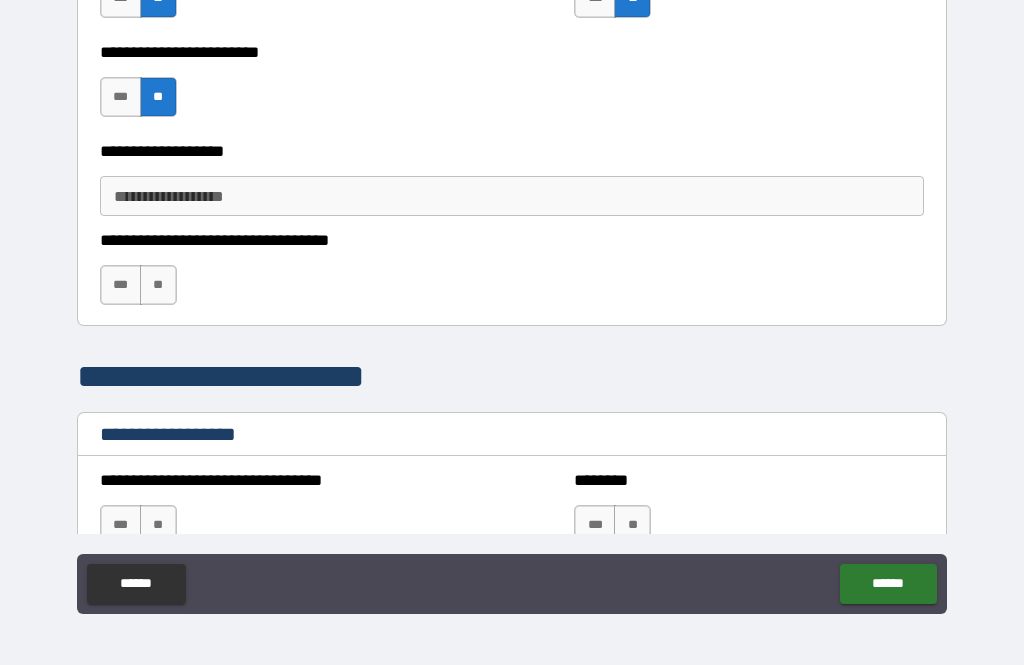 click on "**********" at bounding box center (512, 196) 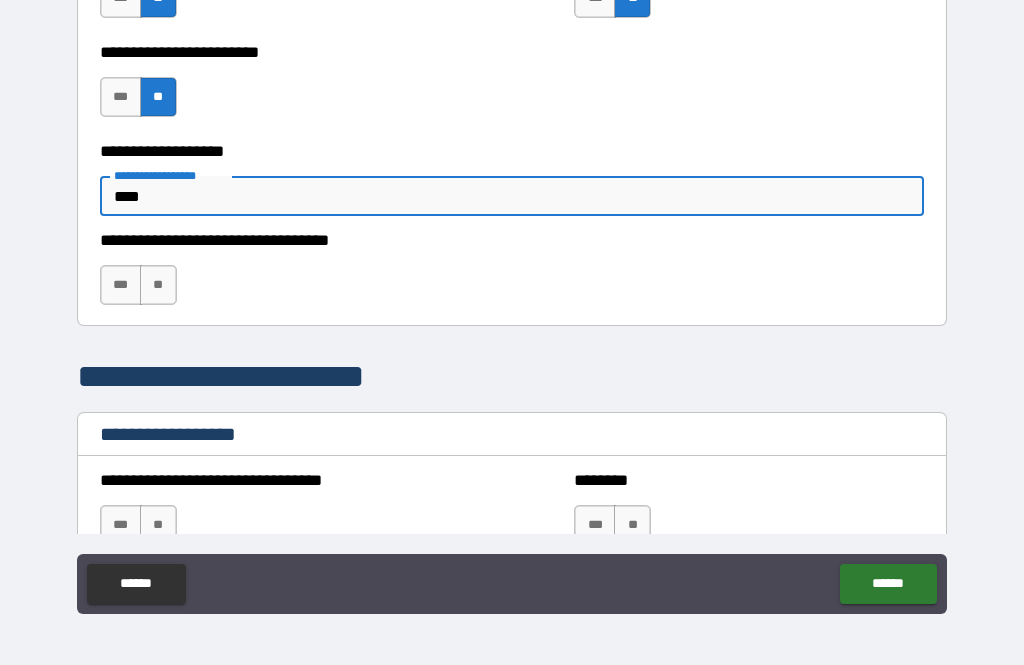 type on "****" 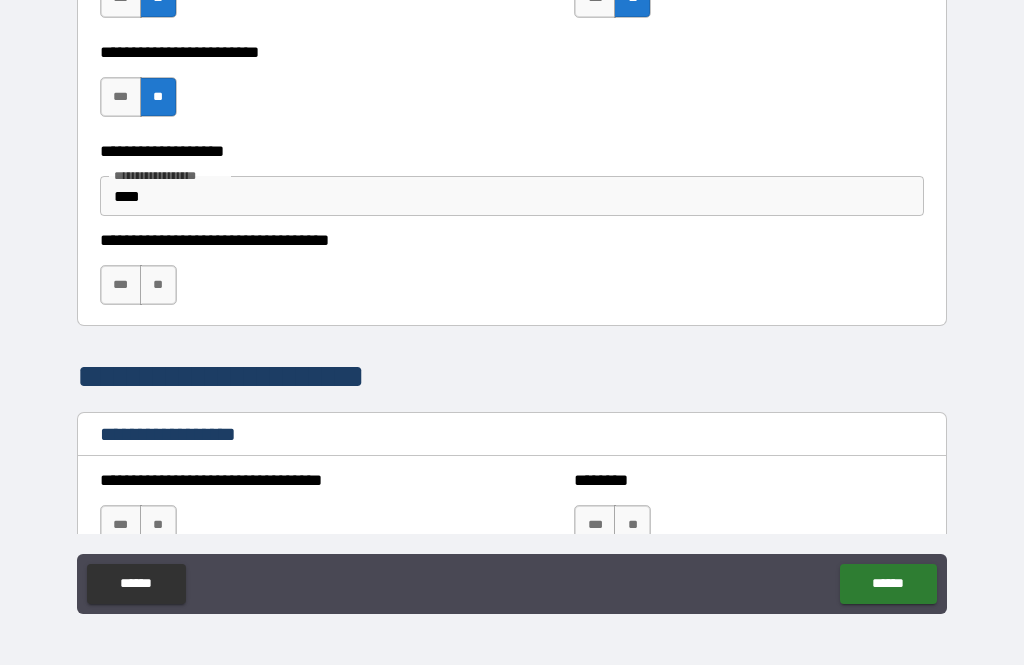 click on "**" at bounding box center [158, 285] 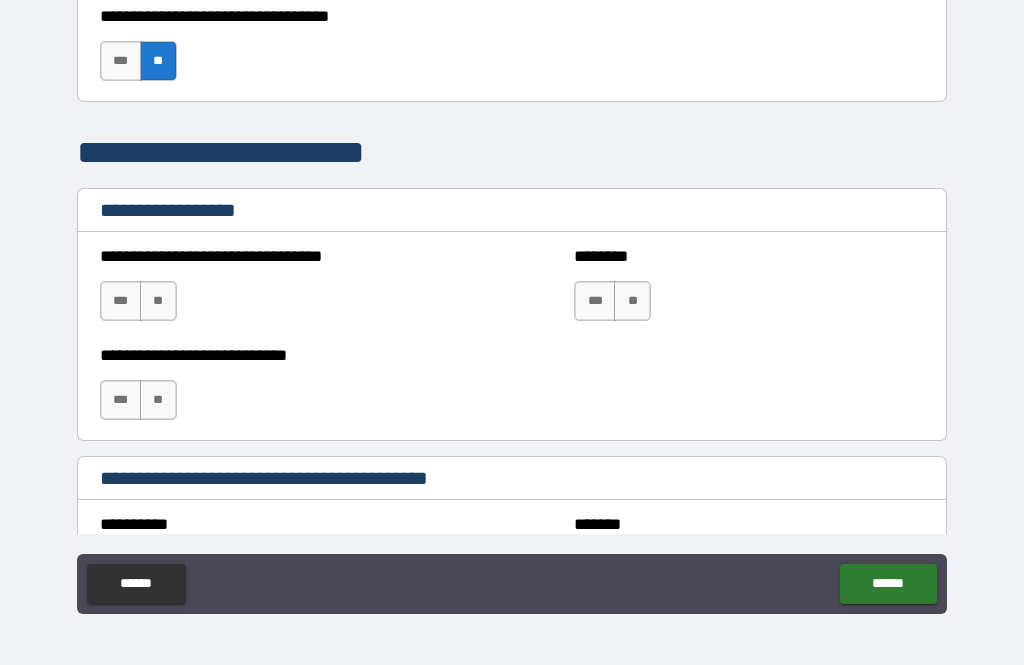 scroll, scrollTop: 1543, scrollLeft: 0, axis: vertical 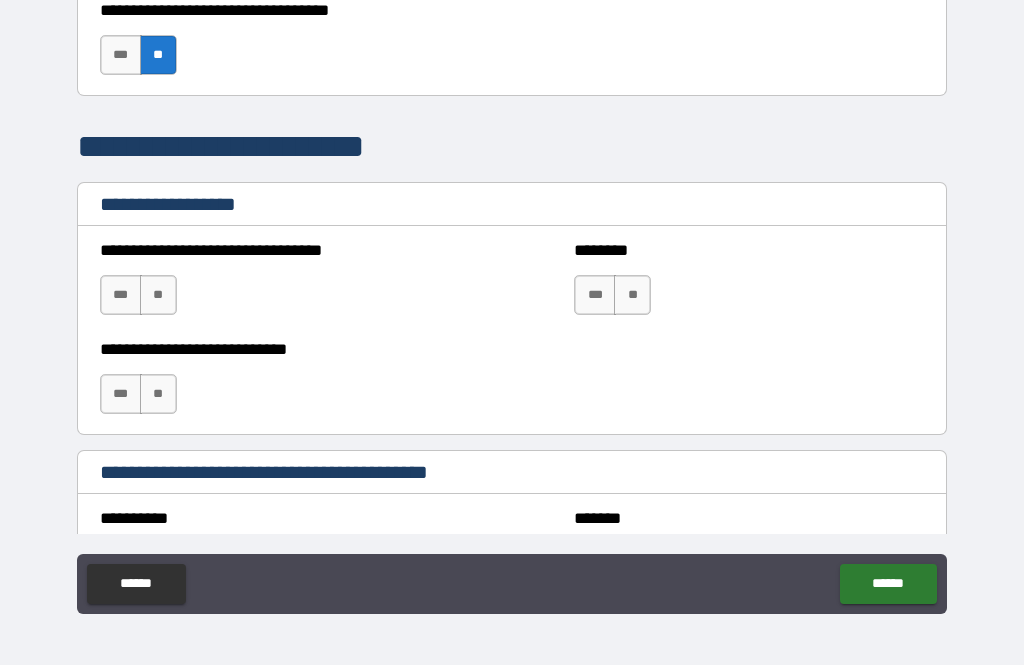 click on "**********" at bounding box center [275, 285] 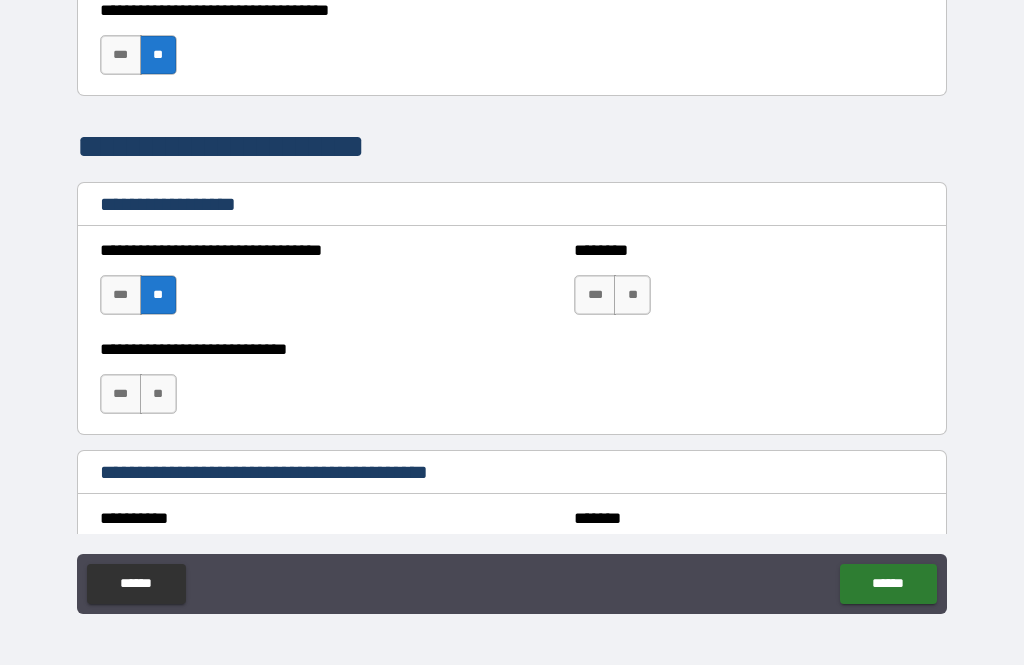 click on "**********" at bounding box center [275, 384] 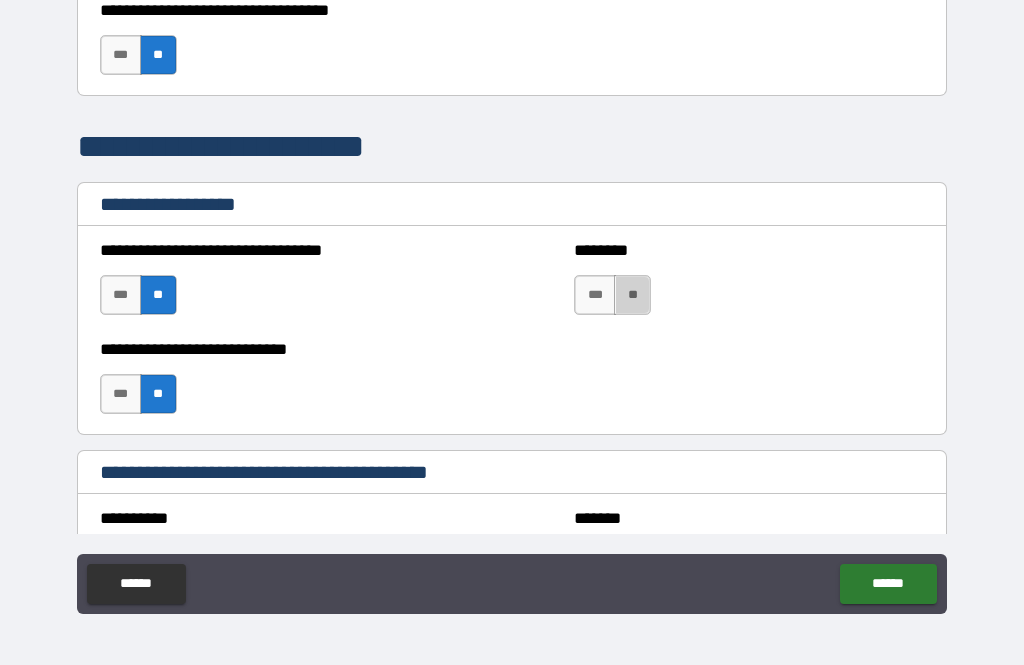 click on "**" at bounding box center [632, 295] 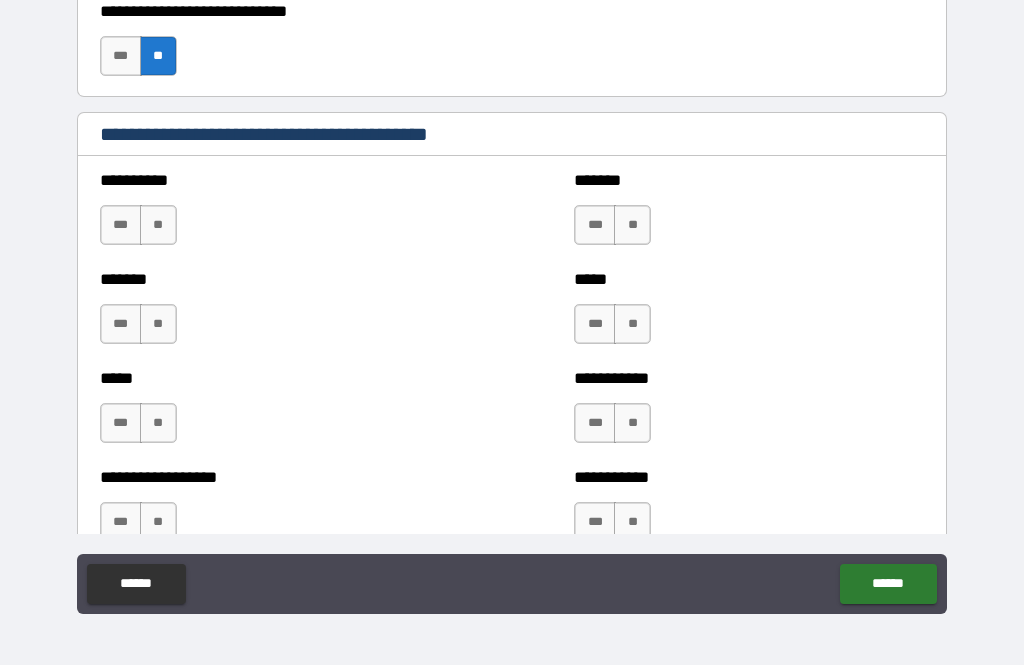 scroll, scrollTop: 1892, scrollLeft: 0, axis: vertical 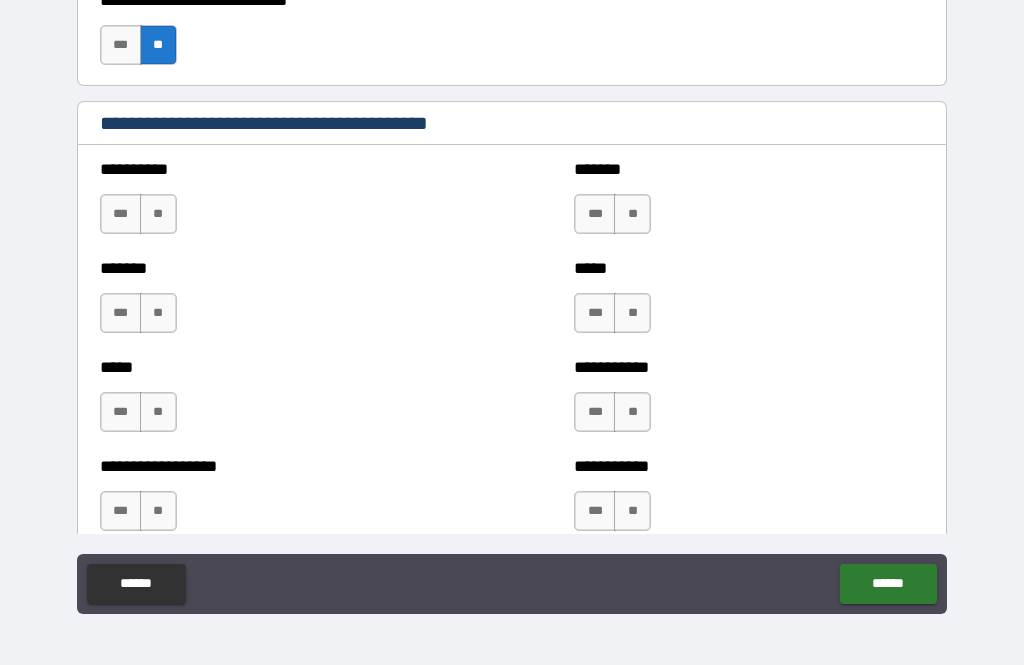 click on "**" at bounding box center [158, 214] 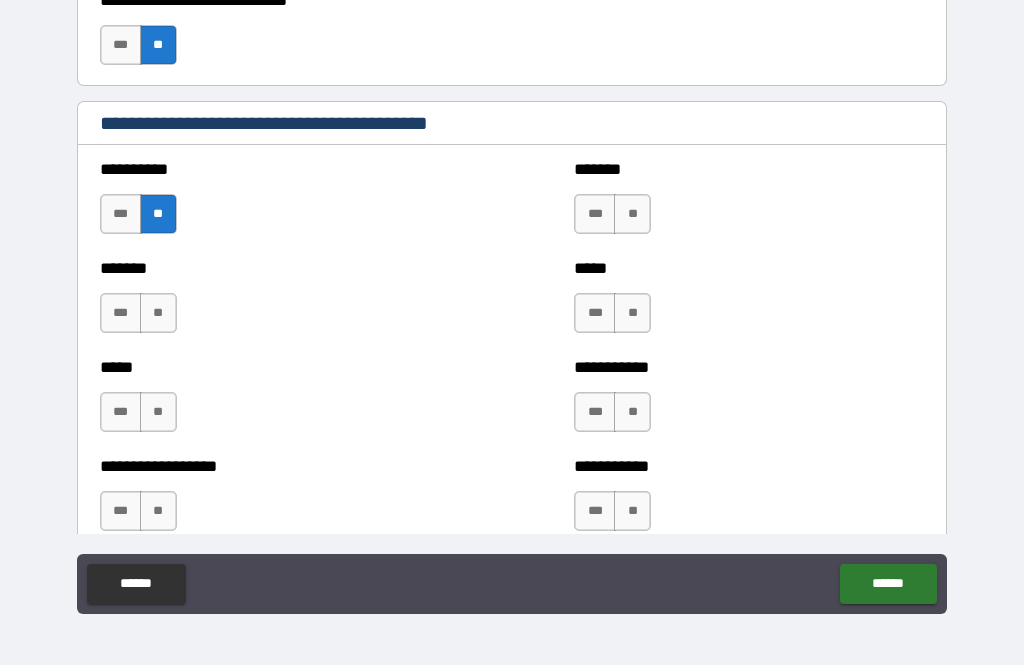 click on "**" at bounding box center [158, 313] 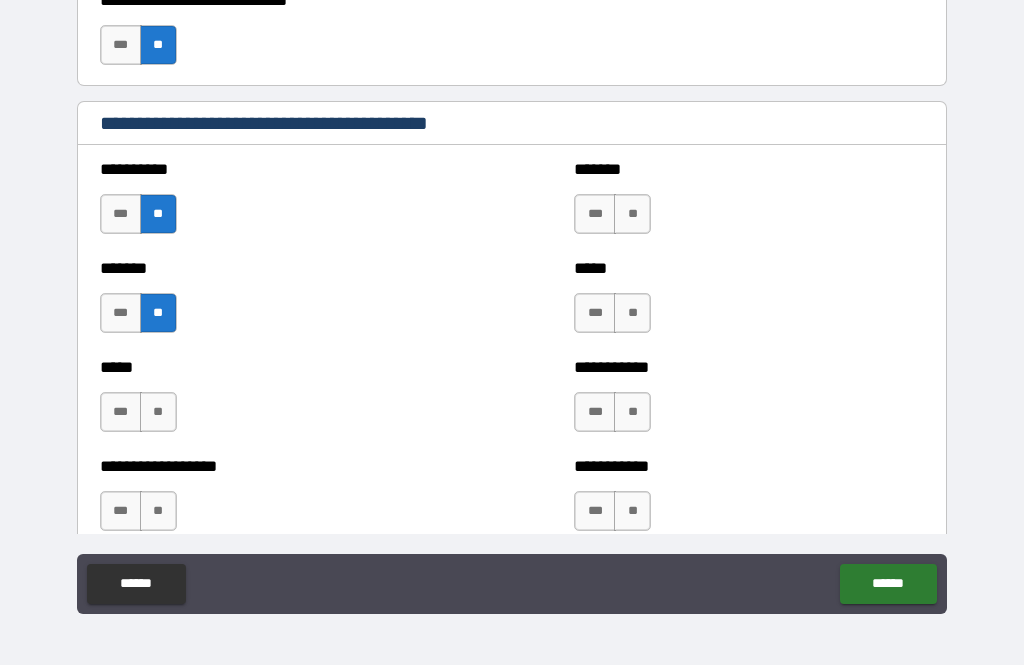 click on "***" at bounding box center [121, 412] 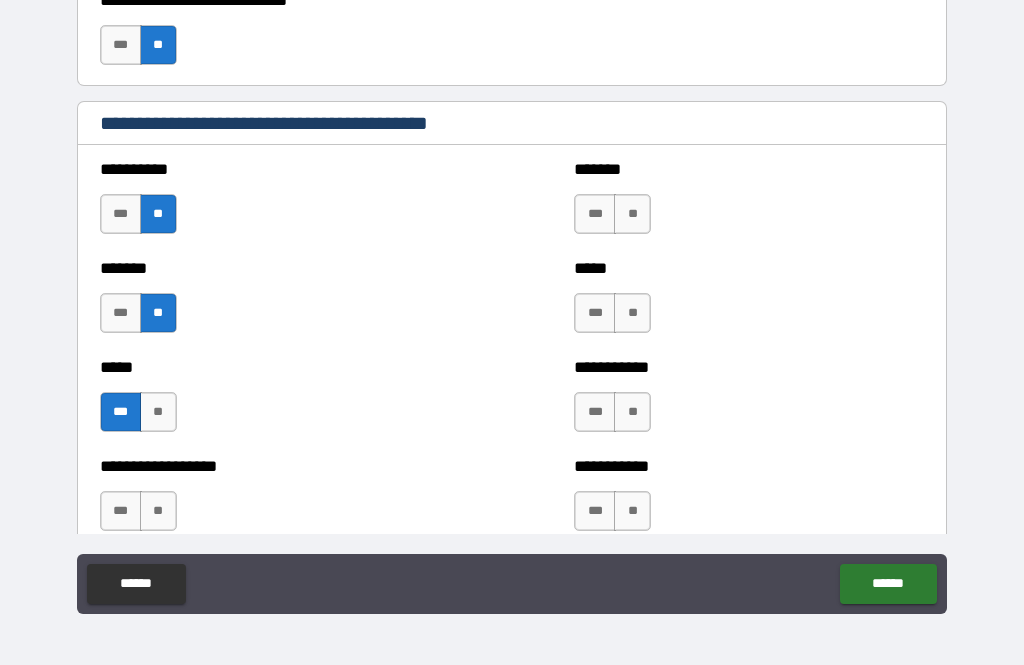 click on "**" at bounding box center [158, 511] 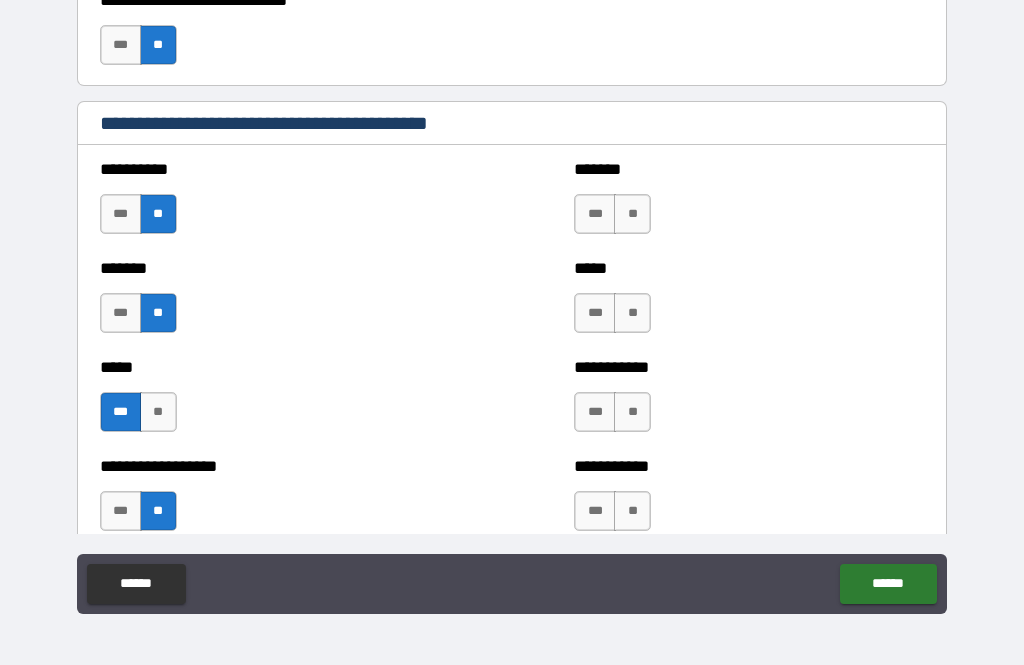 click on "**" at bounding box center (632, 511) 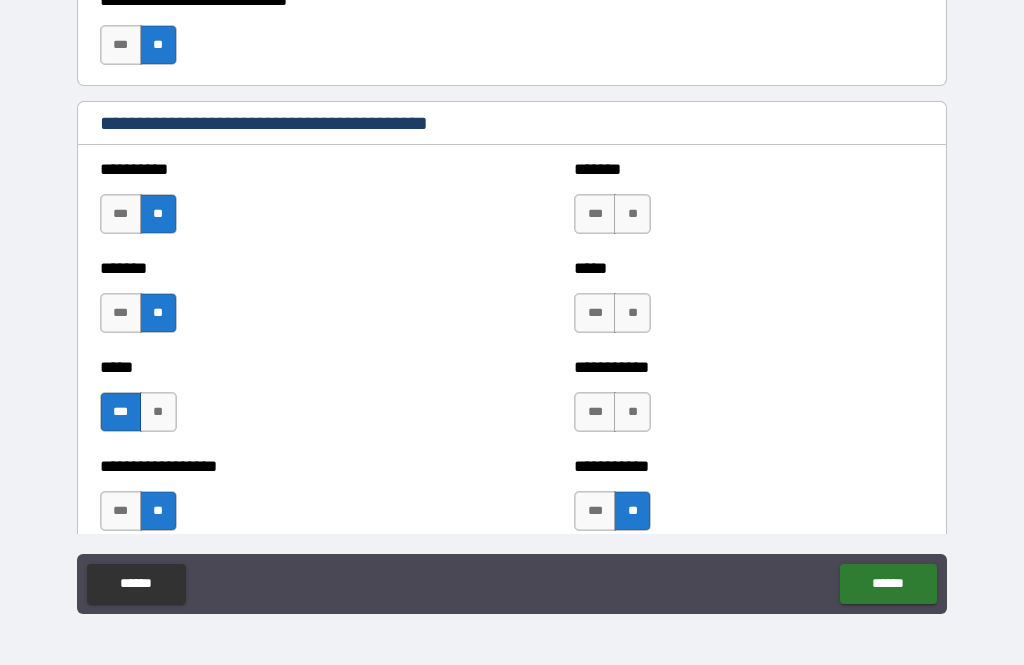 click on "**" at bounding box center (632, 412) 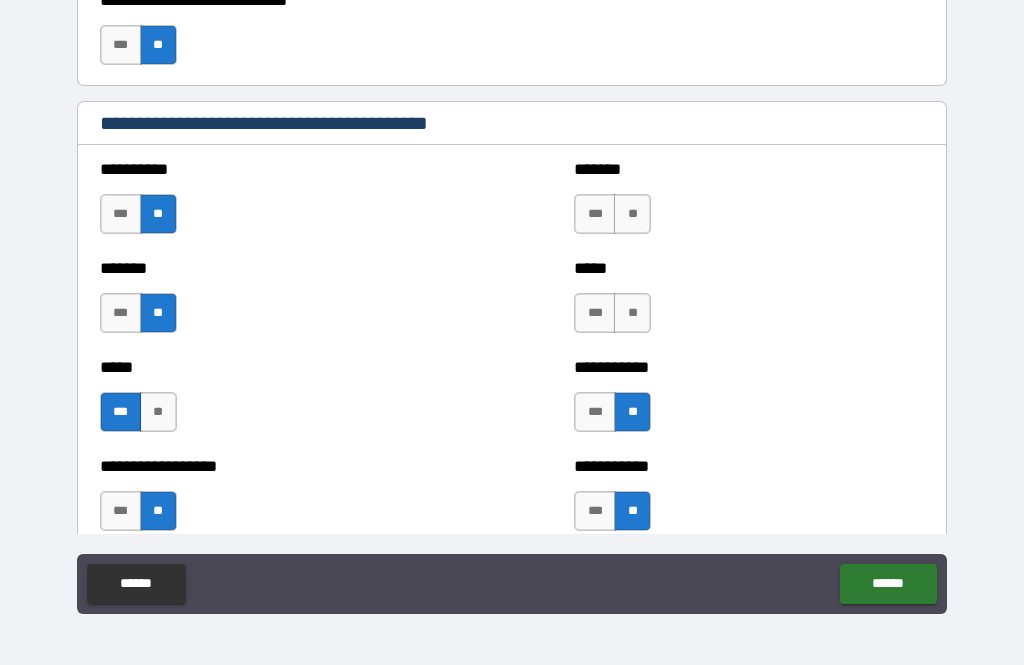 click on "**" at bounding box center [632, 313] 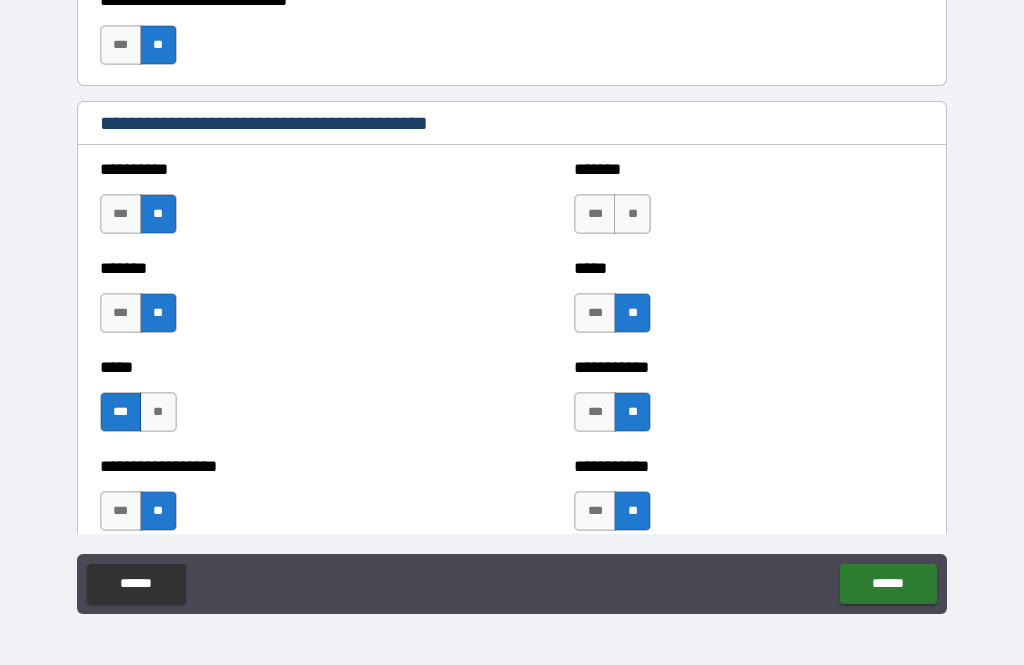 click on "**" at bounding box center [632, 214] 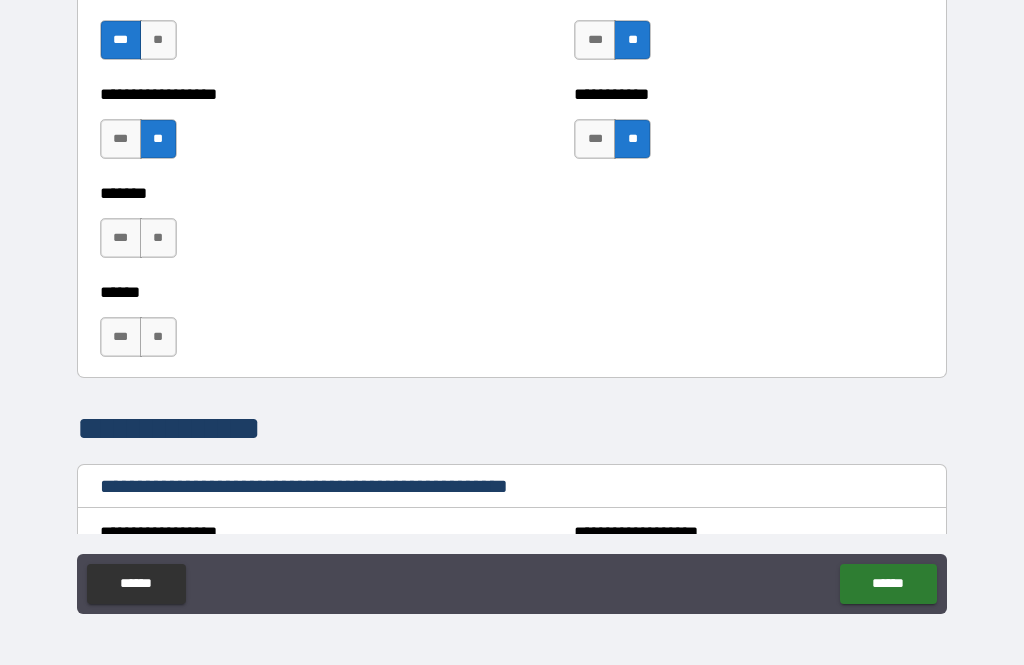 scroll, scrollTop: 2265, scrollLeft: 0, axis: vertical 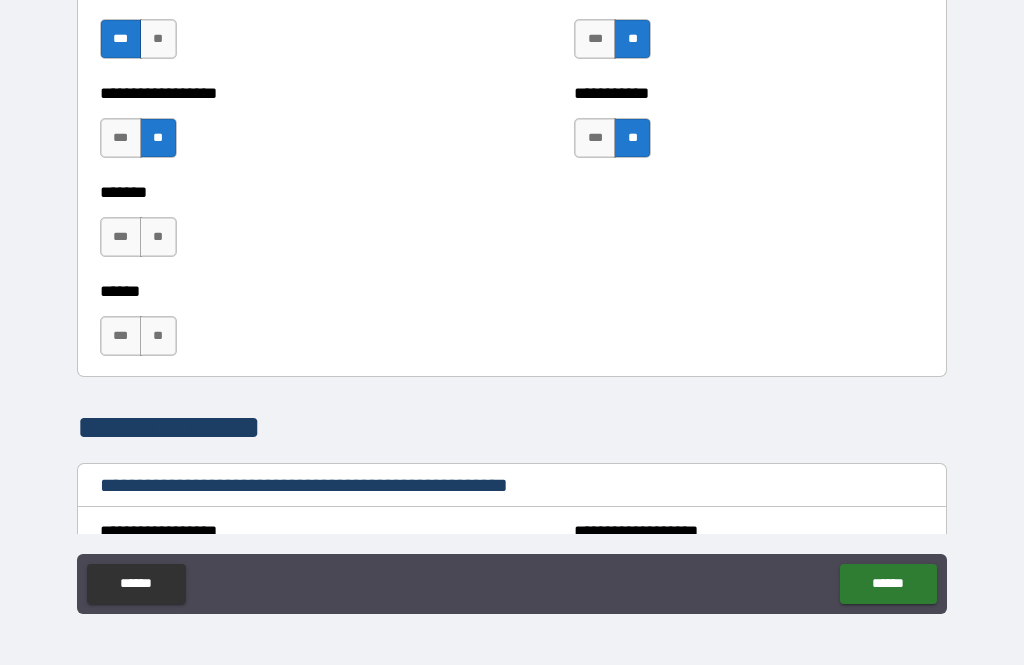 click on "**" at bounding box center (158, 237) 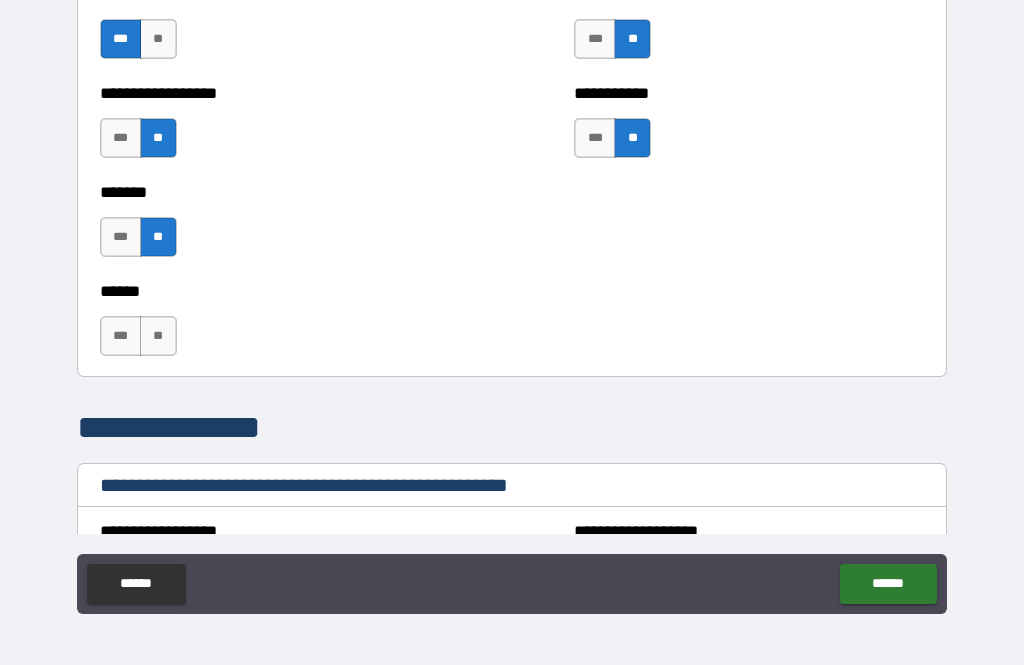 click on "**" at bounding box center (158, 237) 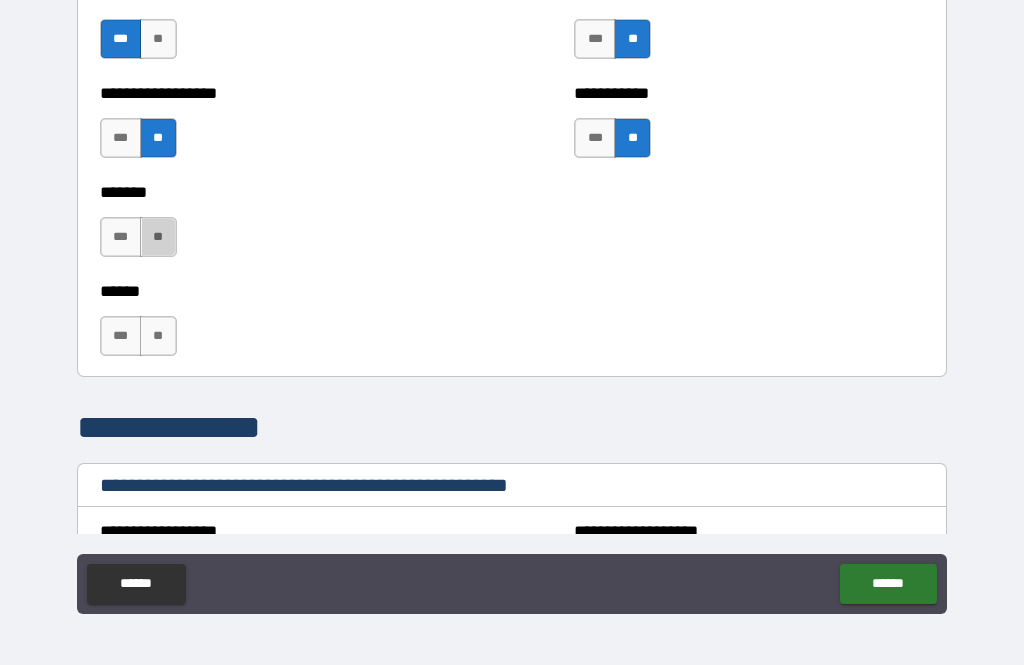click on "**" at bounding box center (158, 237) 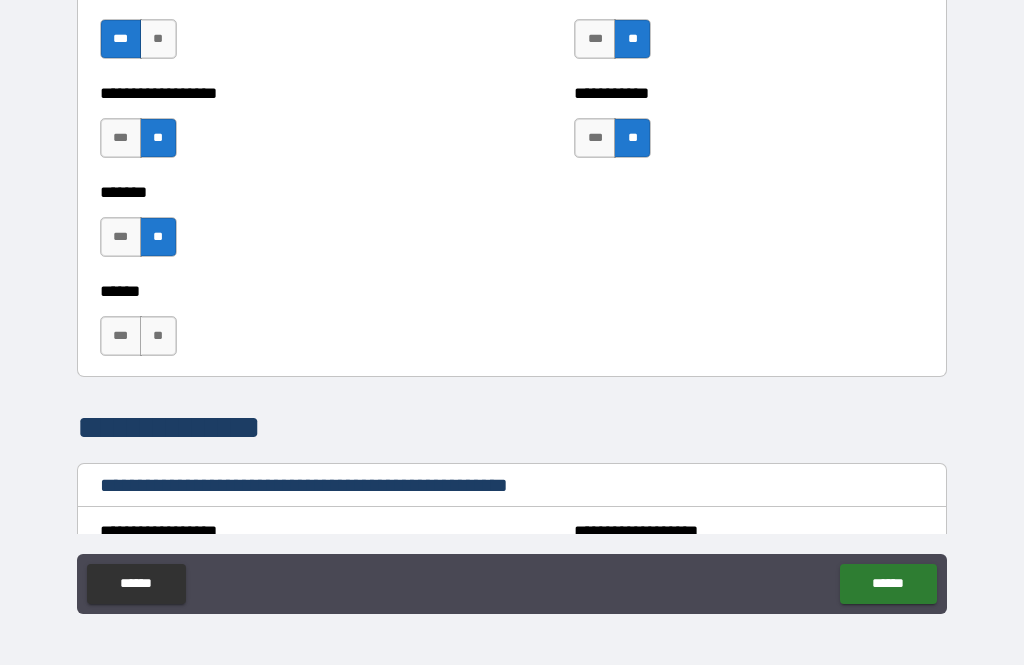 click on "**" at bounding box center [158, 336] 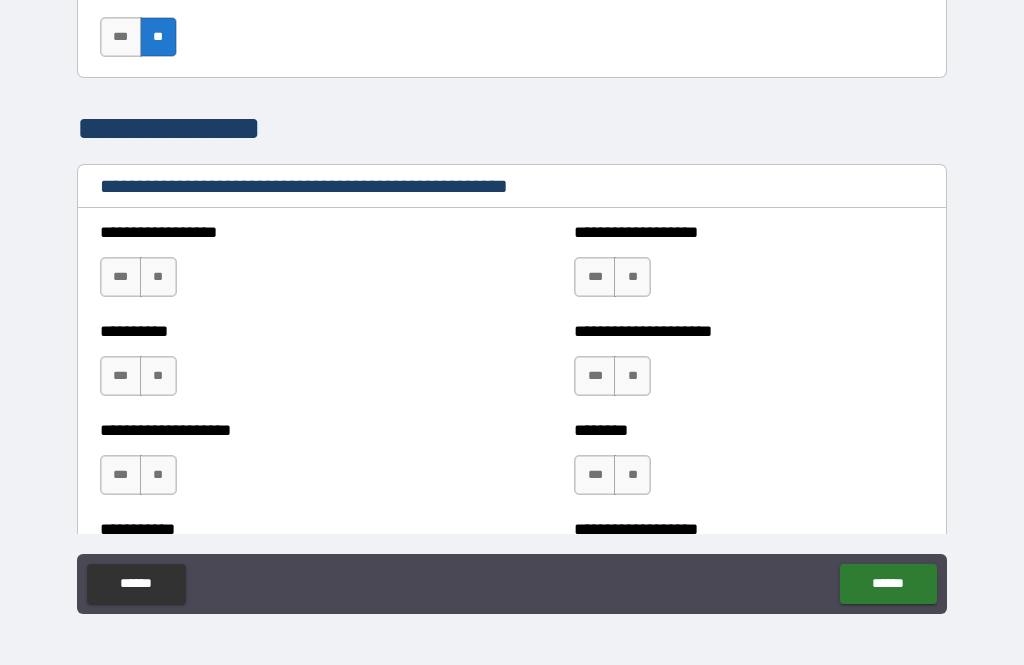 scroll, scrollTop: 2565, scrollLeft: 0, axis: vertical 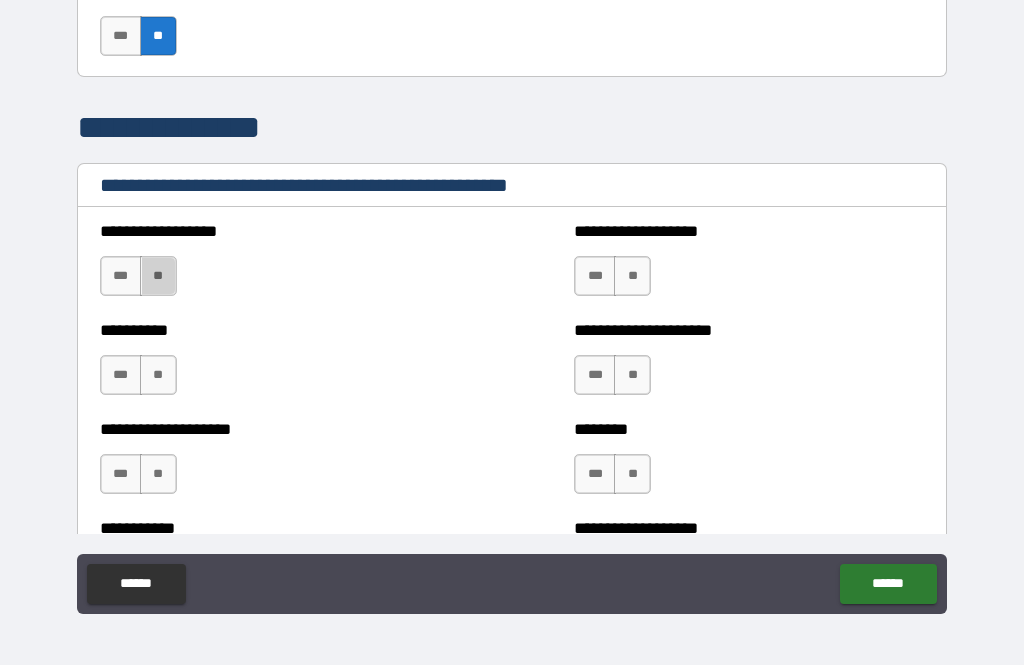 click on "**********" at bounding box center (275, 266) 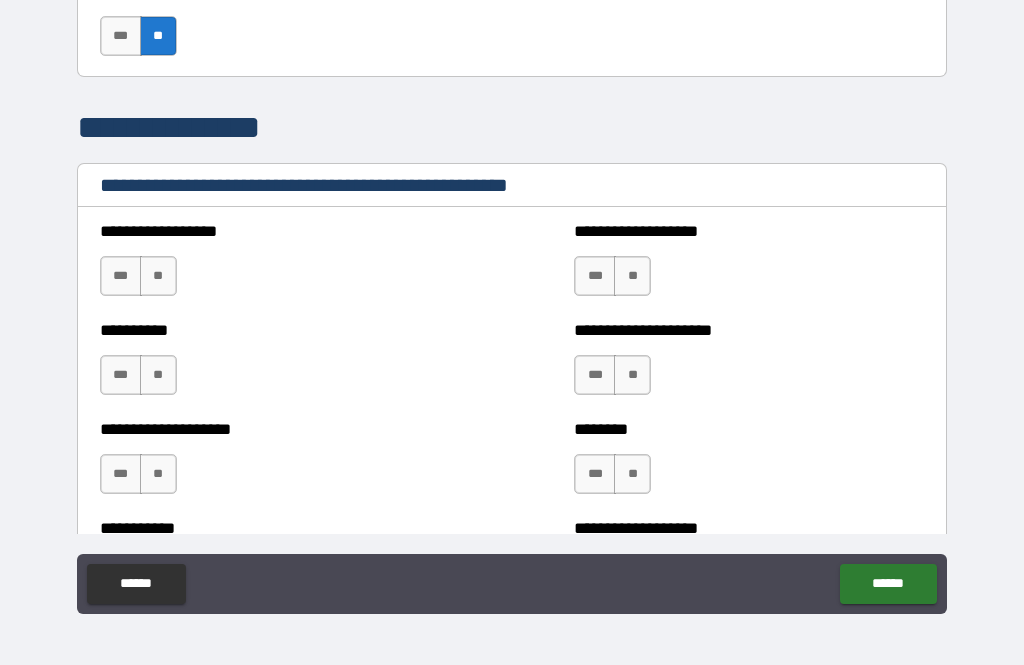 click on "**" at bounding box center (158, 375) 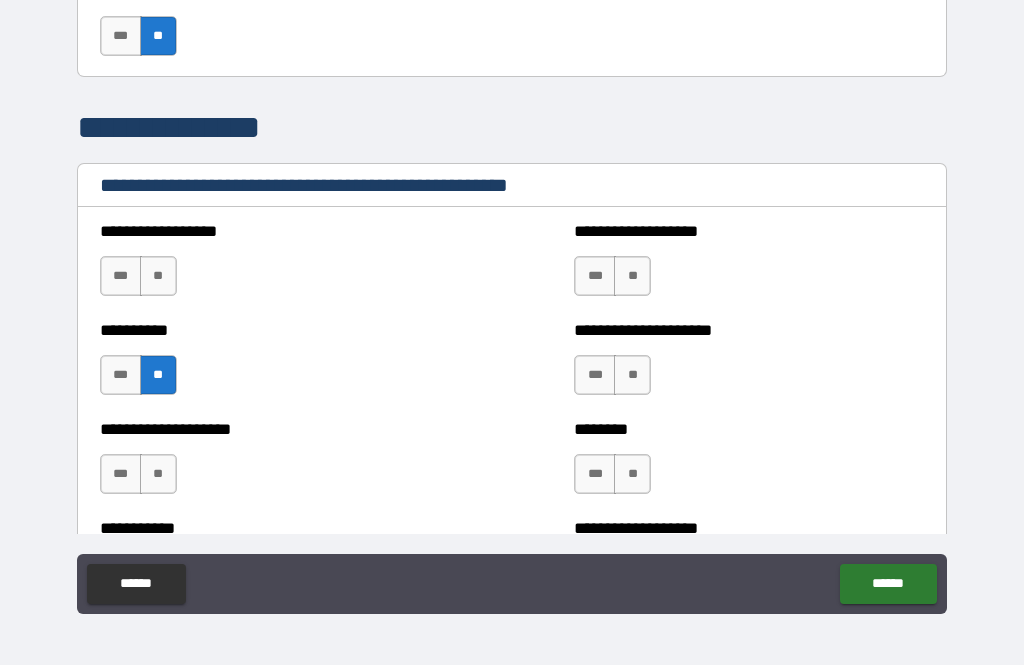 click on "**" at bounding box center (158, 474) 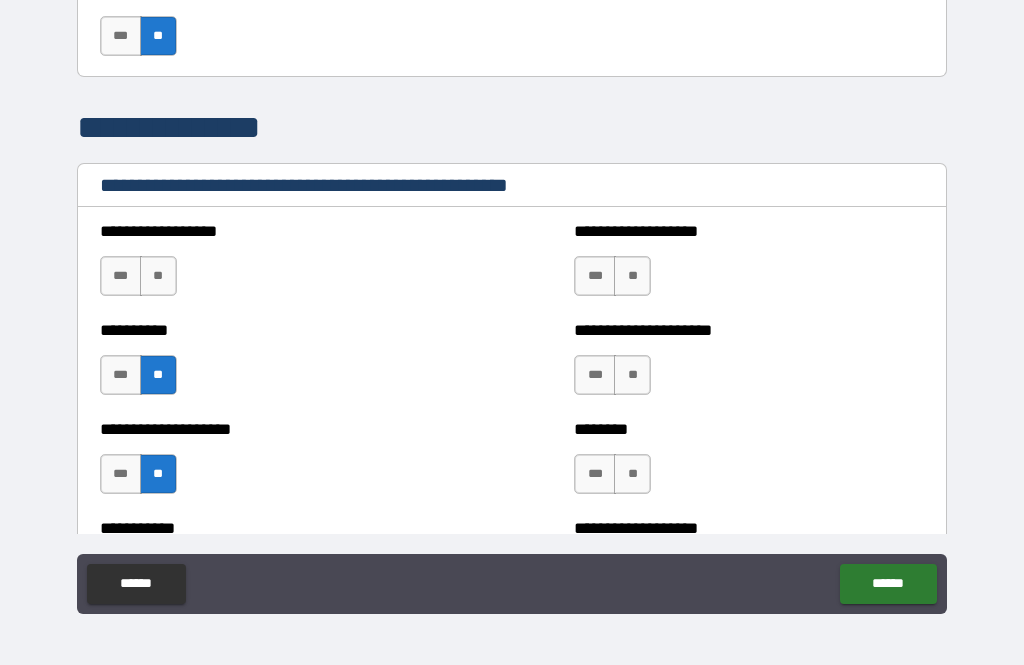 click on "**" at bounding box center (632, 276) 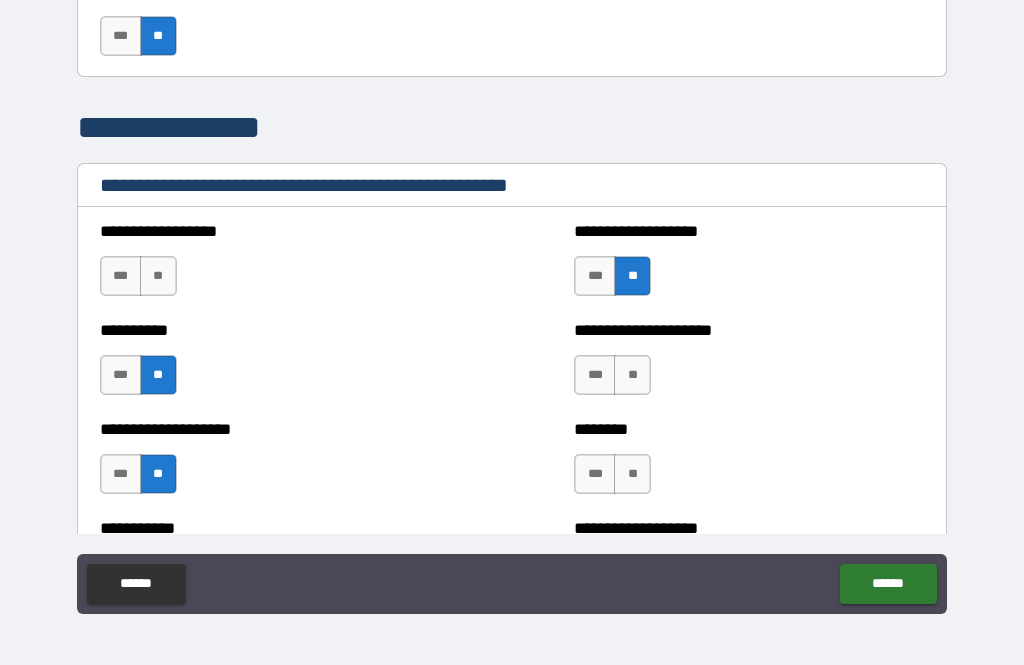 click on "**" at bounding box center [632, 375] 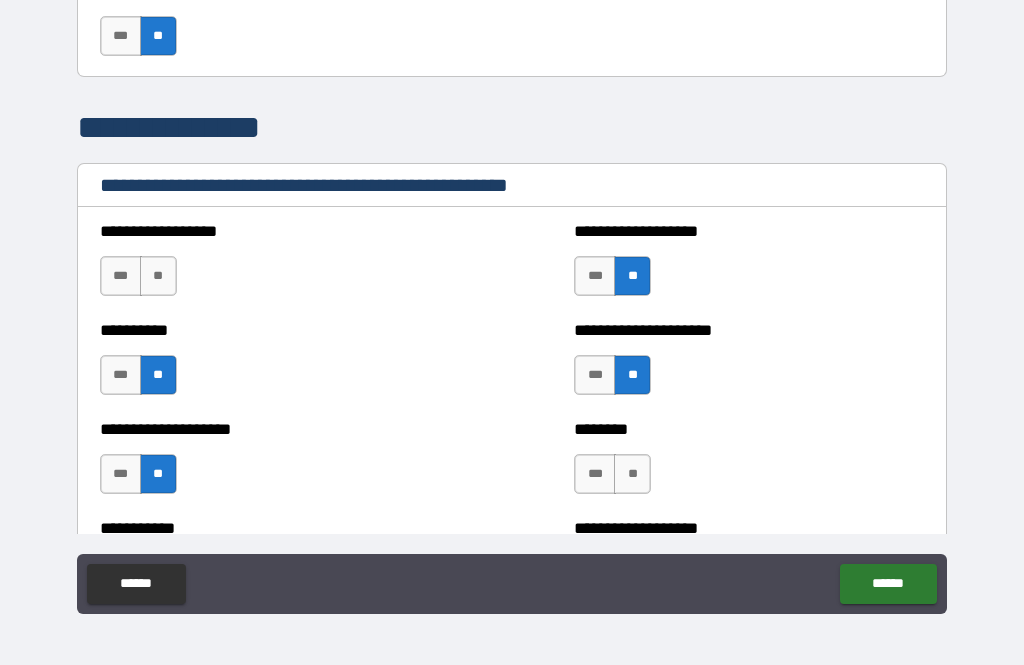 click on "**" at bounding box center [632, 474] 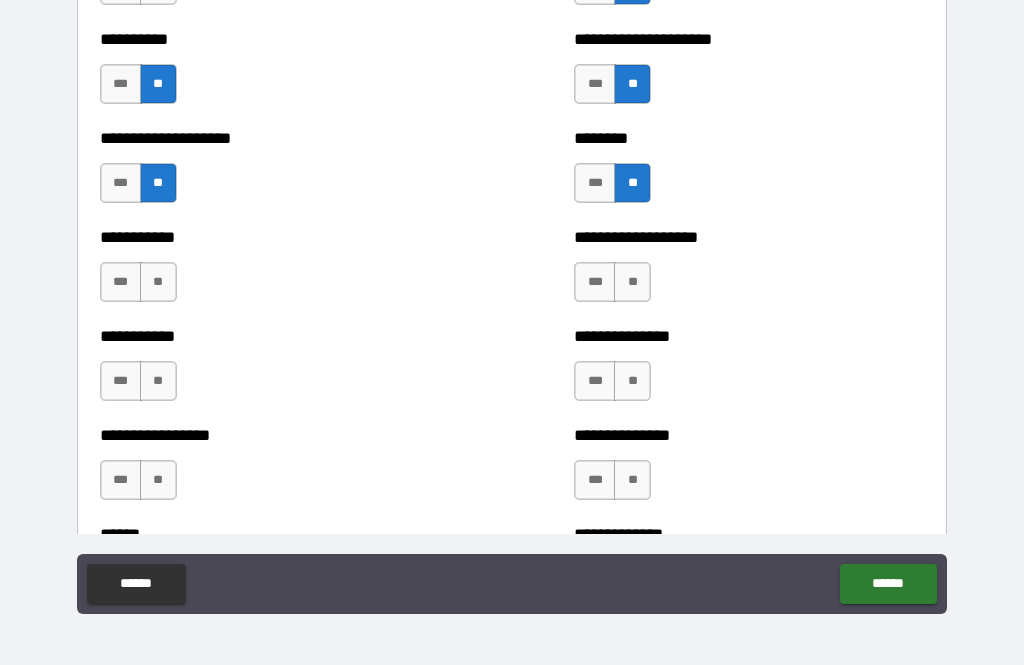 scroll, scrollTop: 2857, scrollLeft: 0, axis: vertical 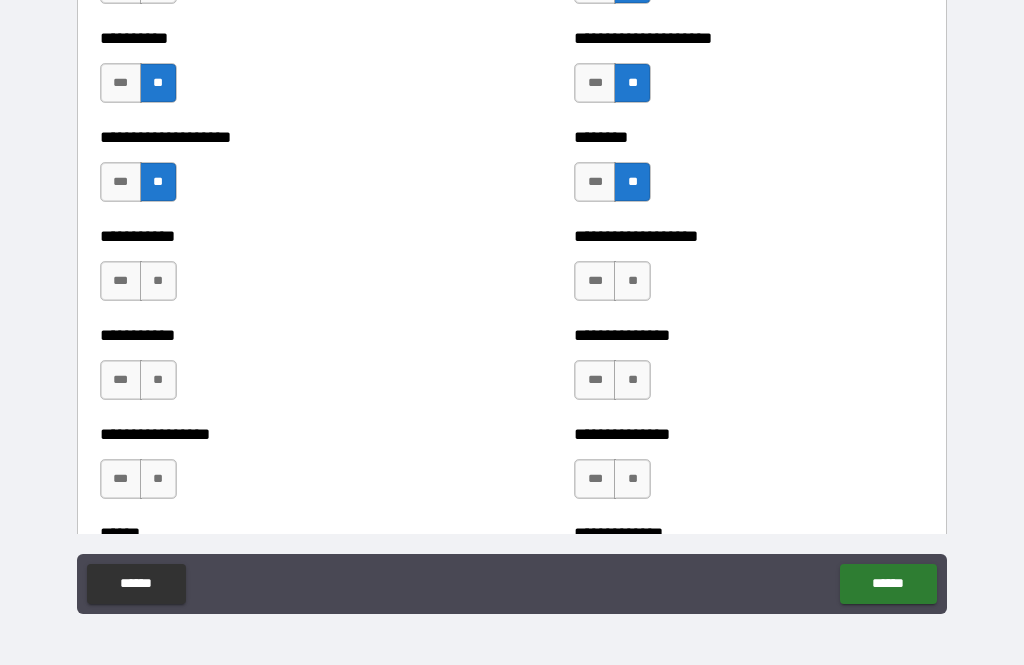 click on "**" at bounding box center [632, 281] 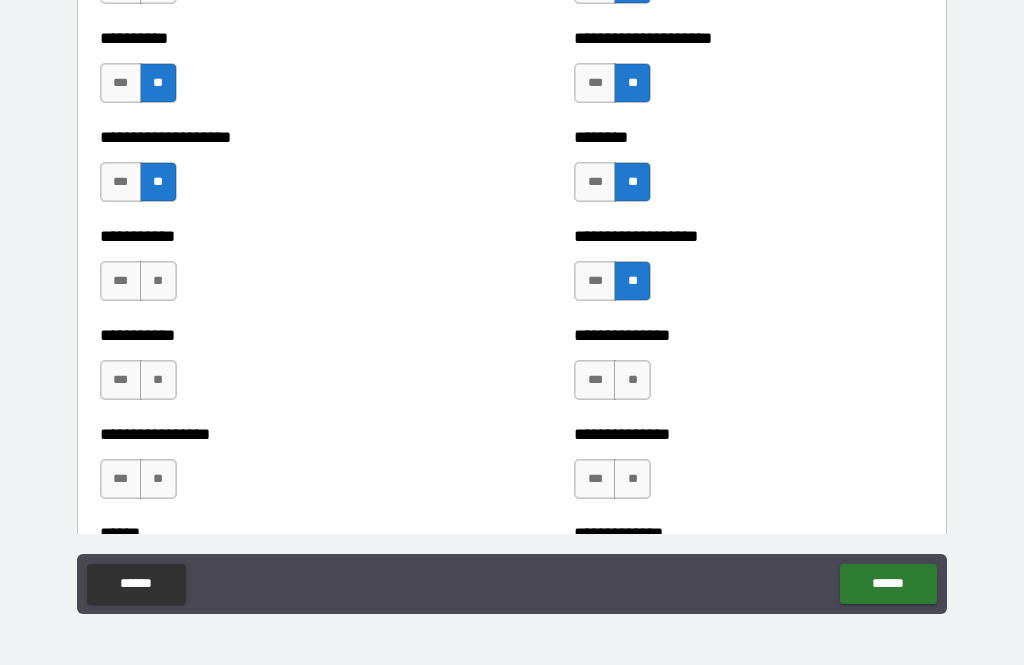 click on "**" at bounding box center (632, 380) 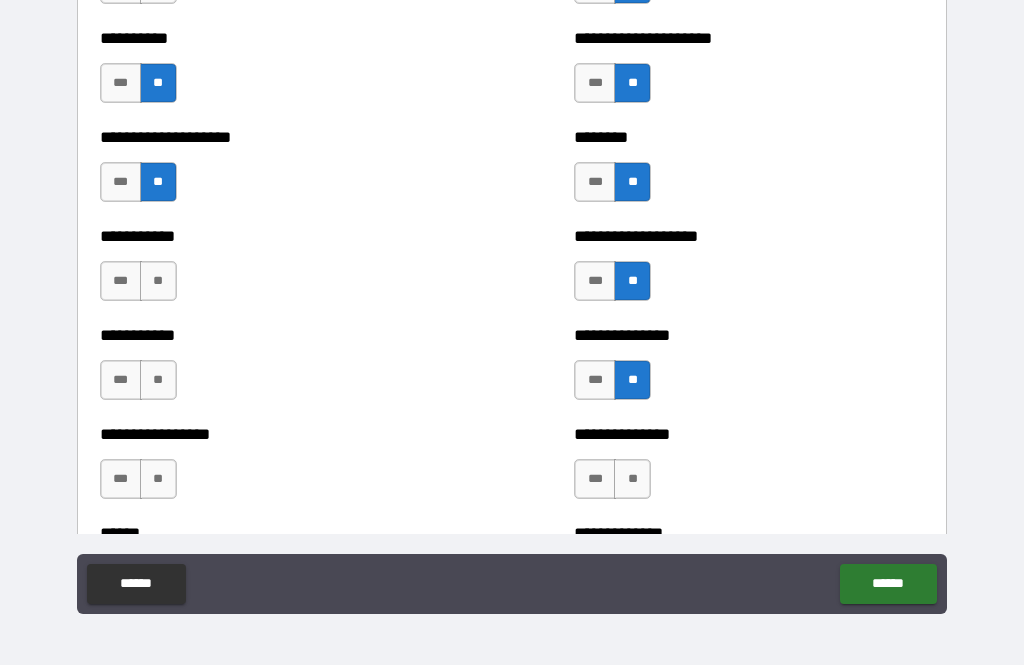 click on "**" at bounding box center [632, 479] 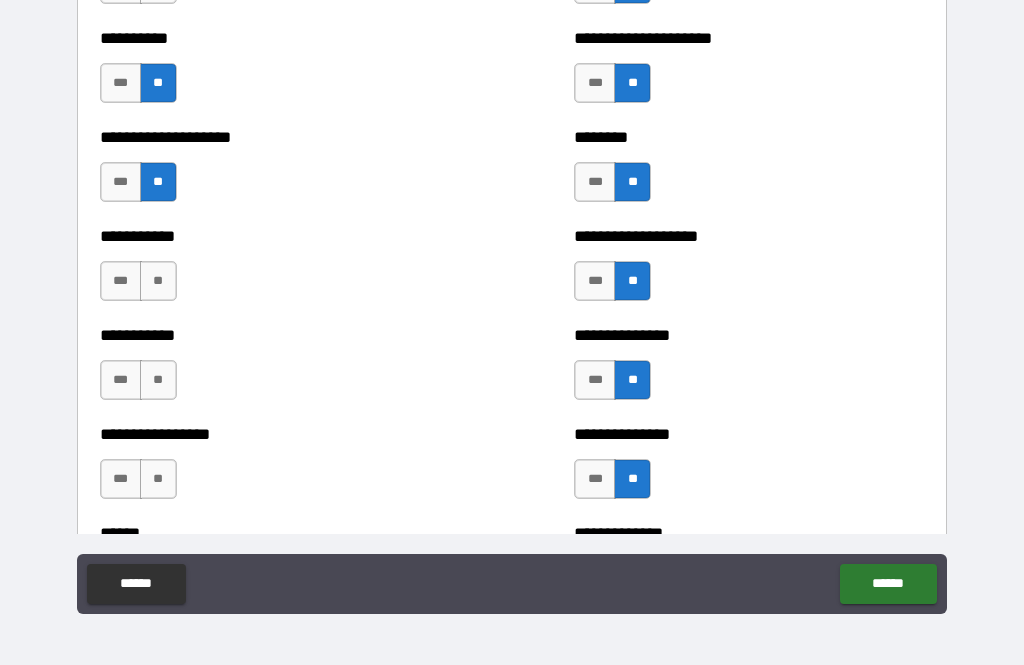 click on "**" at bounding box center [158, 479] 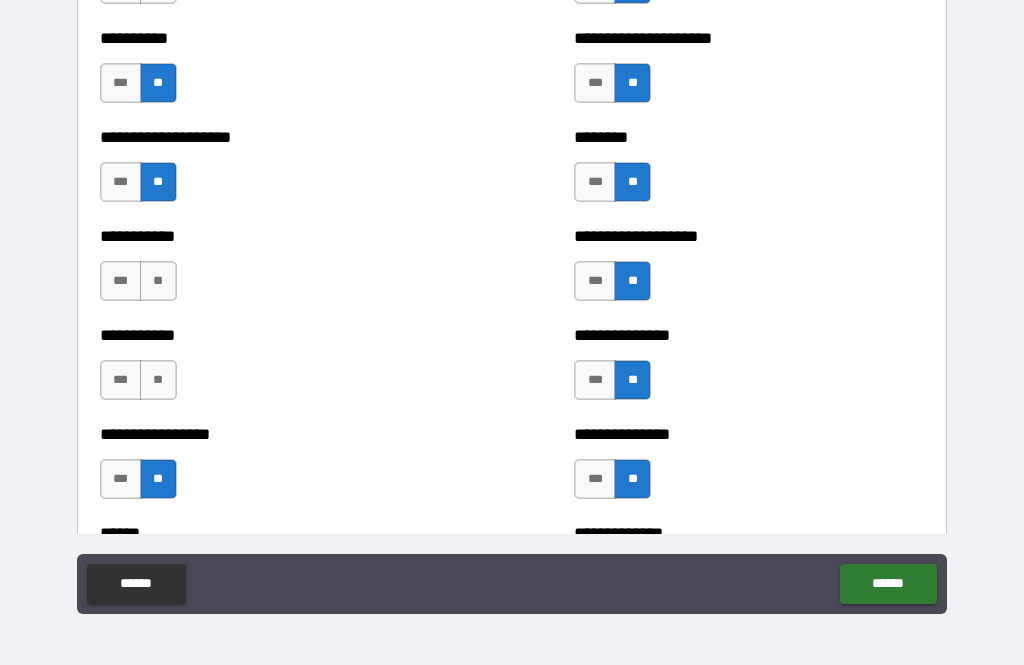 click on "**" at bounding box center [158, 380] 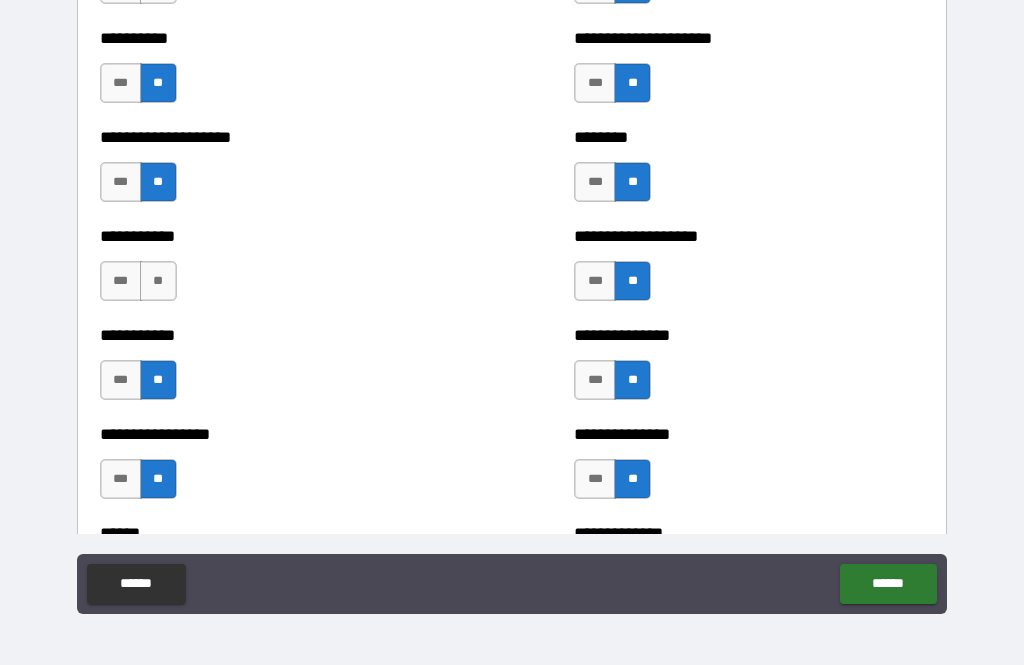 click on "**" at bounding box center (158, 281) 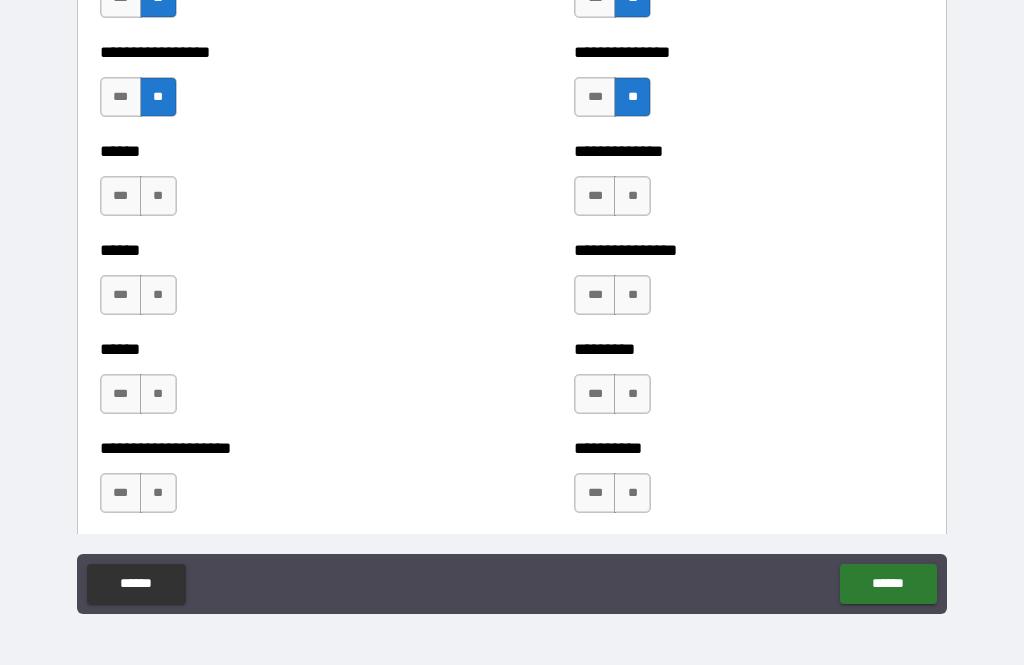 scroll, scrollTop: 3245, scrollLeft: 0, axis: vertical 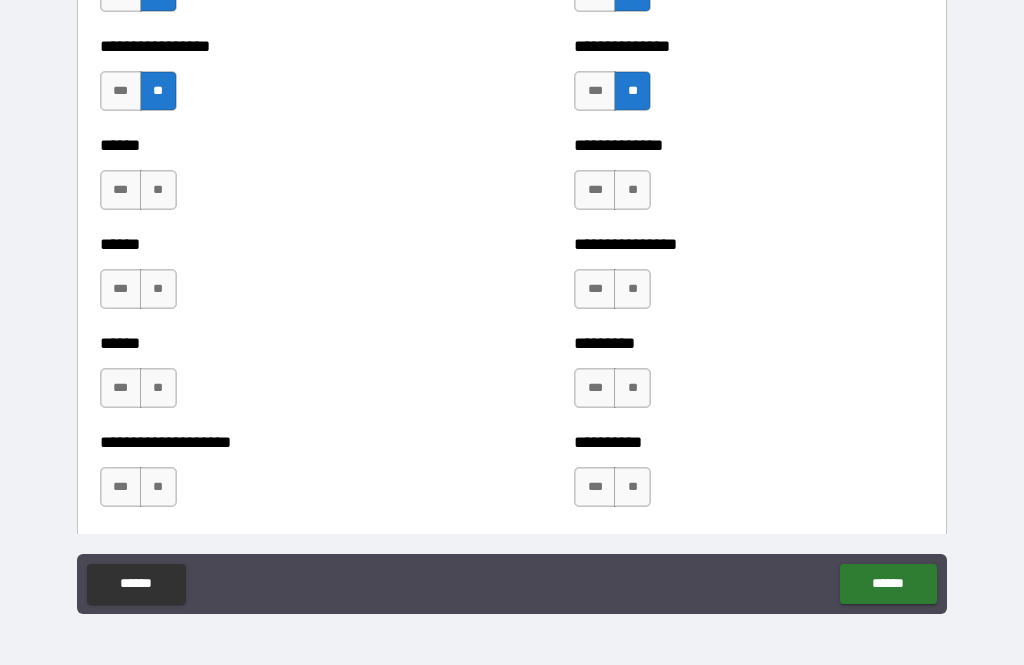 click on "**" at bounding box center (632, 190) 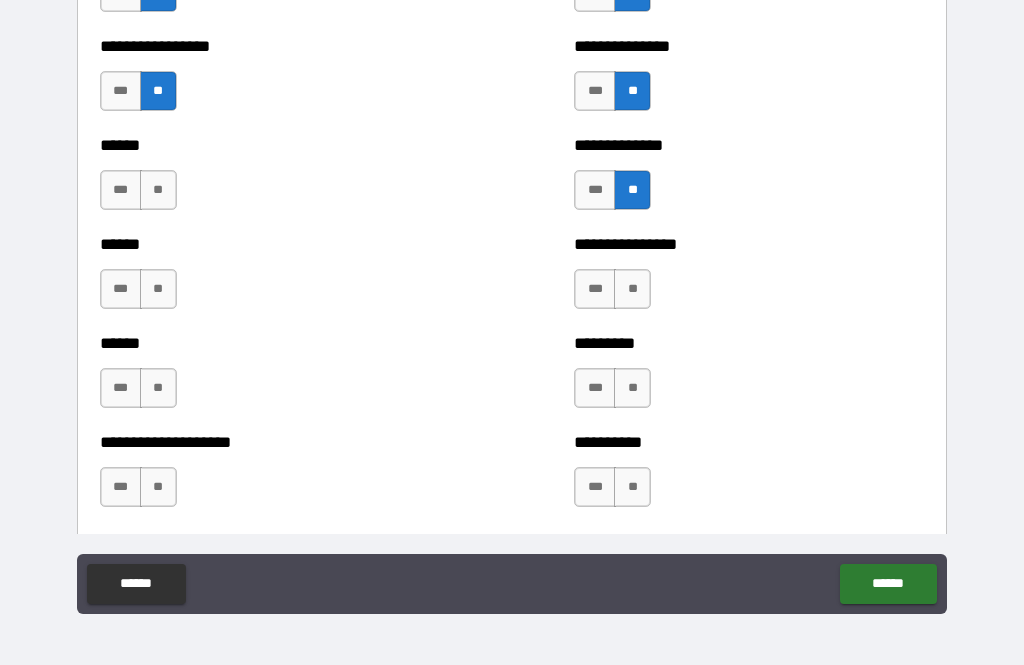 click on "**" at bounding box center [632, 289] 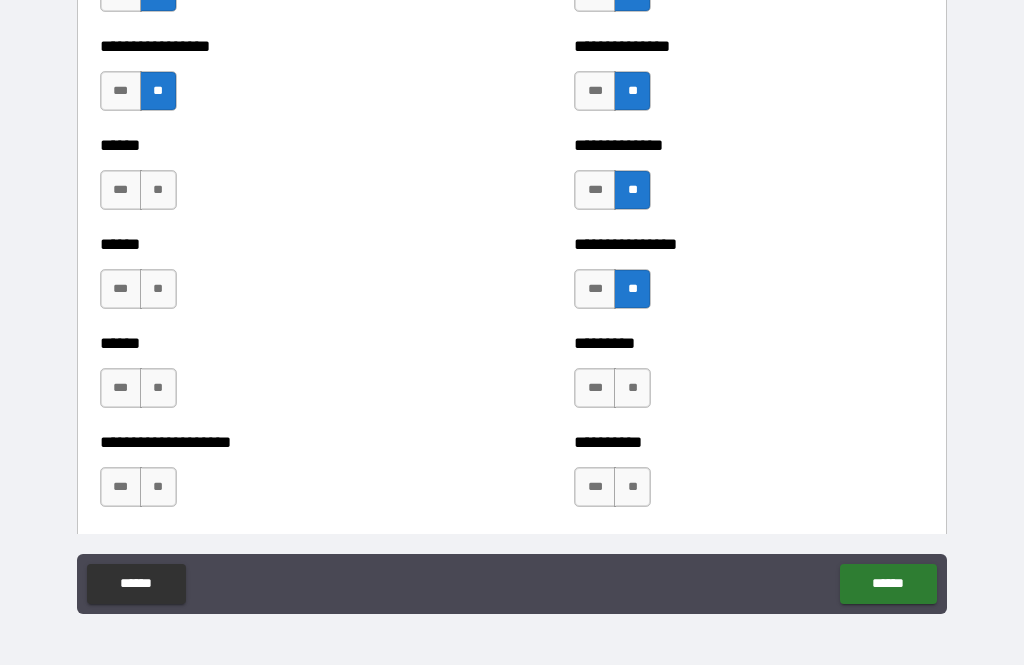 click on "**" at bounding box center [632, 388] 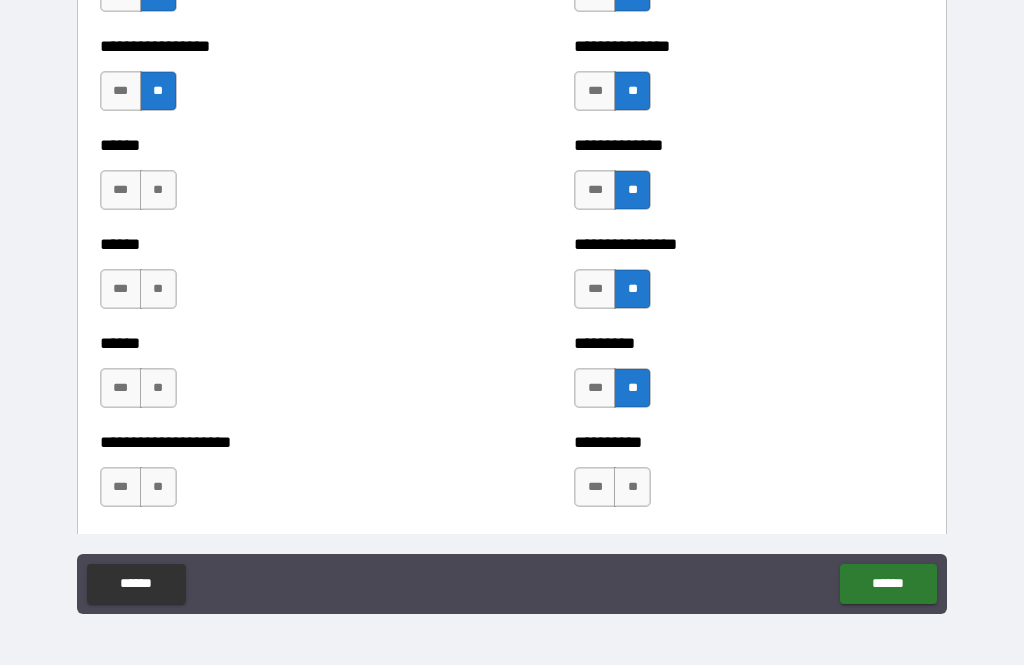 click on "**" at bounding box center (632, 487) 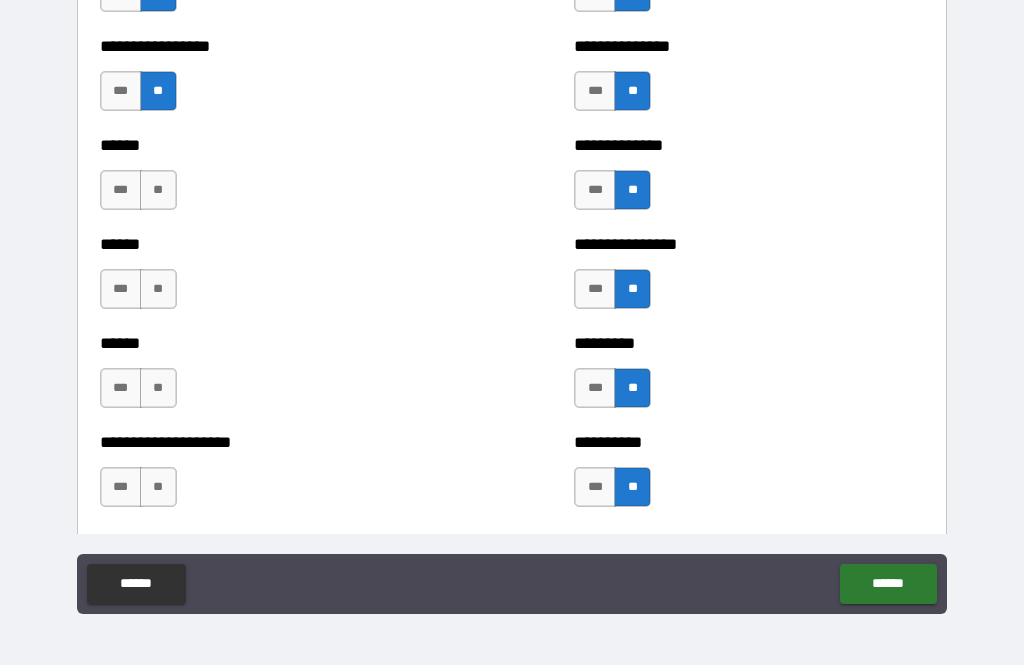click on "***" at bounding box center [121, 487] 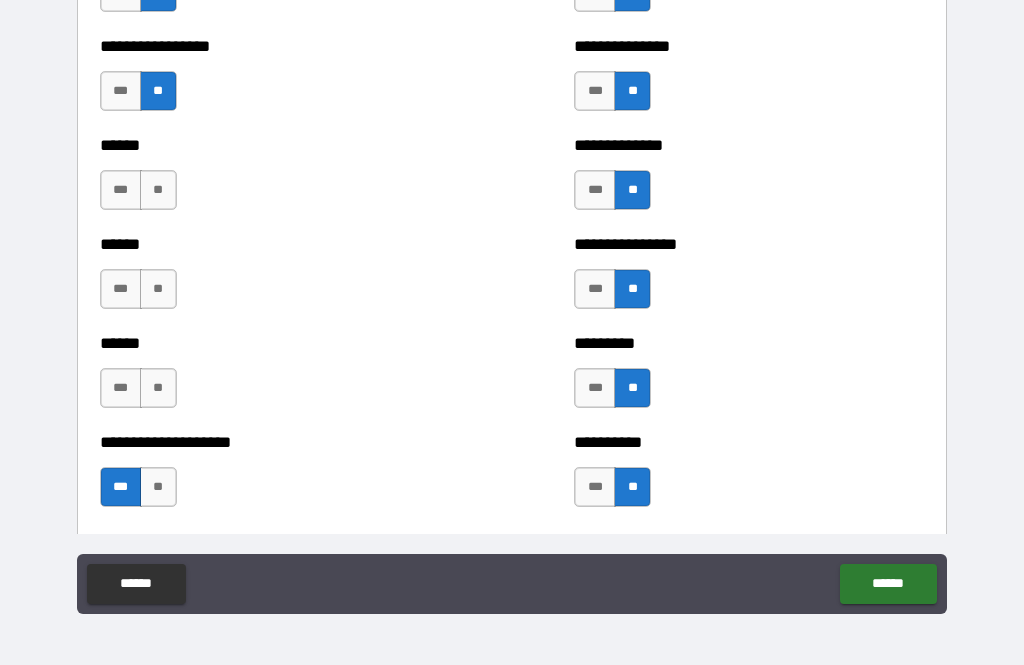 click on "**" at bounding box center [158, 388] 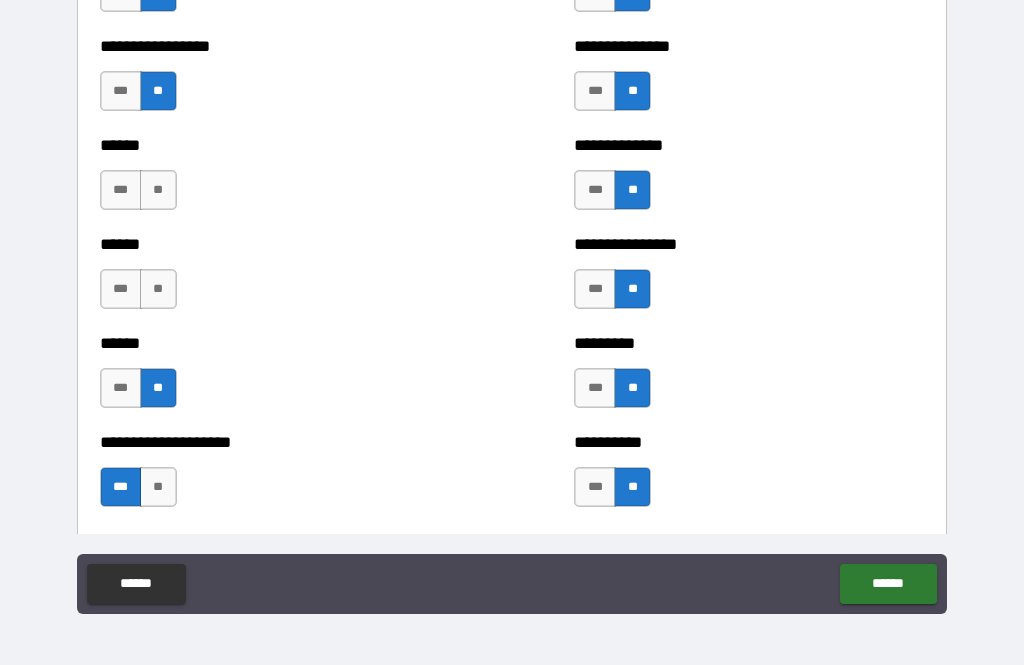 click on "**" at bounding box center [158, 289] 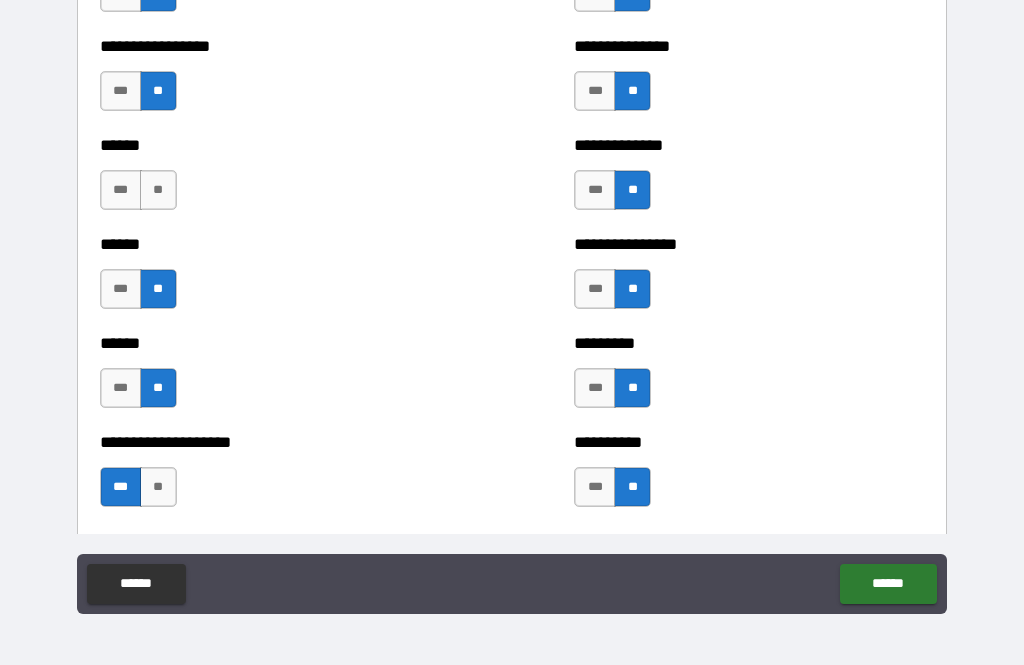click on "**" at bounding box center [158, 190] 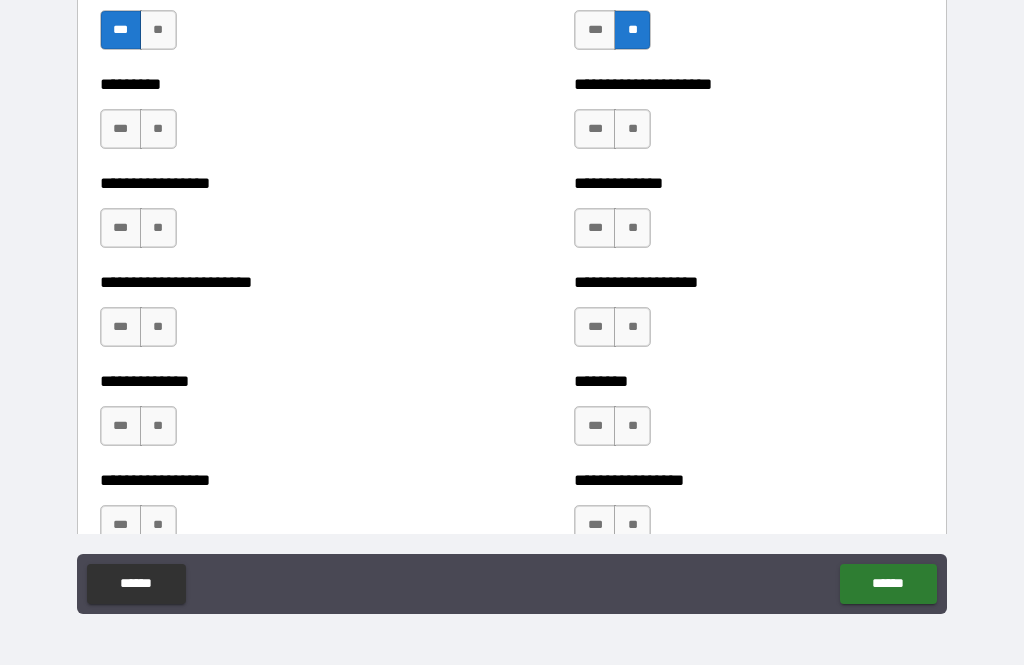 scroll, scrollTop: 3704, scrollLeft: 0, axis: vertical 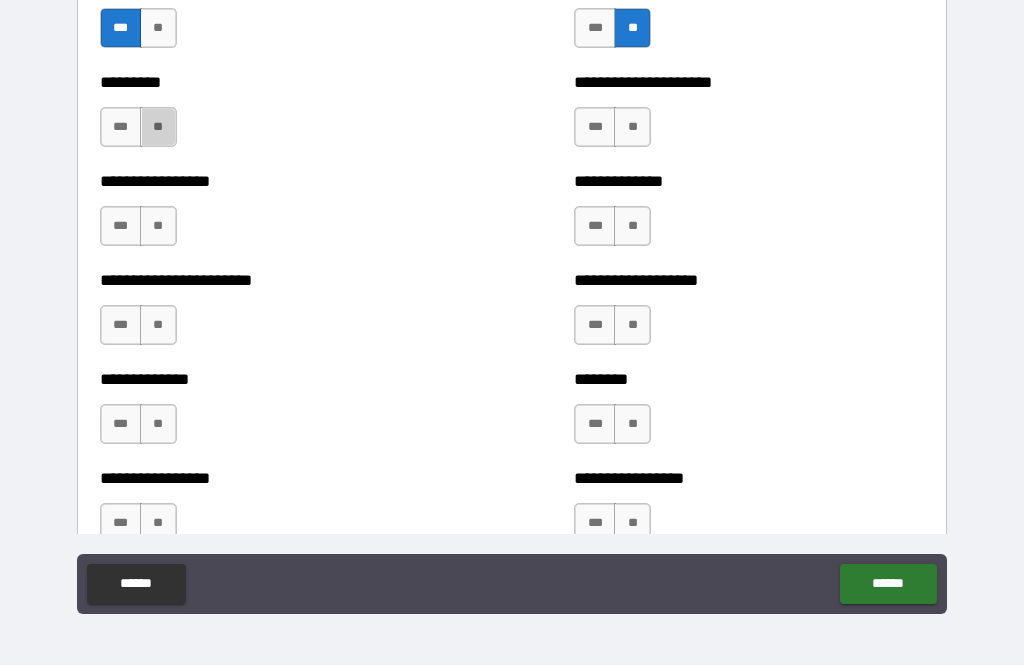 click on "**" at bounding box center [158, 127] 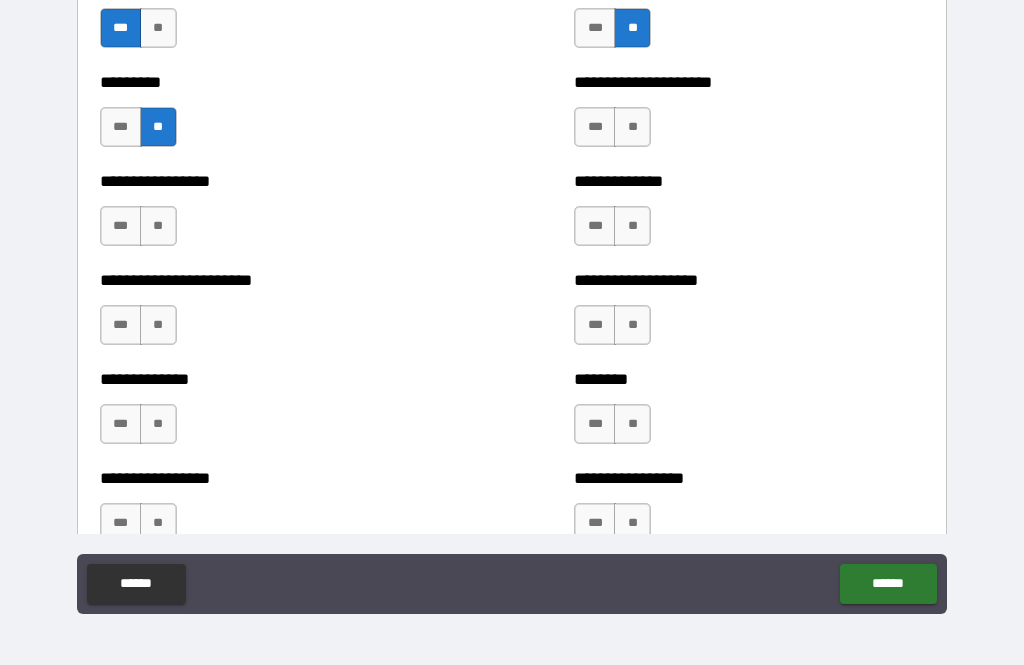 click on "***" at bounding box center [121, 226] 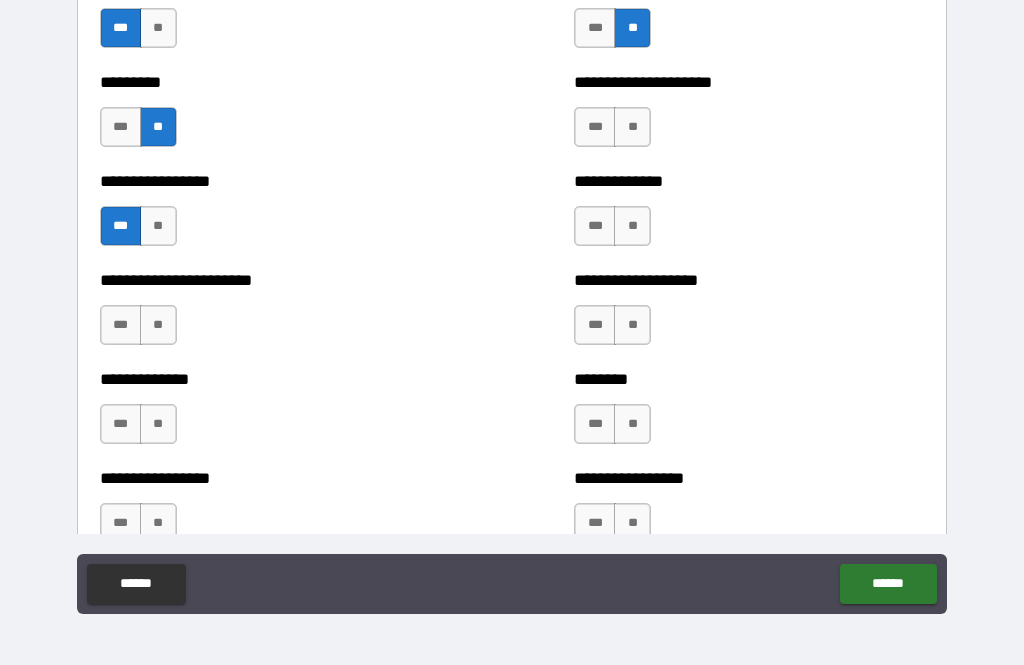 click on "**" at bounding box center (158, 325) 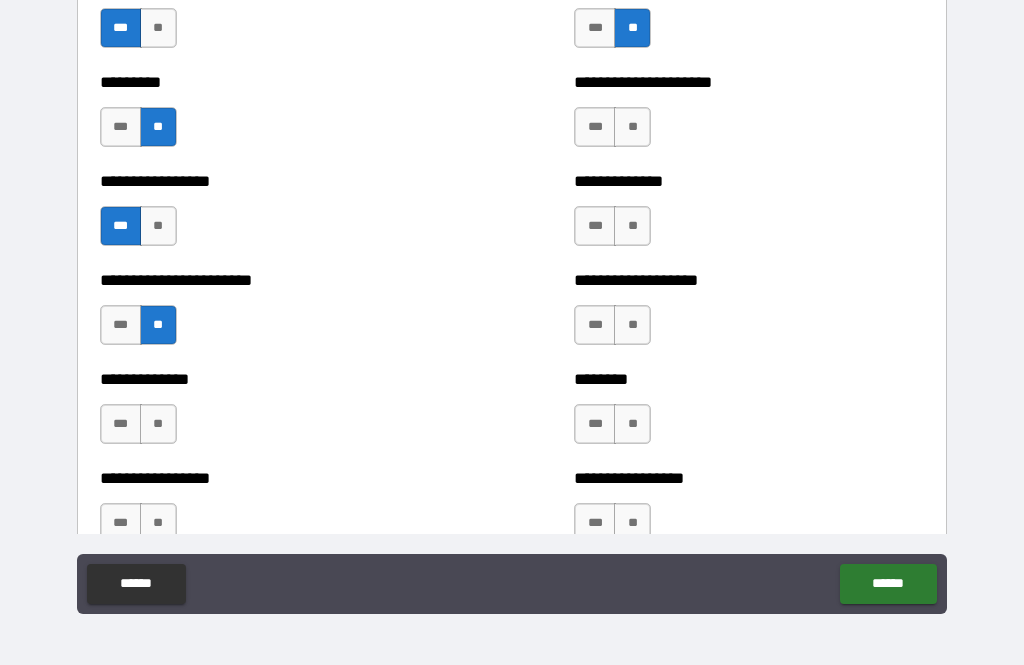 click on "**" at bounding box center (158, 424) 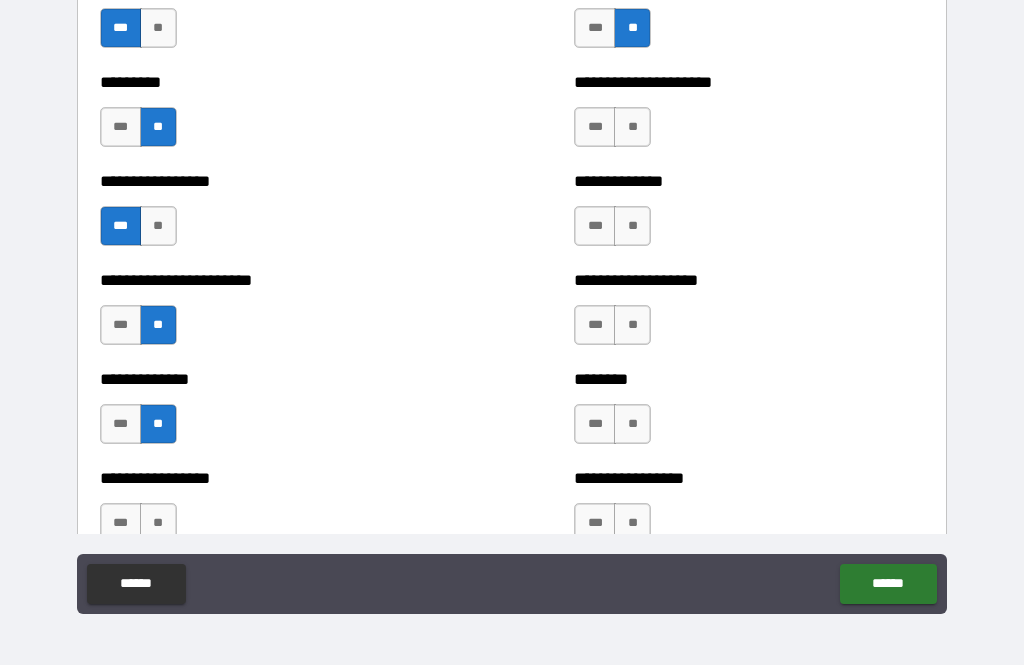 click on "***" at bounding box center [121, 523] 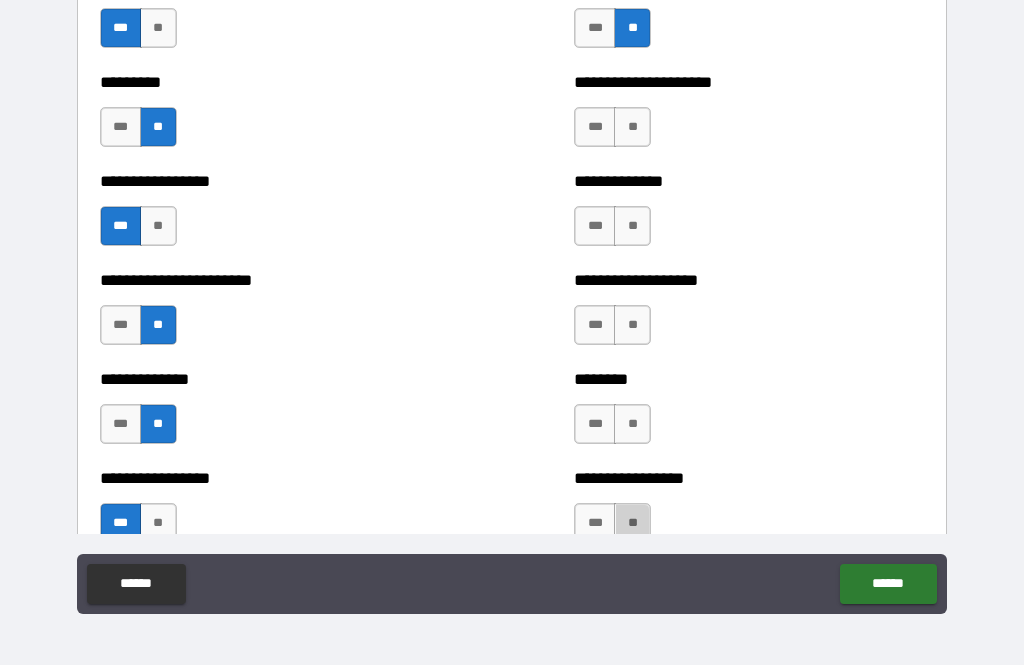 click on "**" at bounding box center (632, 523) 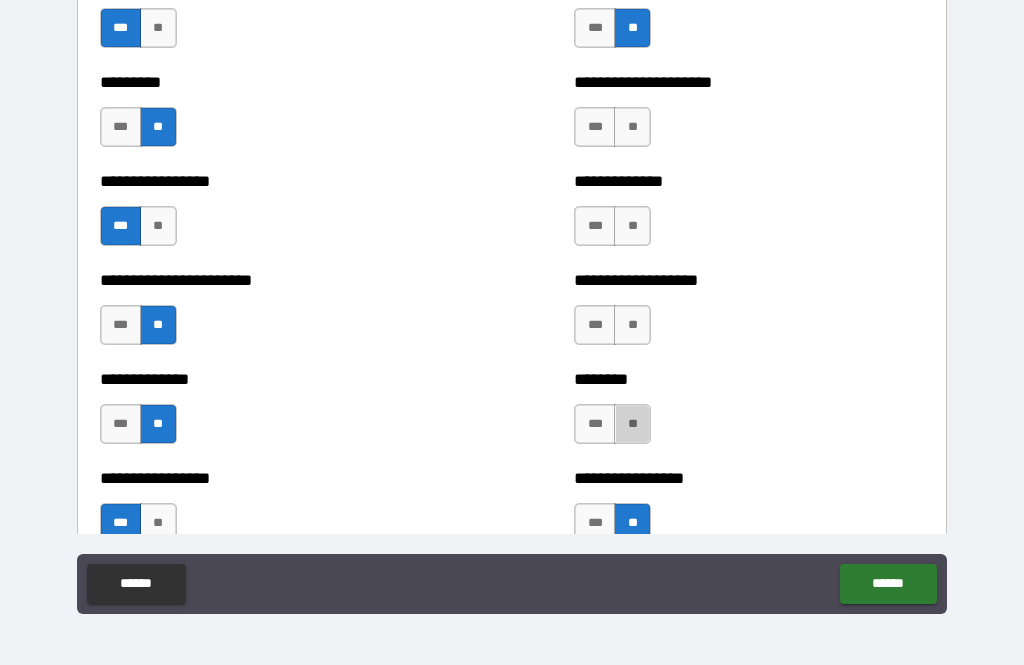 click on "**" at bounding box center (632, 424) 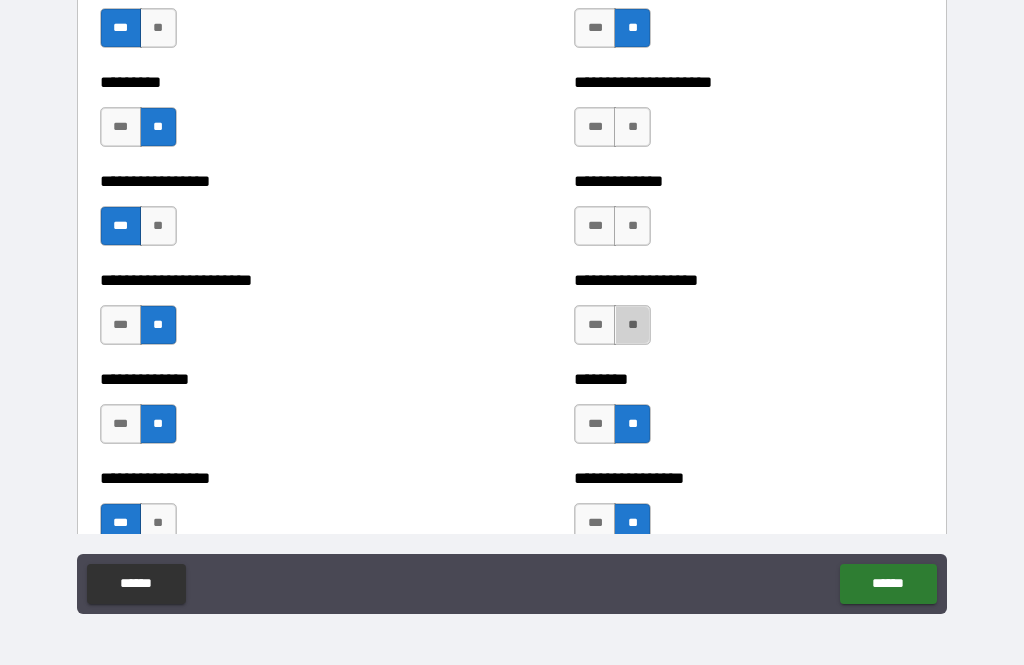 click on "**" at bounding box center (632, 325) 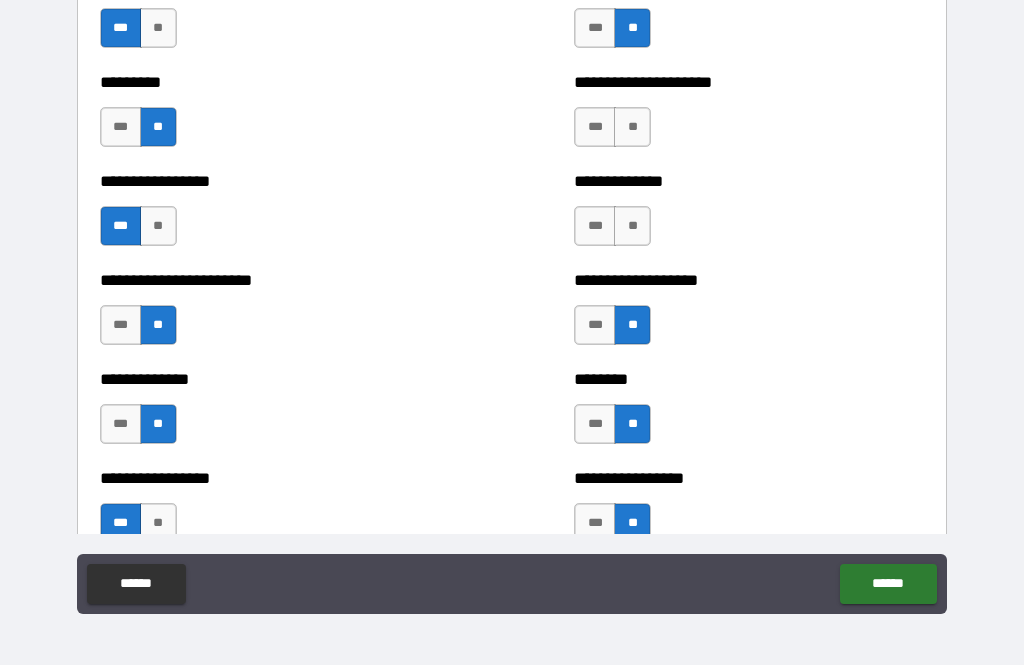 click on "**" at bounding box center (632, 226) 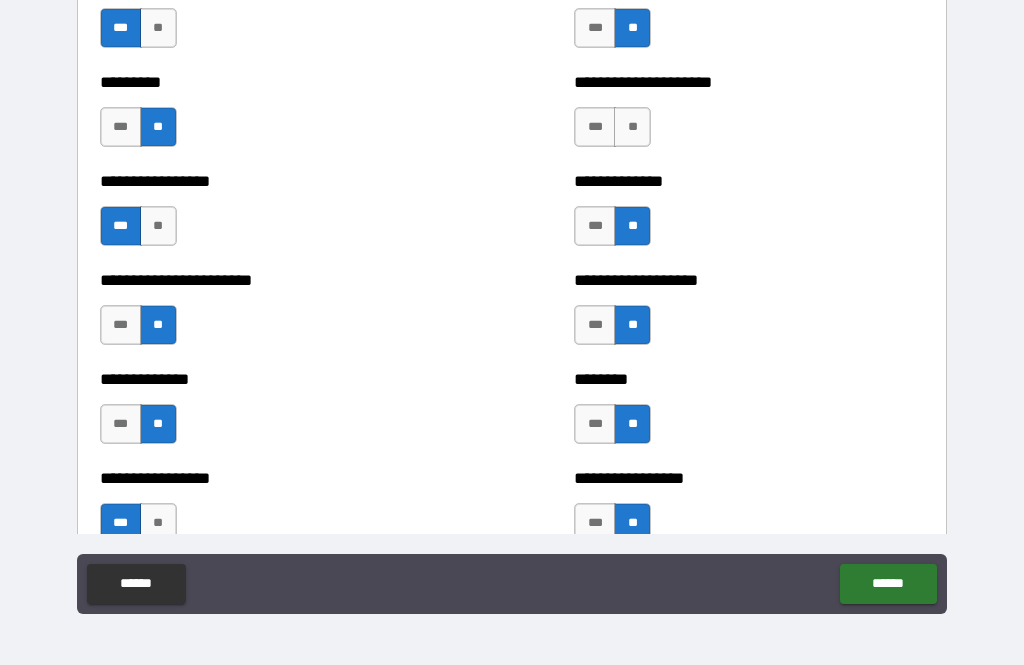 click on "**" at bounding box center [632, 127] 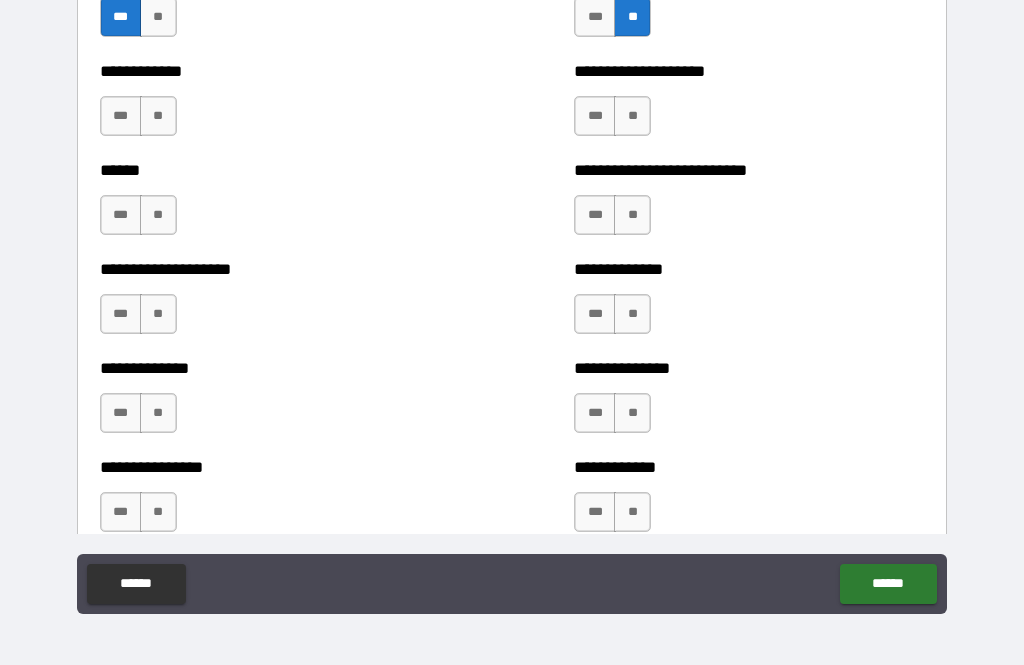 scroll, scrollTop: 4212, scrollLeft: 0, axis: vertical 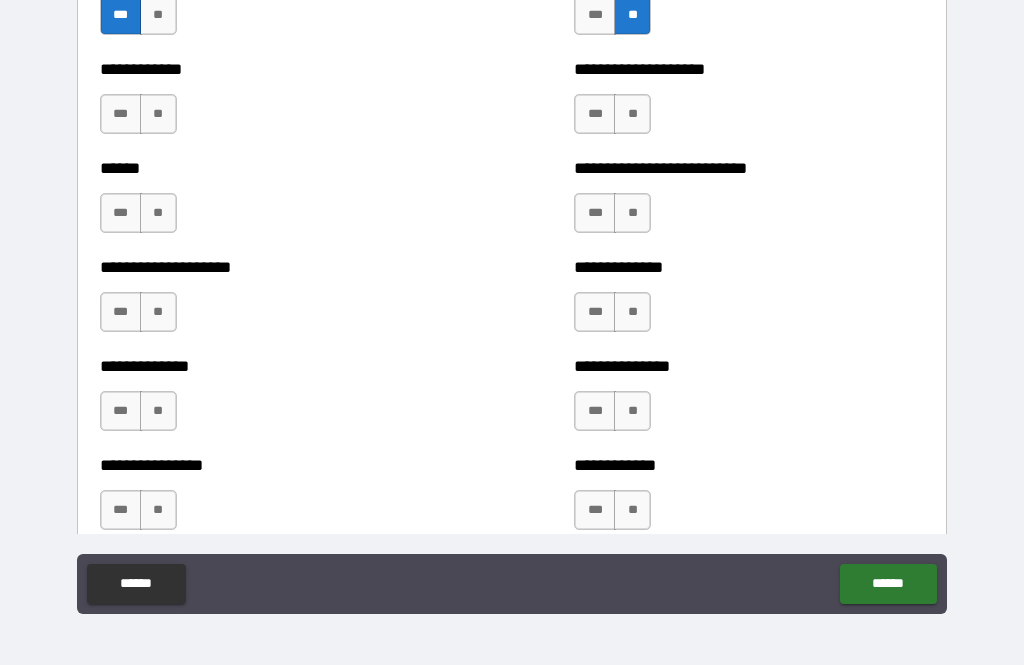 click on "***" at bounding box center [121, 114] 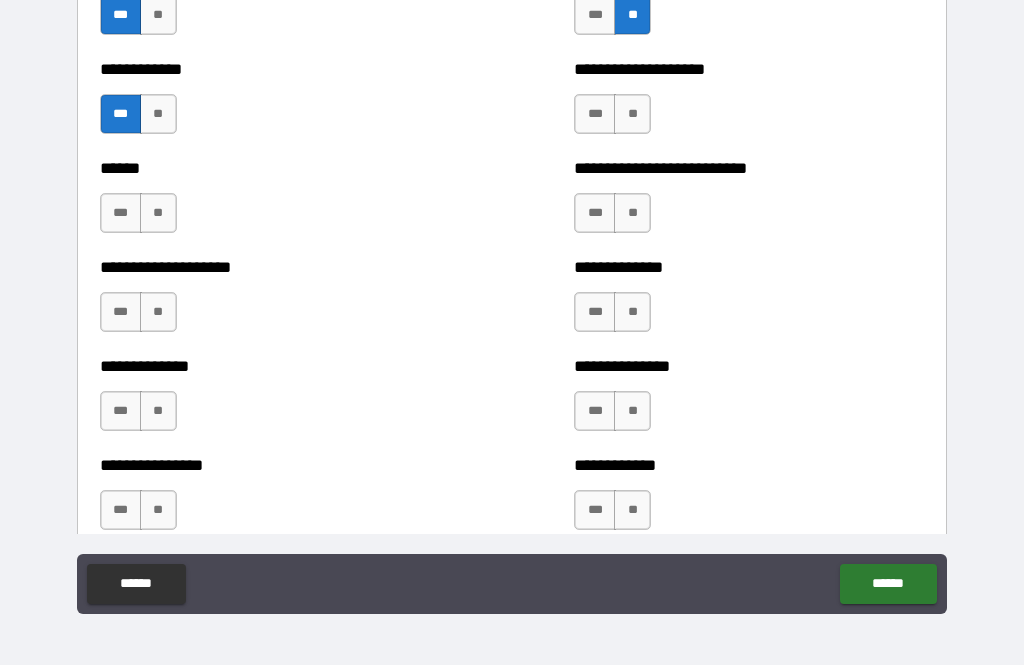 click on "**" at bounding box center (158, 114) 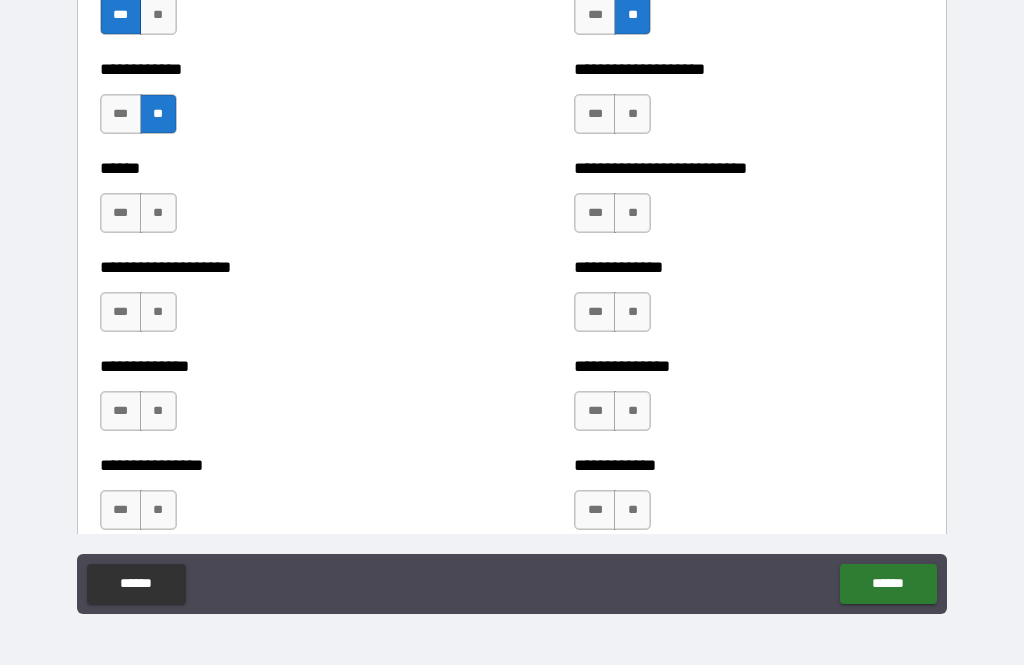 click on "**" at bounding box center (158, 213) 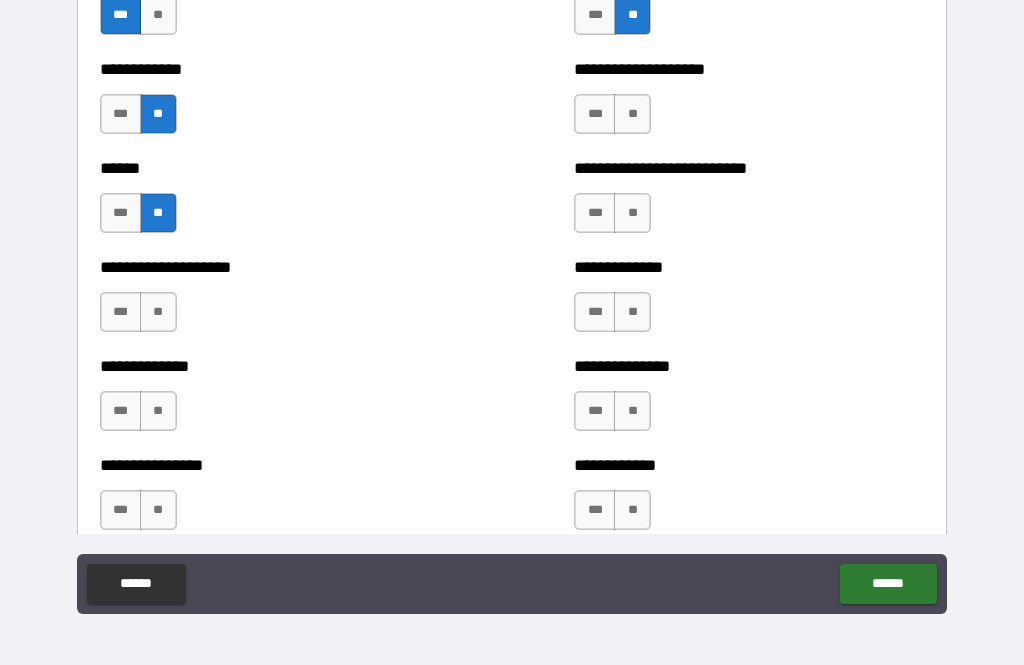 click on "**" at bounding box center (158, 312) 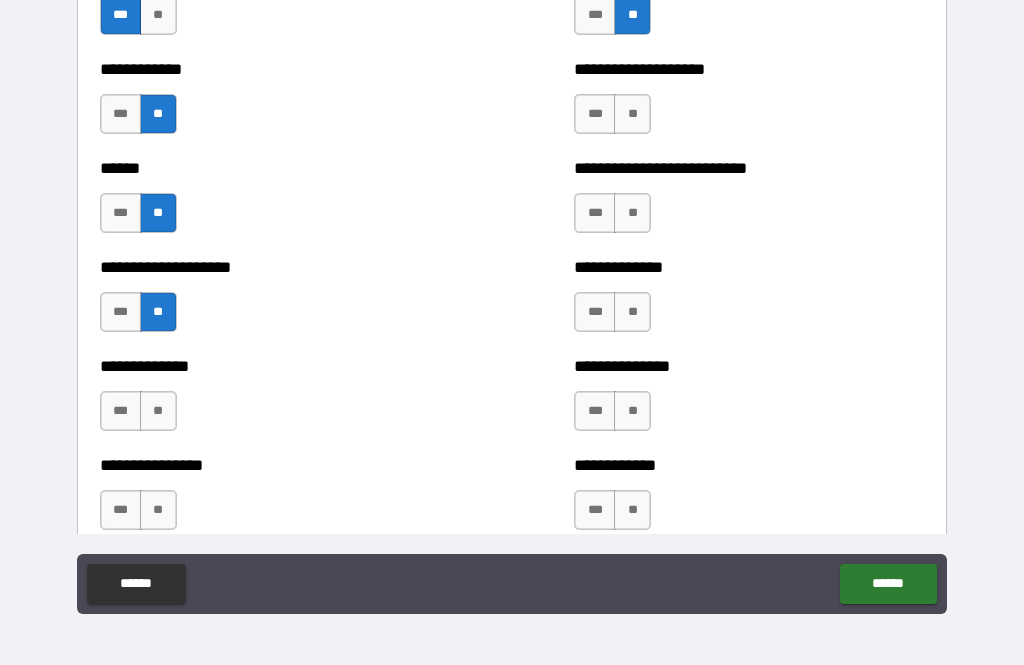 click on "**" at bounding box center [158, 411] 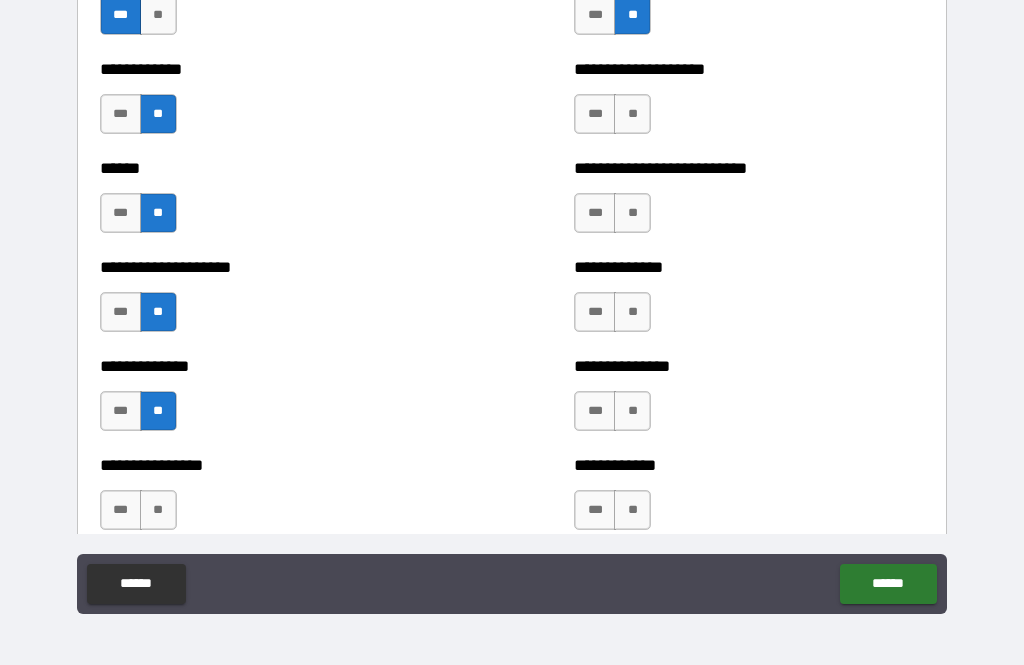 click on "**" at bounding box center (158, 510) 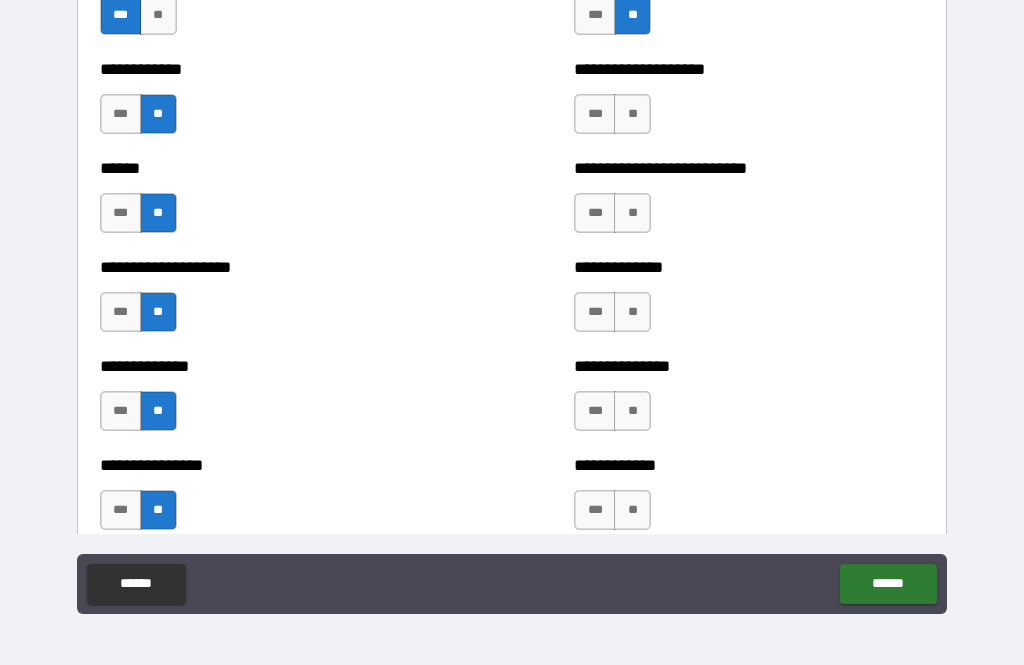 click on "**" at bounding box center (632, 510) 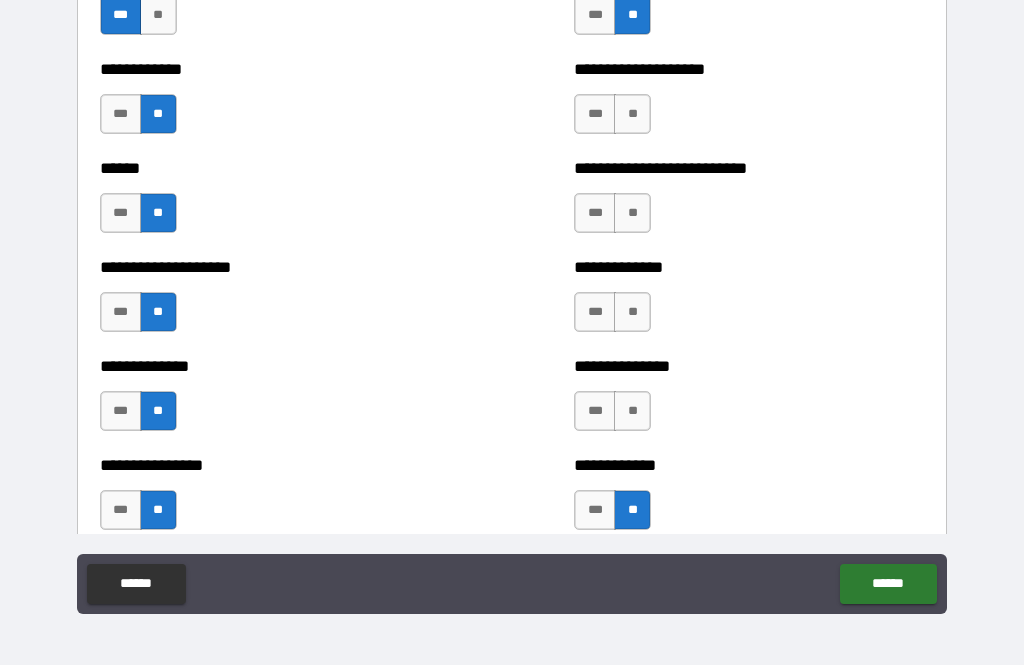 click on "**" at bounding box center [632, 411] 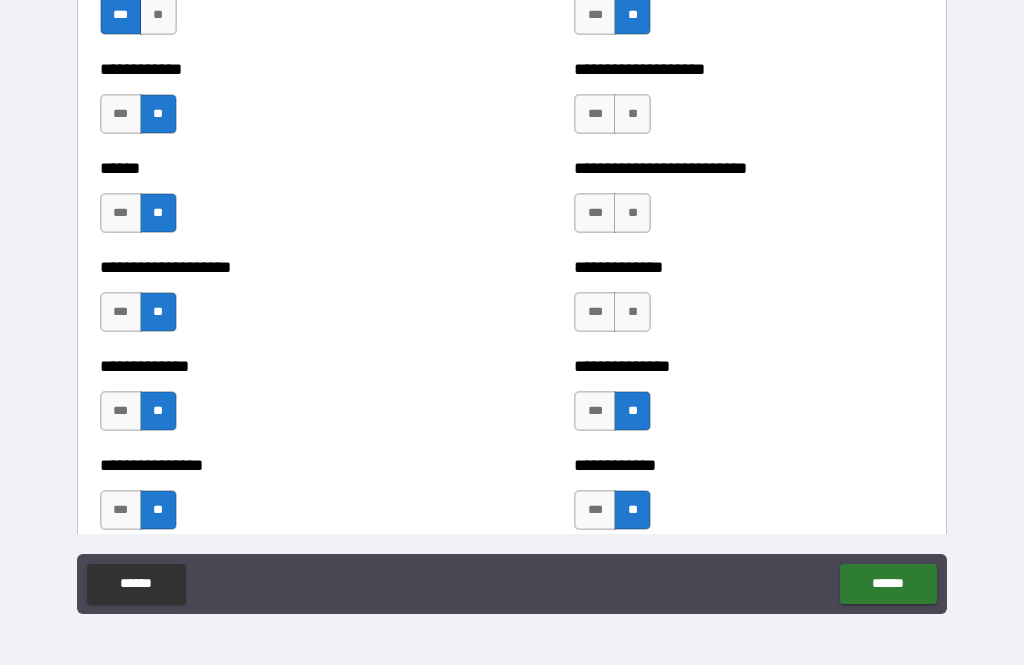 click on "**" at bounding box center (632, 312) 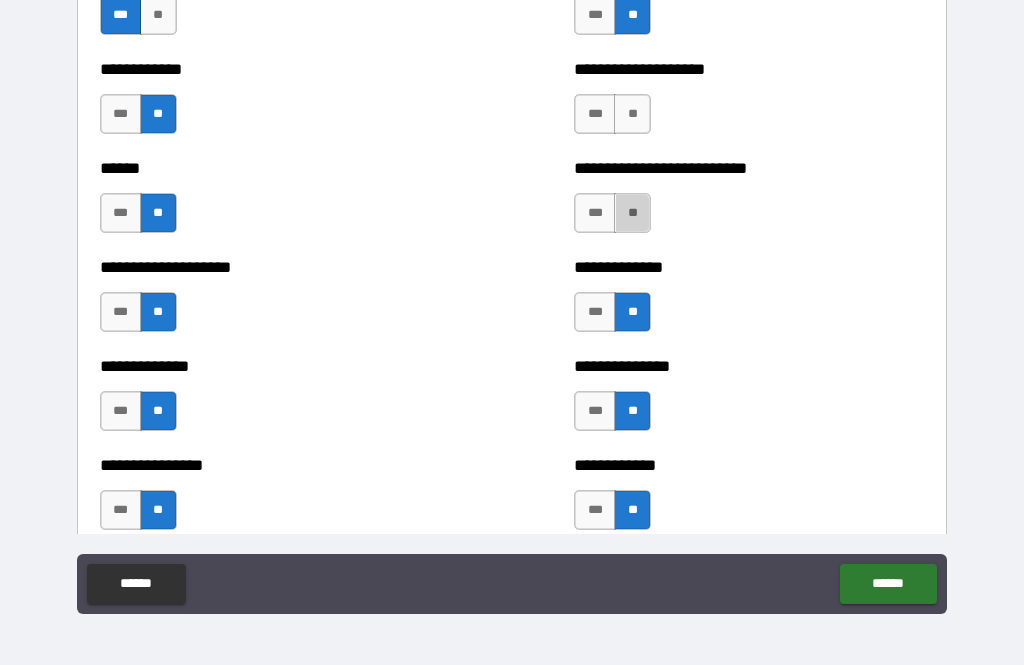 click on "**" at bounding box center [632, 213] 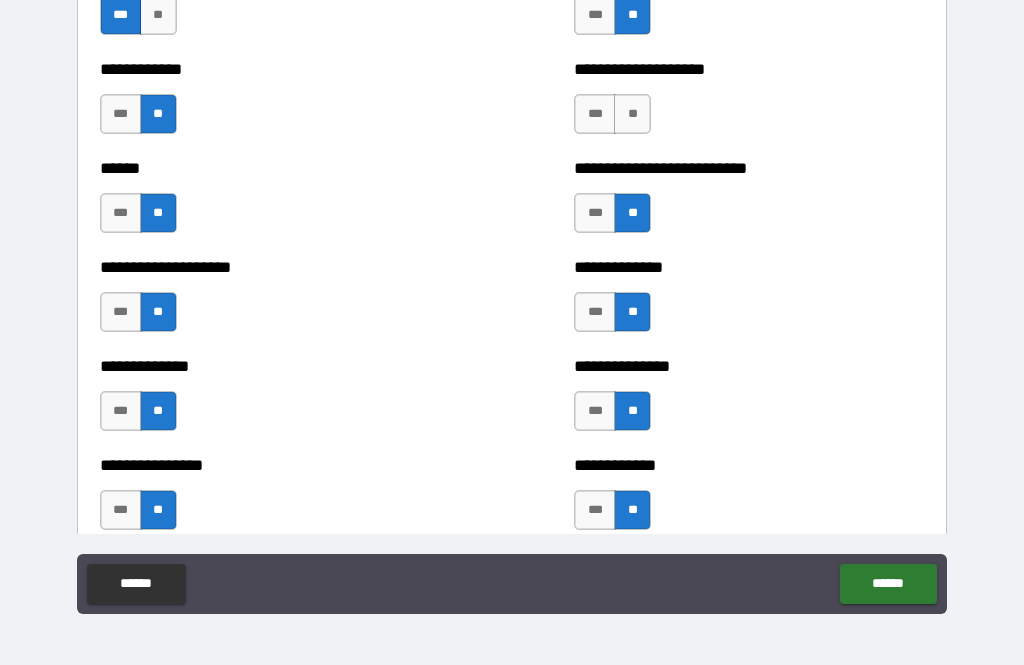click on "**" at bounding box center (632, 114) 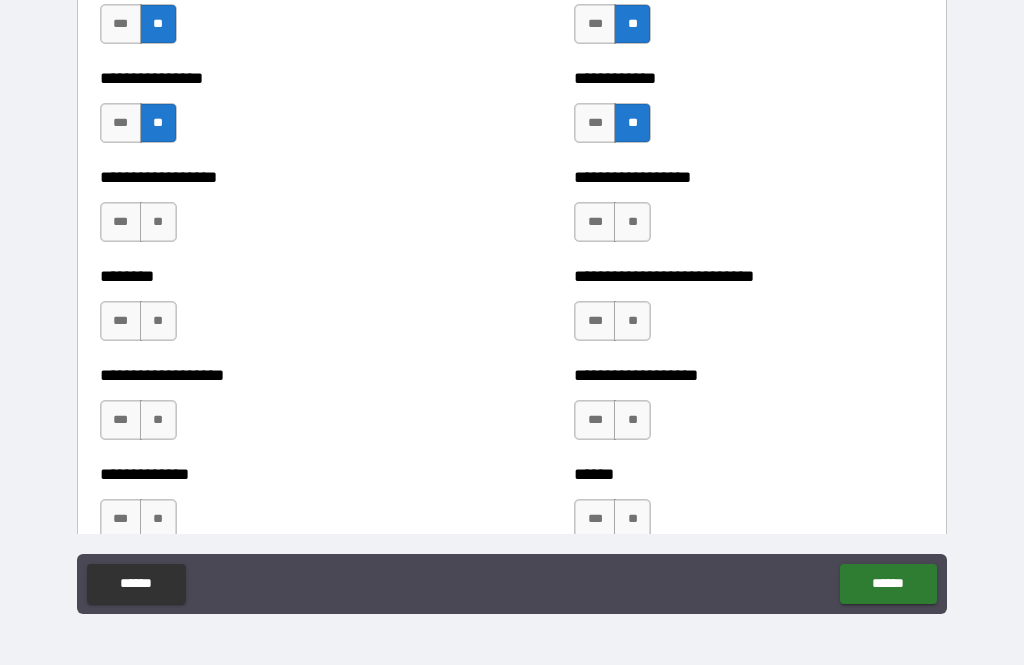 scroll, scrollTop: 4600, scrollLeft: 0, axis: vertical 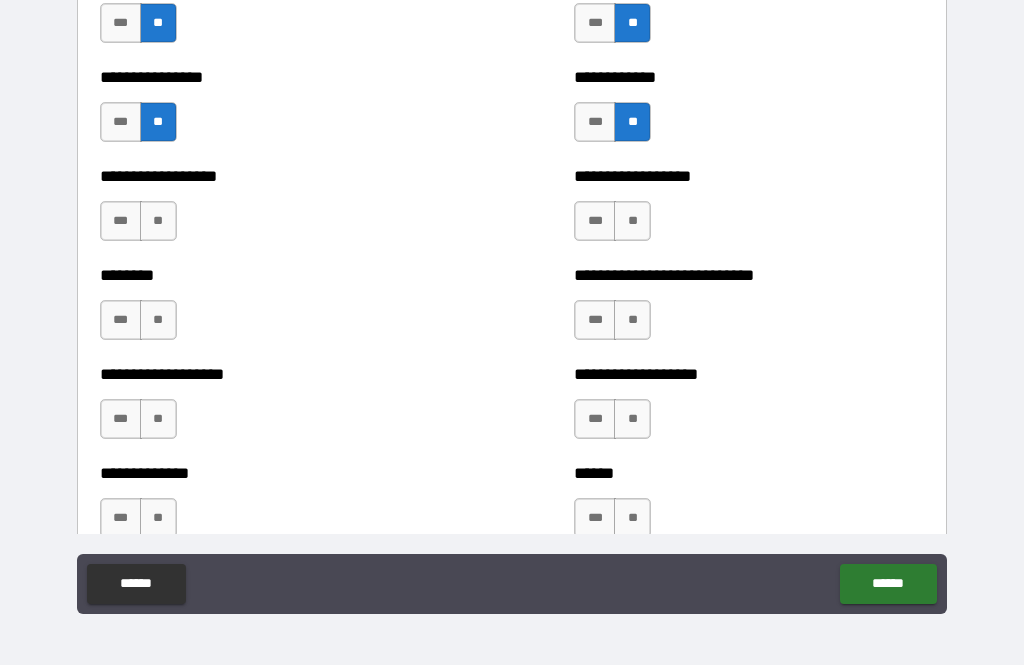 click on "**" at bounding box center [632, 221] 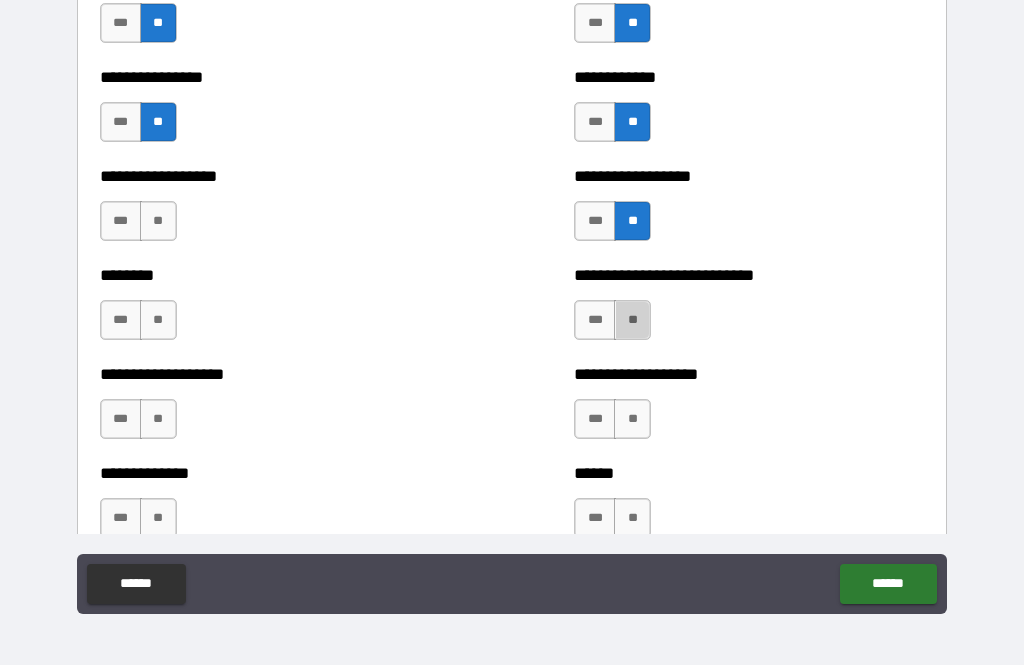 click on "**" at bounding box center [632, 320] 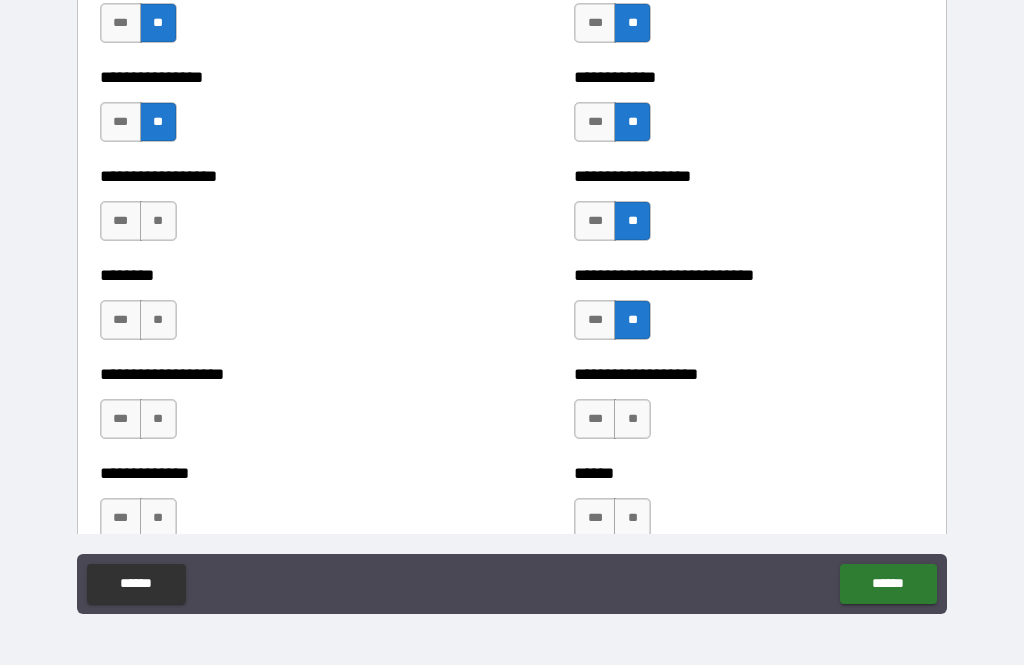 click on "**" at bounding box center (632, 419) 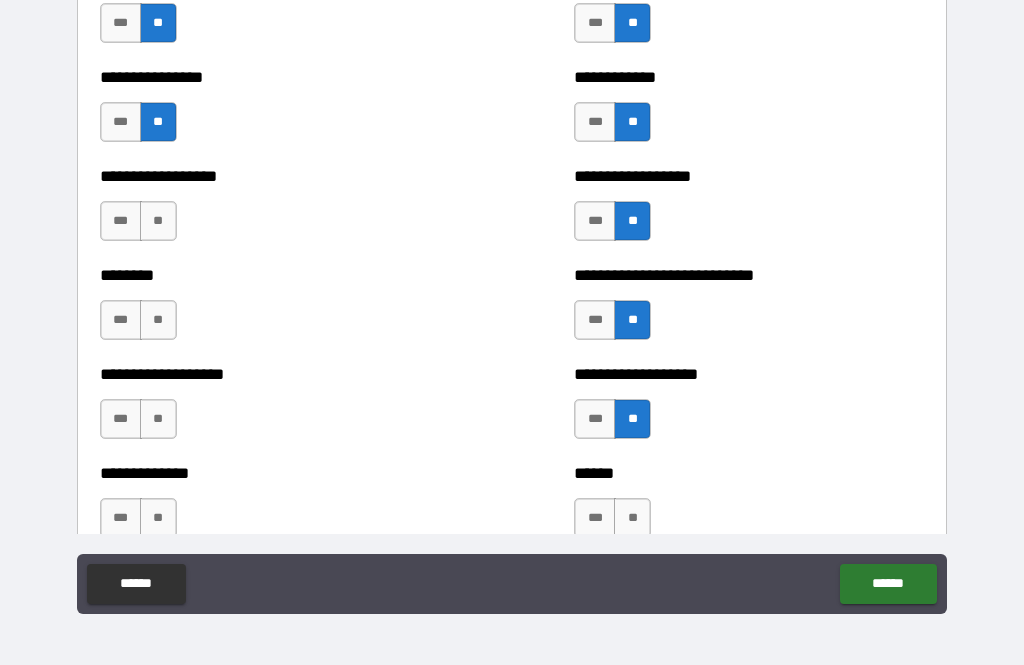 click on "**" at bounding box center (632, 518) 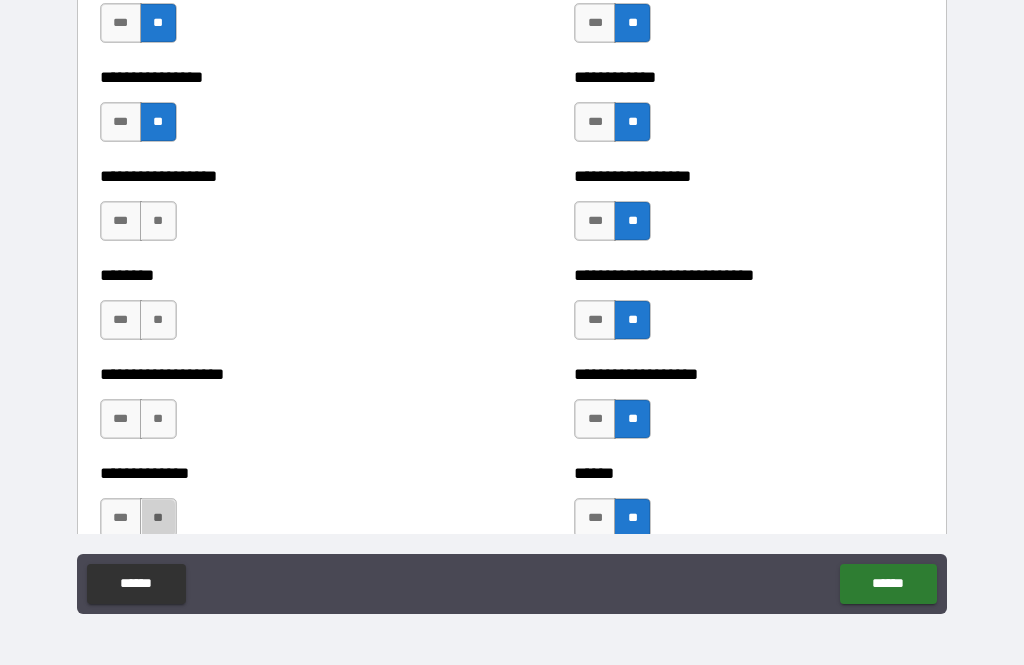 click on "**" at bounding box center [158, 518] 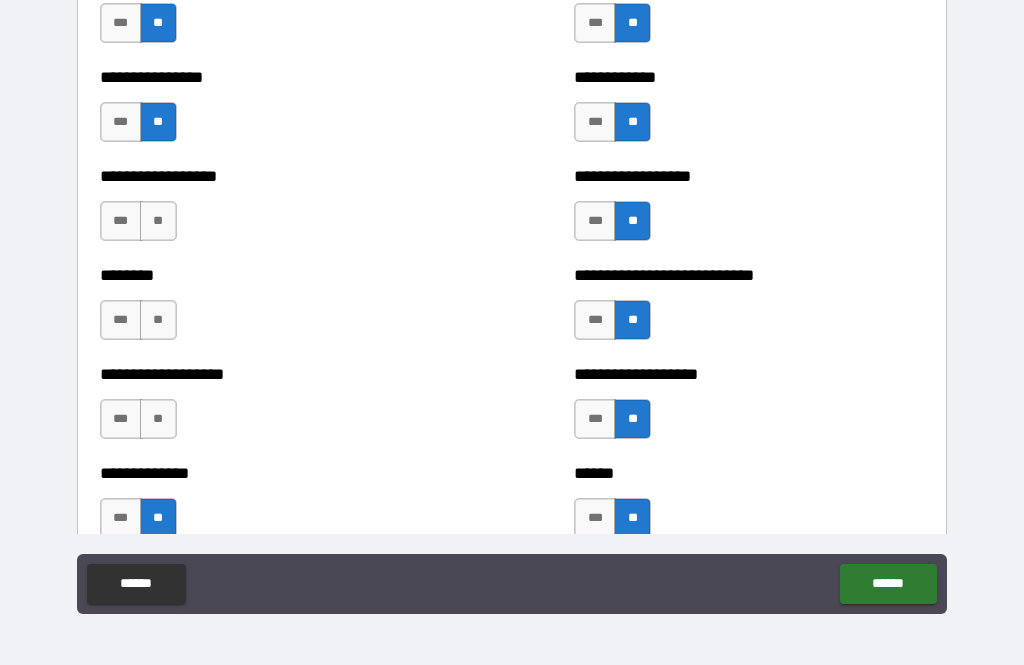 click on "**" at bounding box center (158, 419) 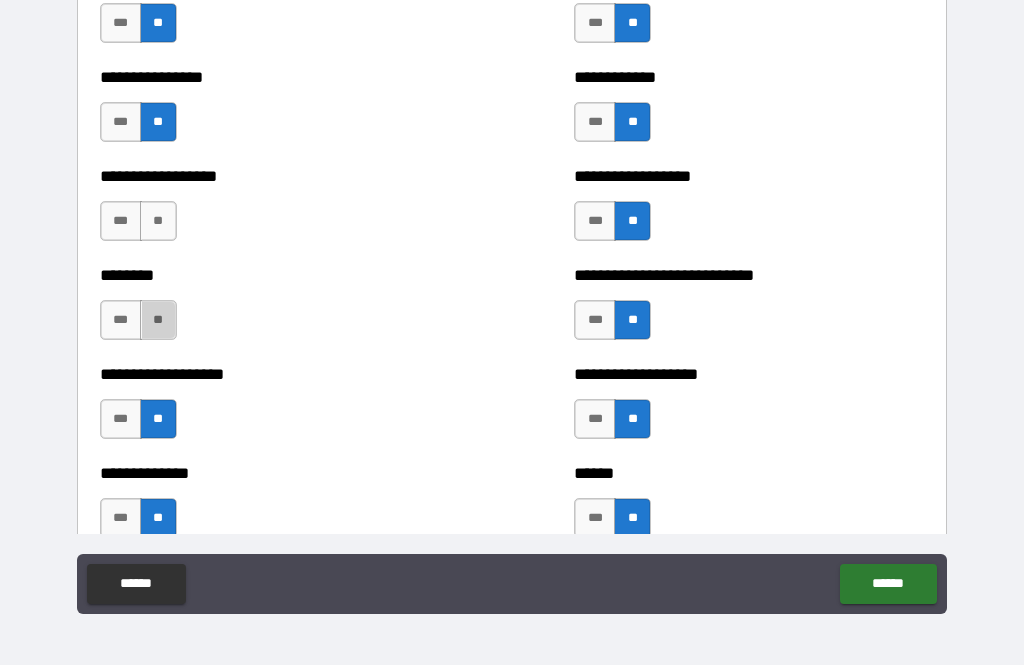 click on "**" at bounding box center (158, 320) 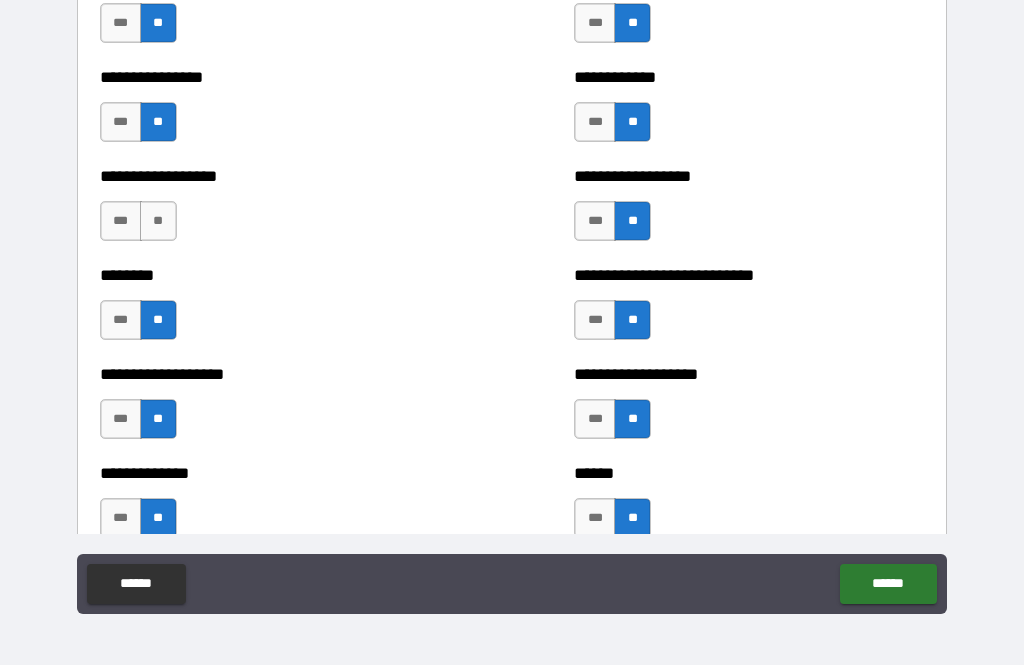 click on "**" at bounding box center [158, 221] 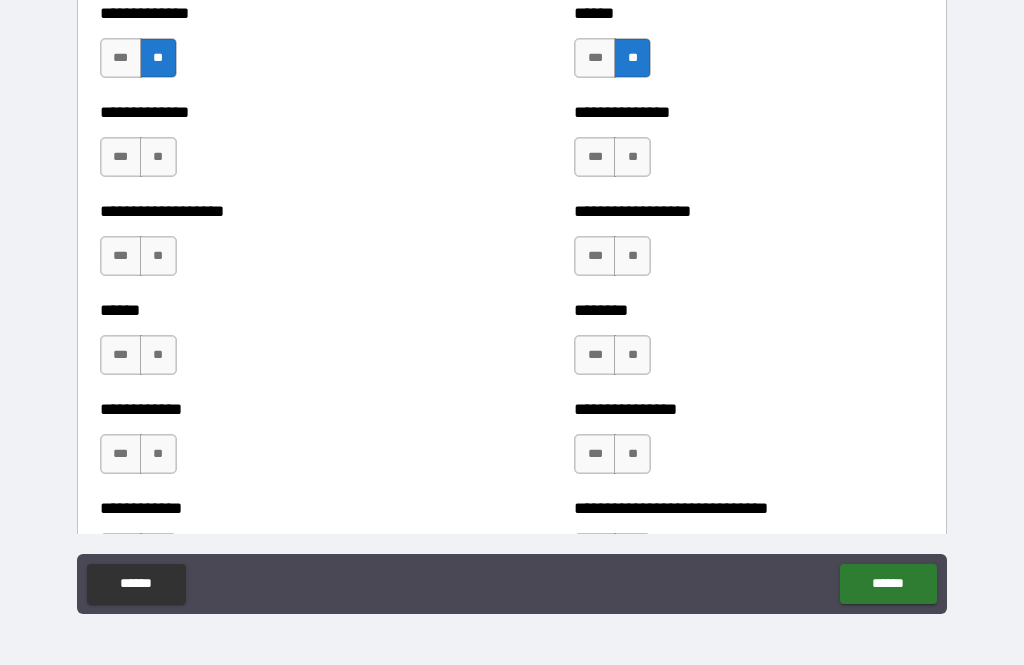 scroll, scrollTop: 5066, scrollLeft: 0, axis: vertical 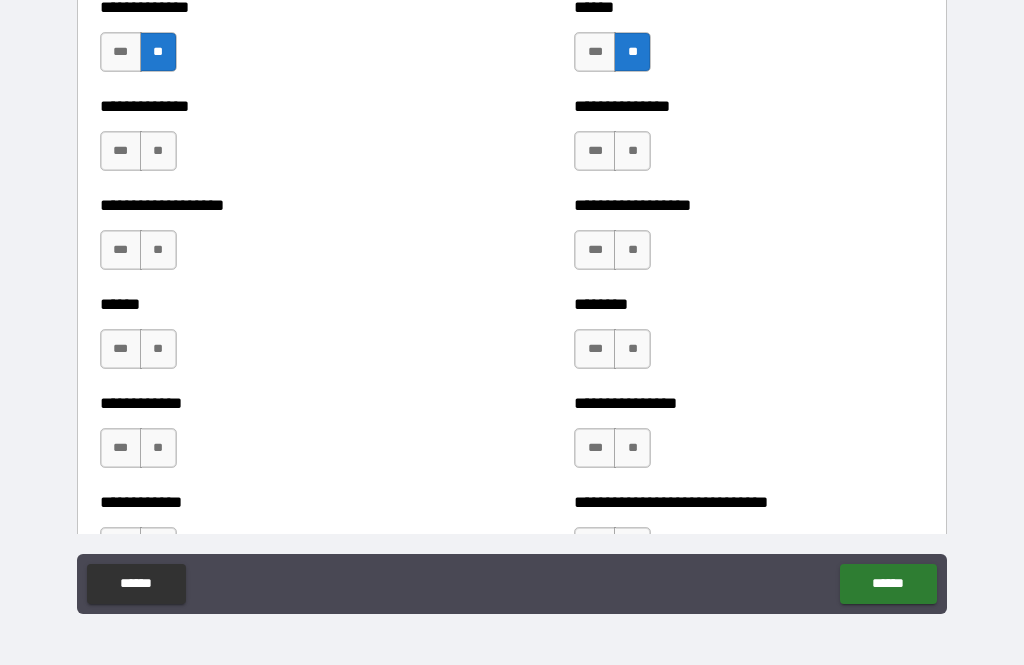 click on "**" at bounding box center [632, 151] 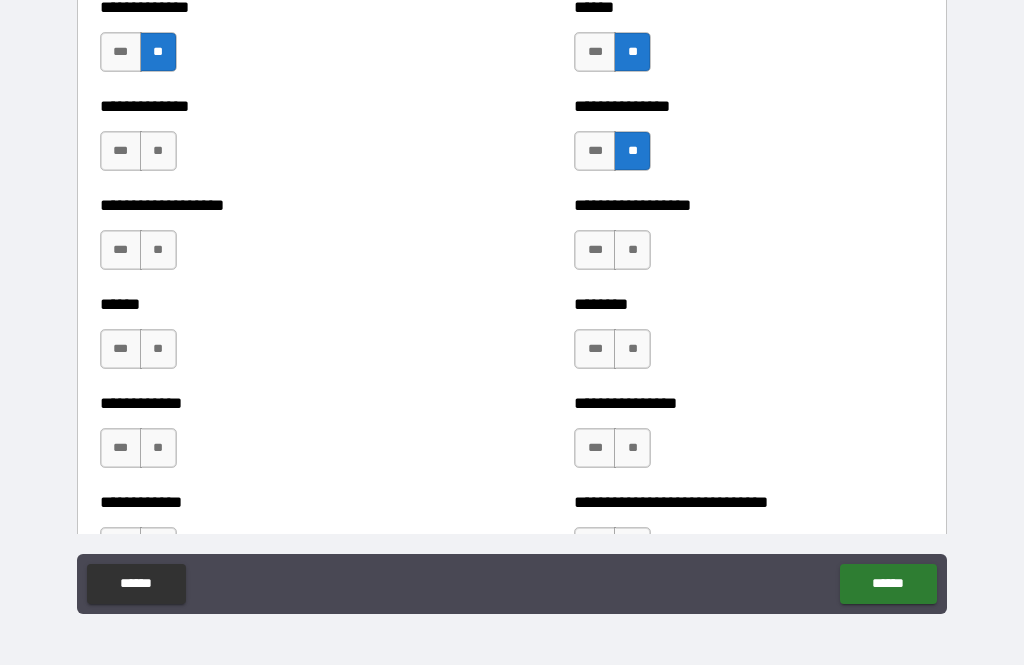 click on "**" at bounding box center (632, 250) 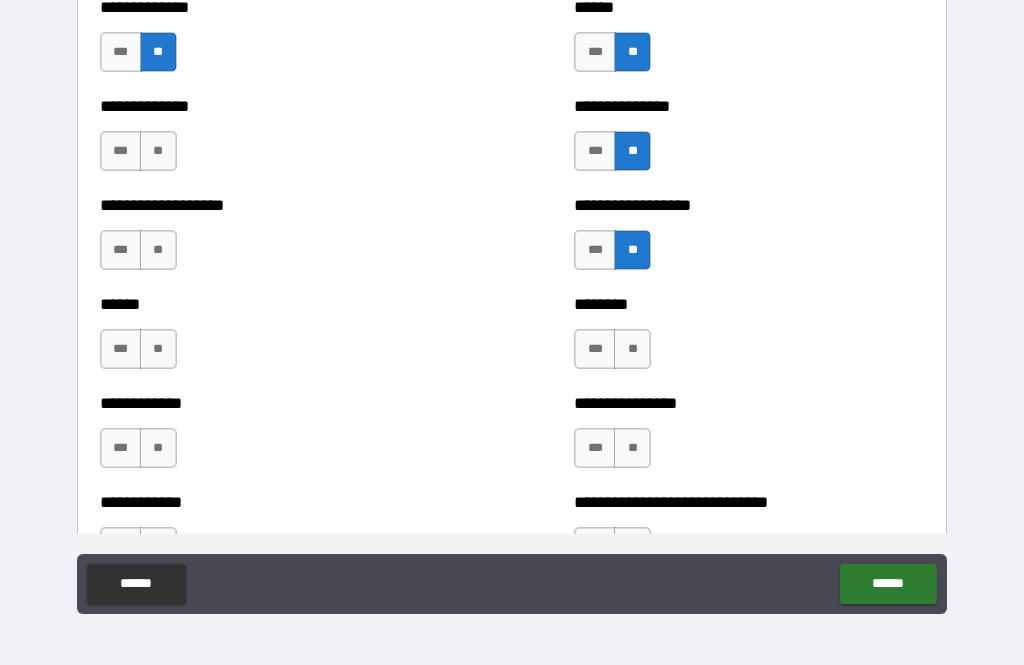 click on "**" at bounding box center [632, 349] 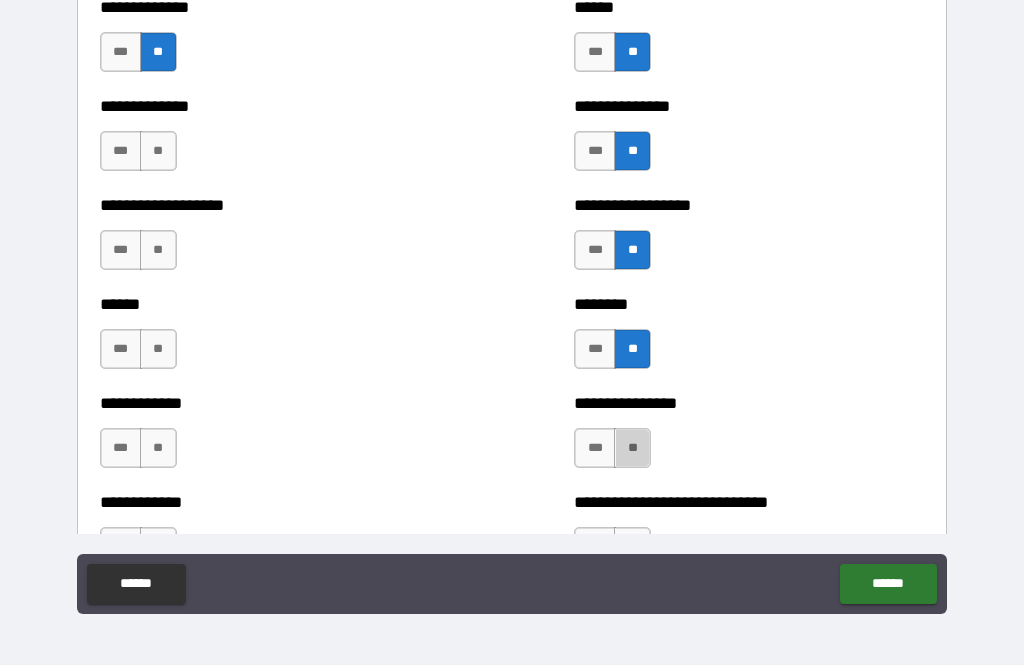 click on "**" at bounding box center [632, 448] 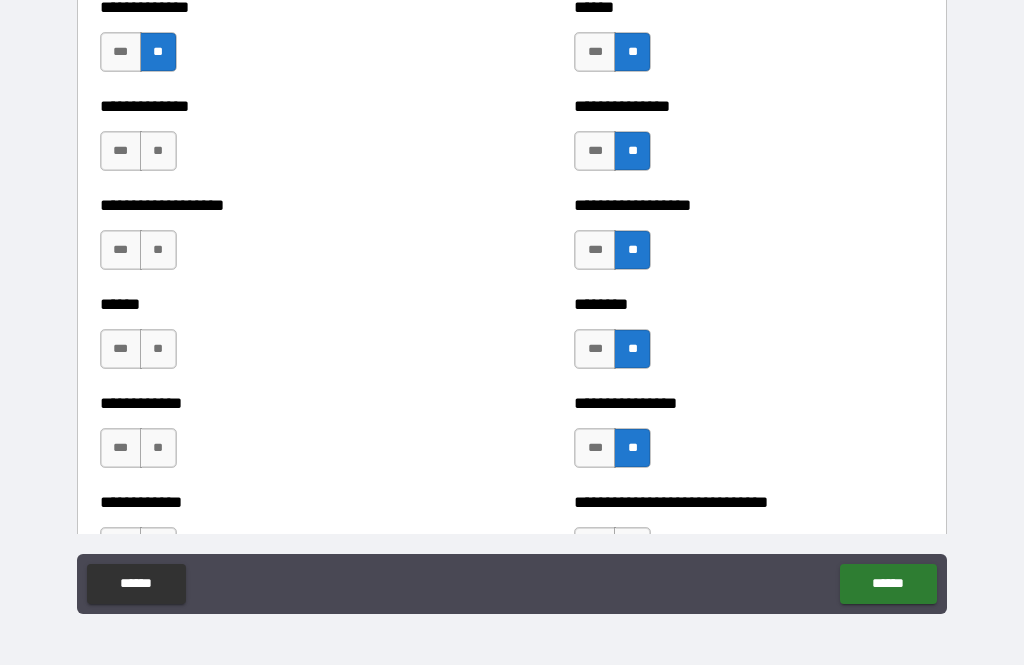 click on "**" at bounding box center (158, 151) 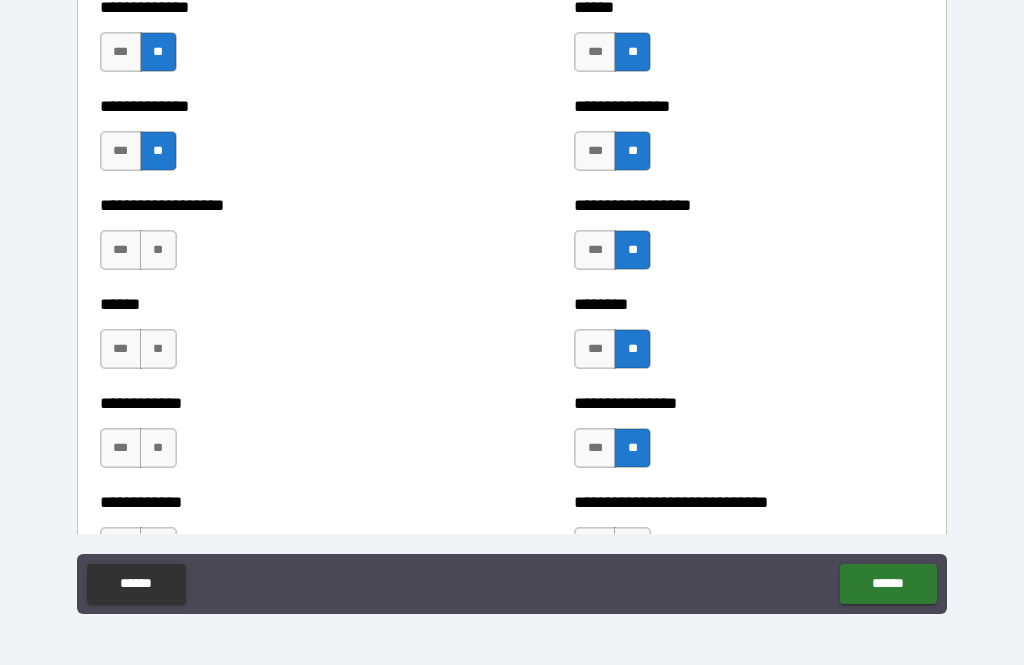 click on "**" at bounding box center [158, 250] 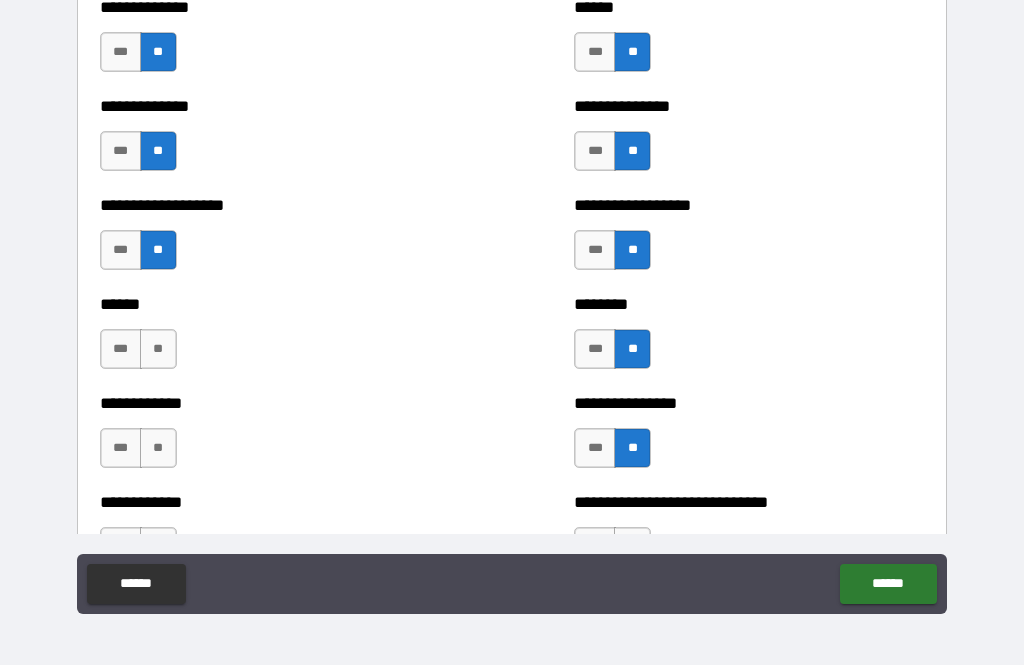 click on "**" at bounding box center [158, 349] 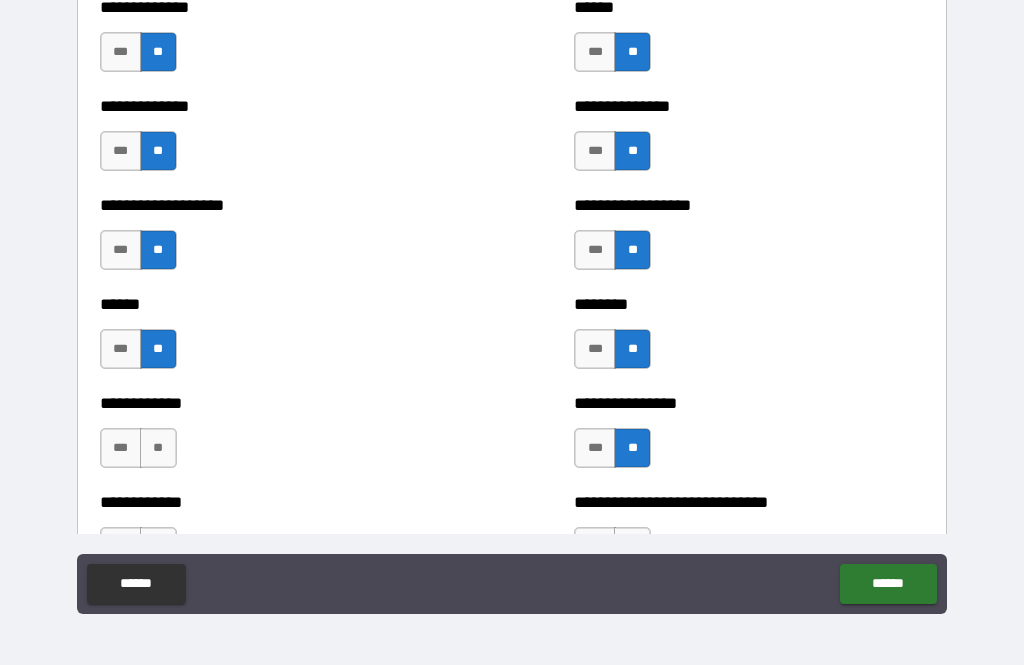 click on "**" at bounding box center [158, 448] 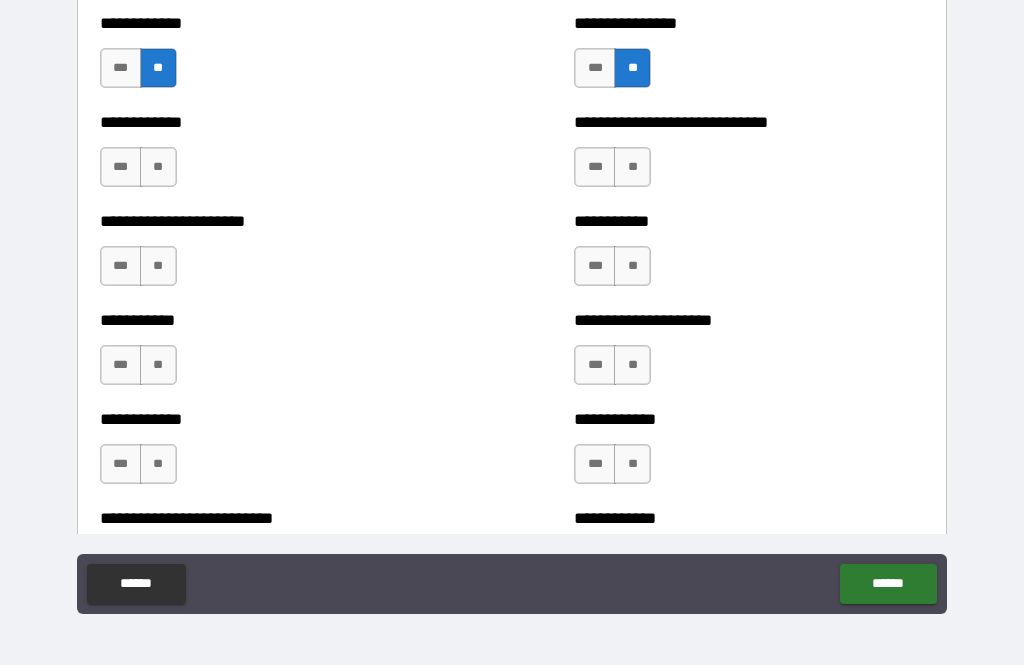 scroll, scrollTop: 5447, scrollLeft: 0, axis: vertical 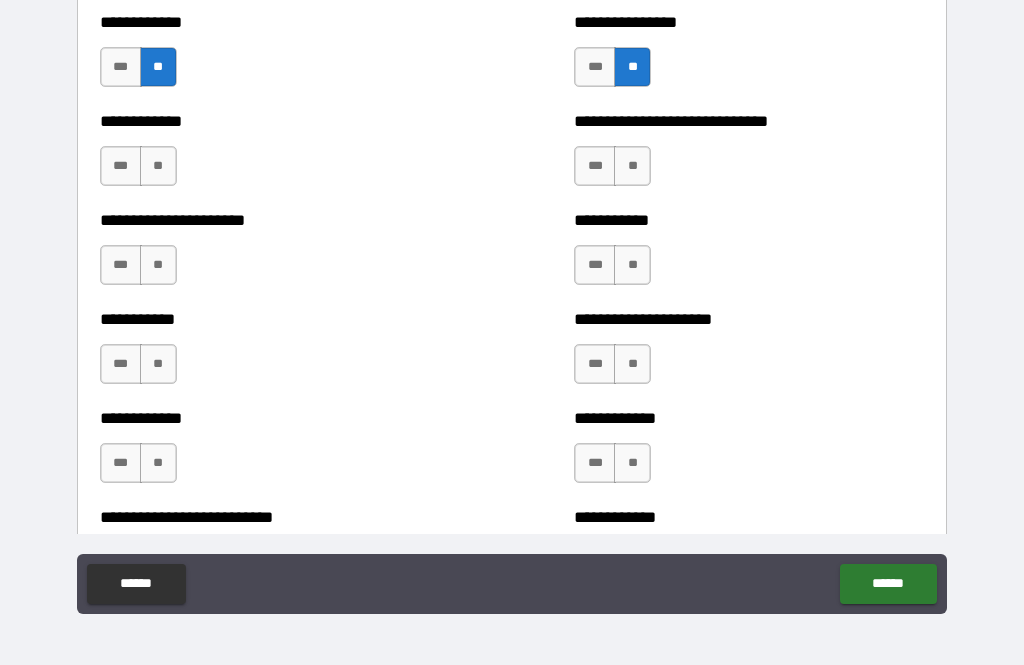 click on "**" at bounding box center [158, 166] 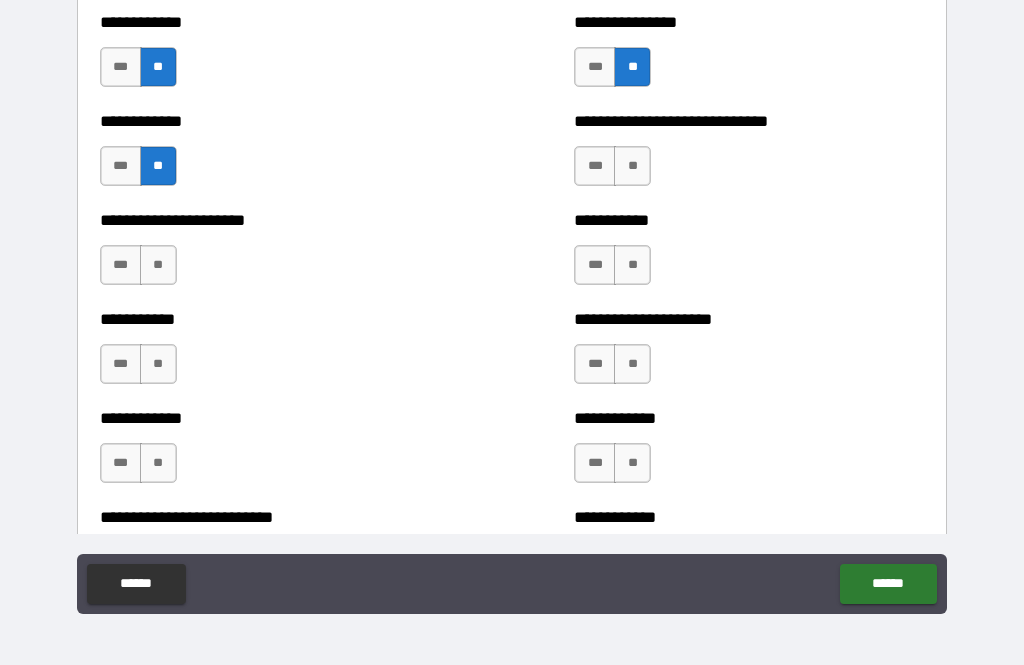 click on "**" at bounding box center (158, 265) 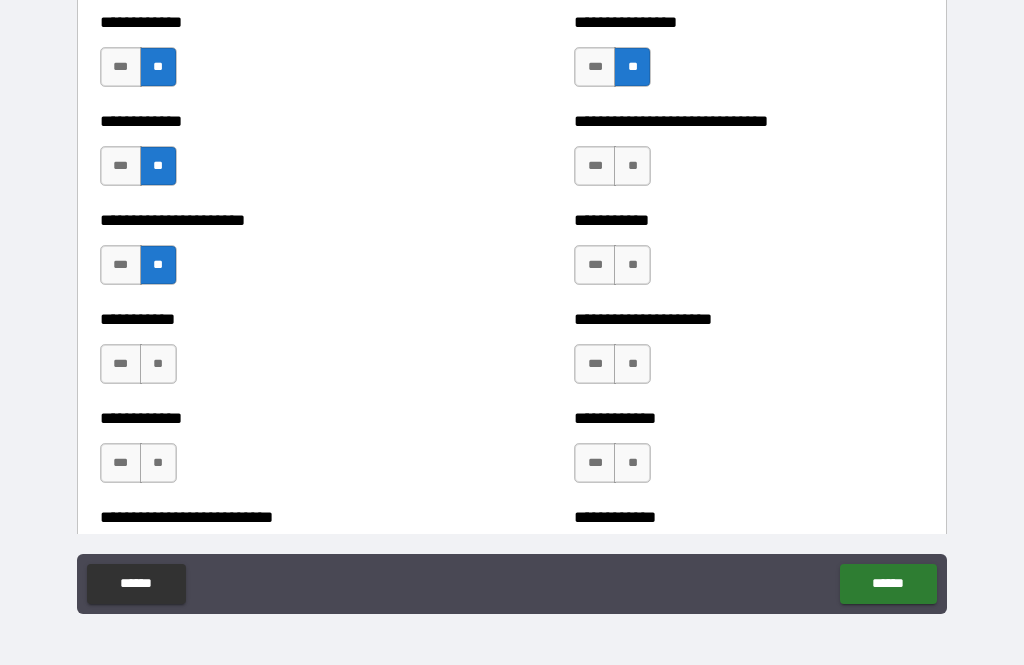 click on "**" at bounding box center [158, 364] 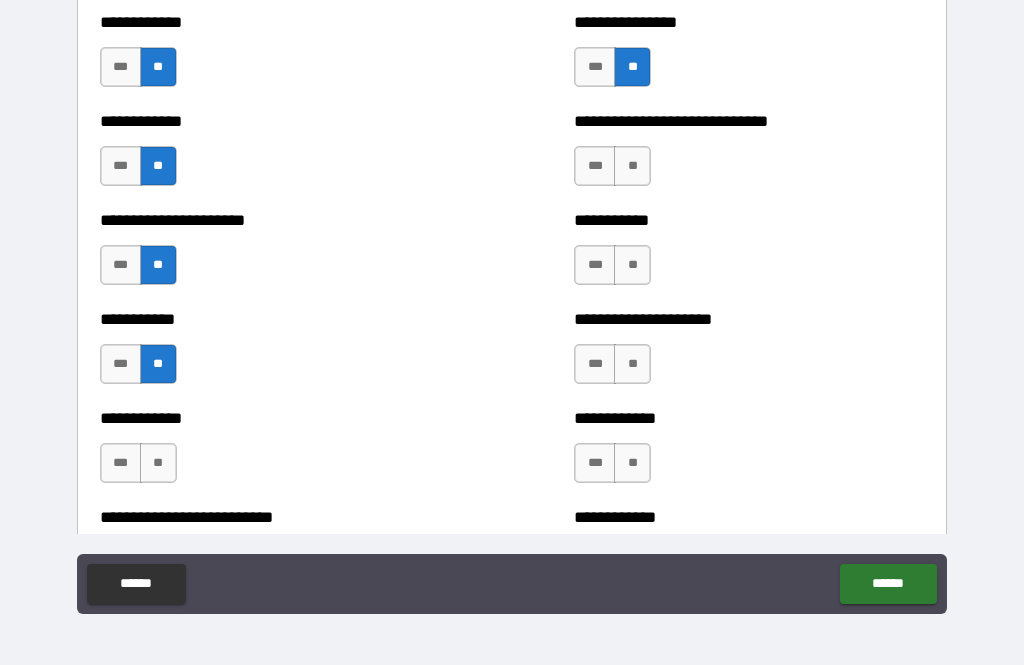 click on "**" at bounding box center (158, 463) 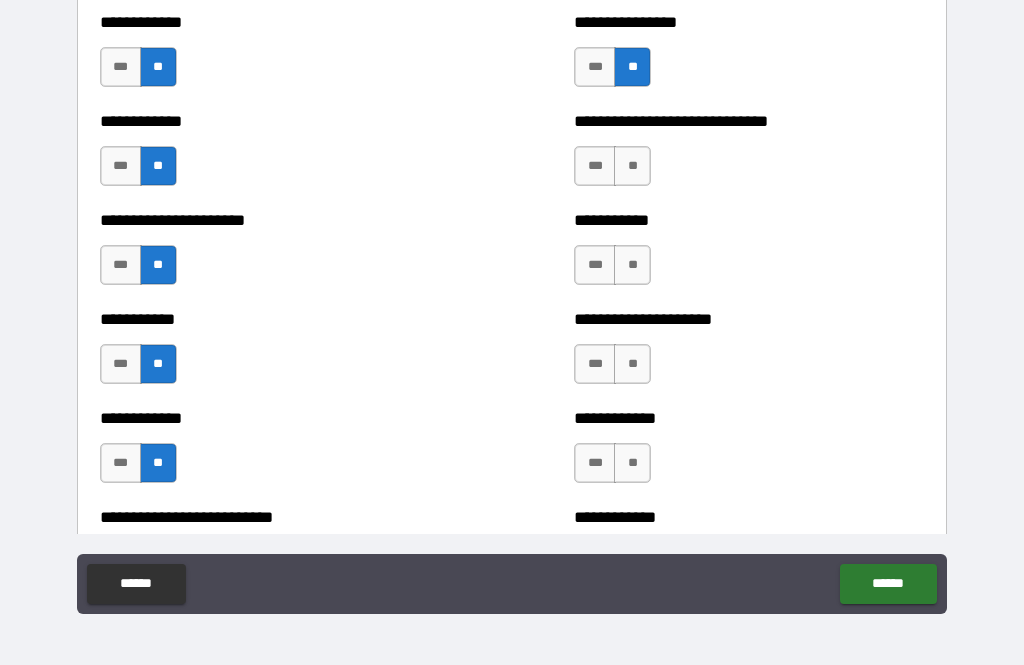 click on "**" at bounding box center (632, 463) 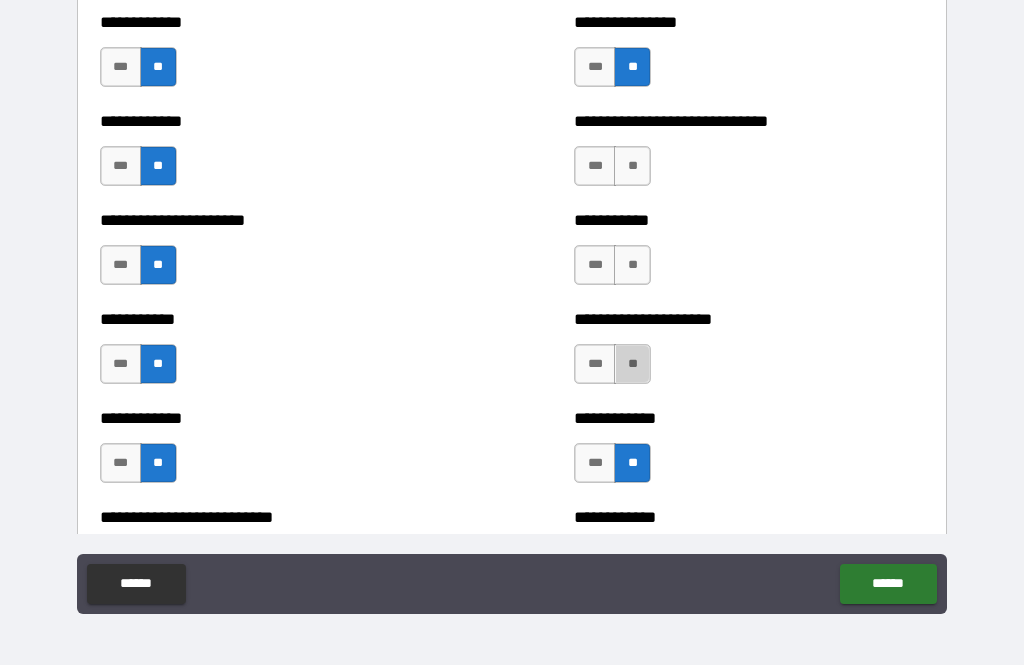 click on "**" at bounding box center (632, 364) 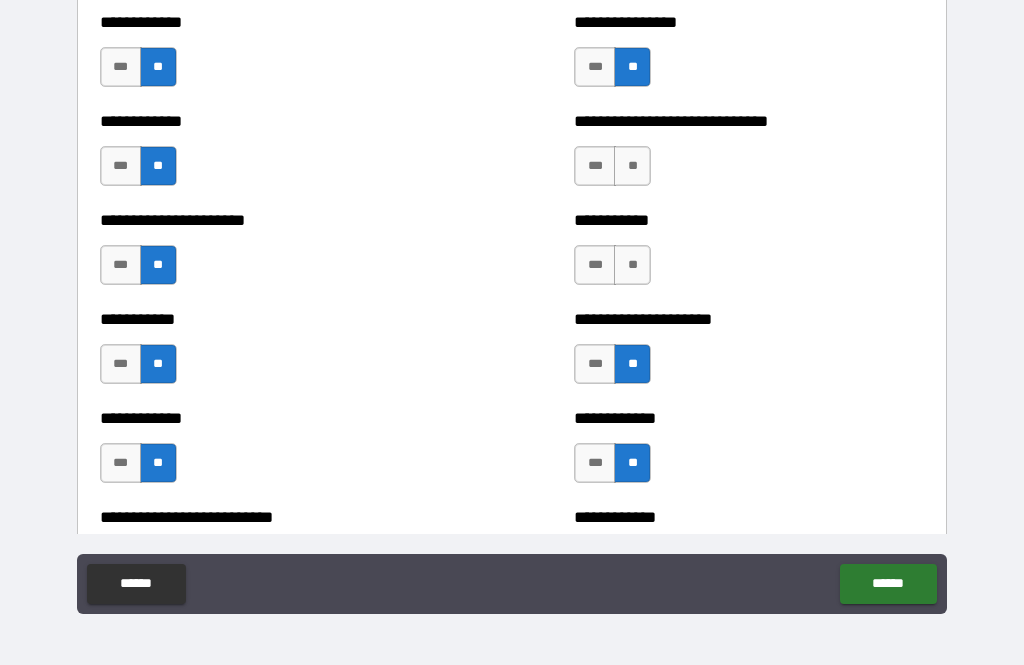 click on "**" at bounding box center (632, 265) 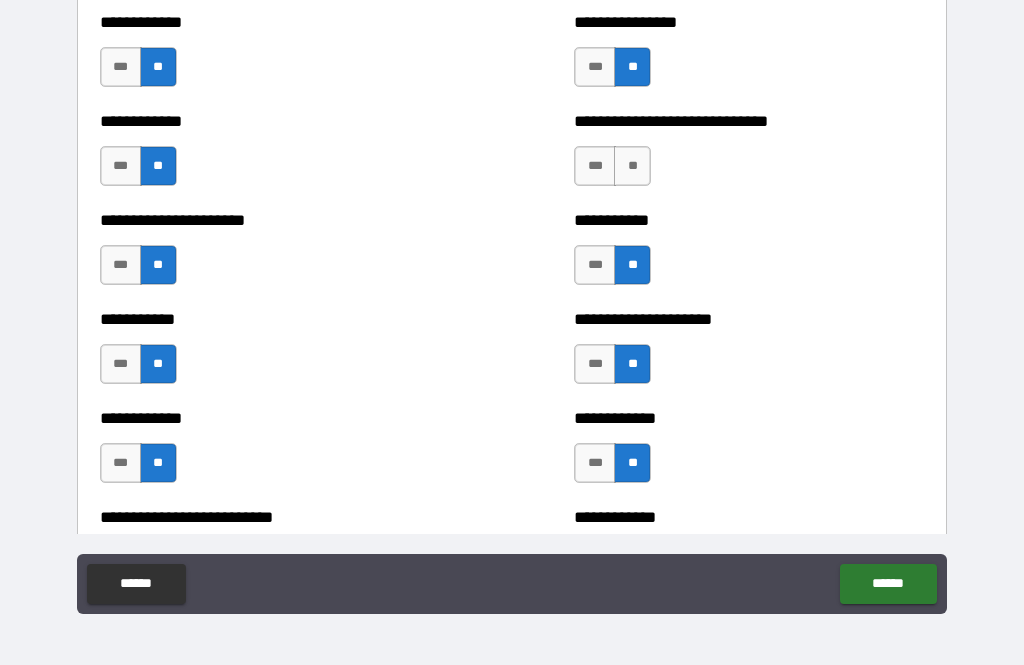 click on "**" at bounding box center (632, 166) 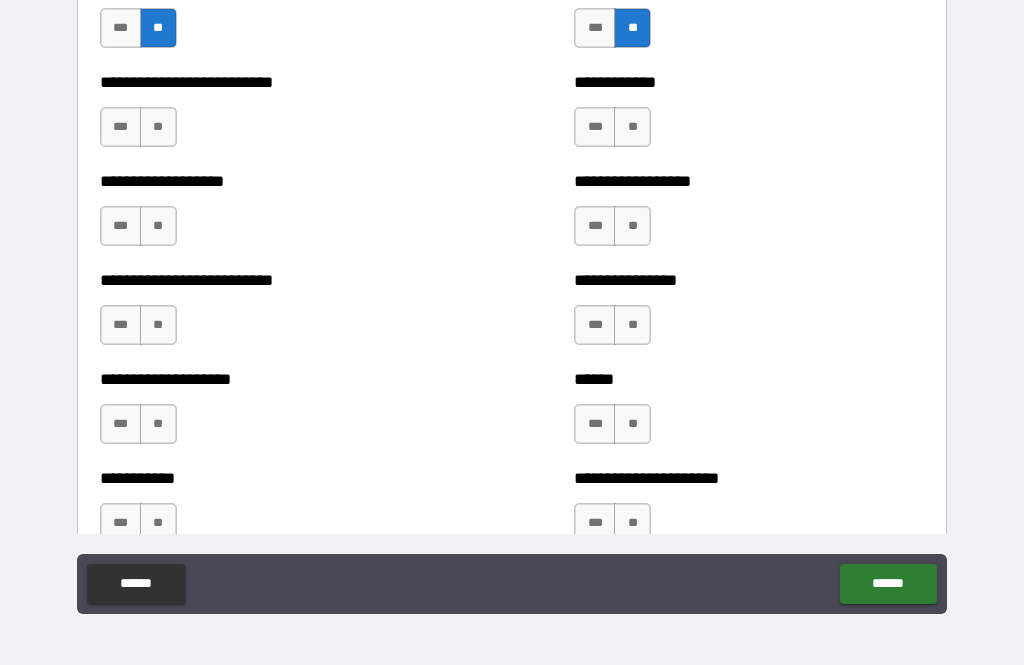 scroll, scrollTop: 5897, scrollLeft: 0, axis: vertical 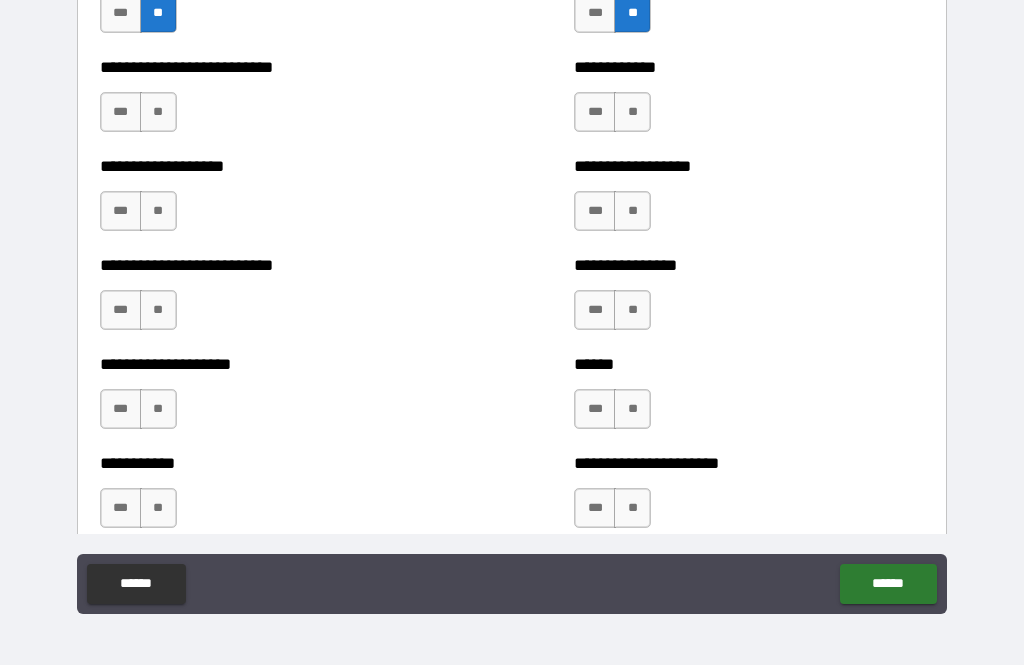 click on "**" at bounding box center (158, 112) 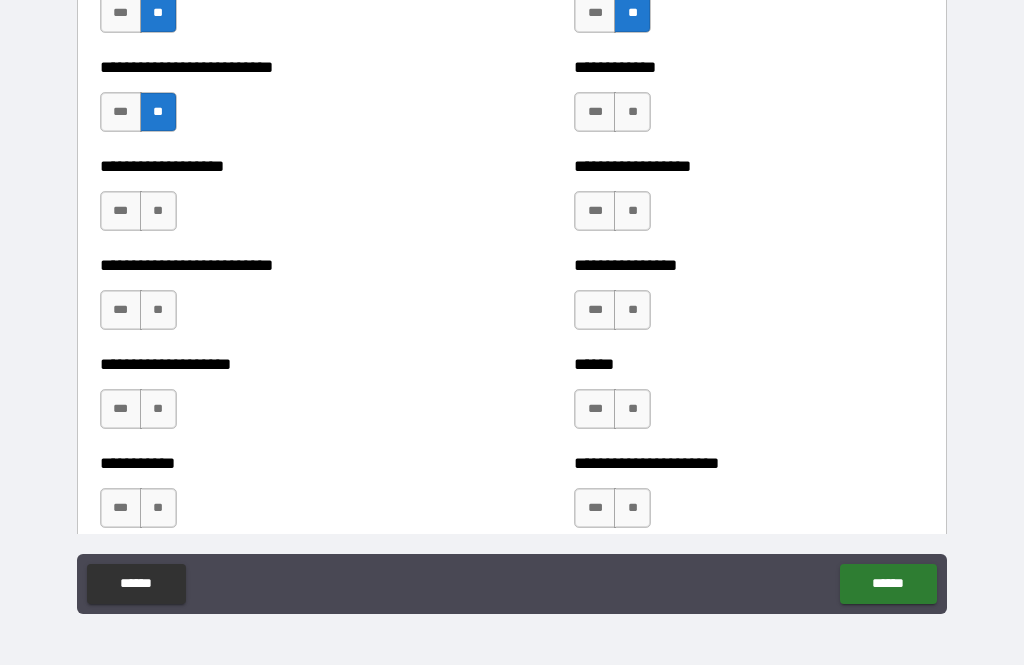 click on "**" at bounding box center [158, 211] 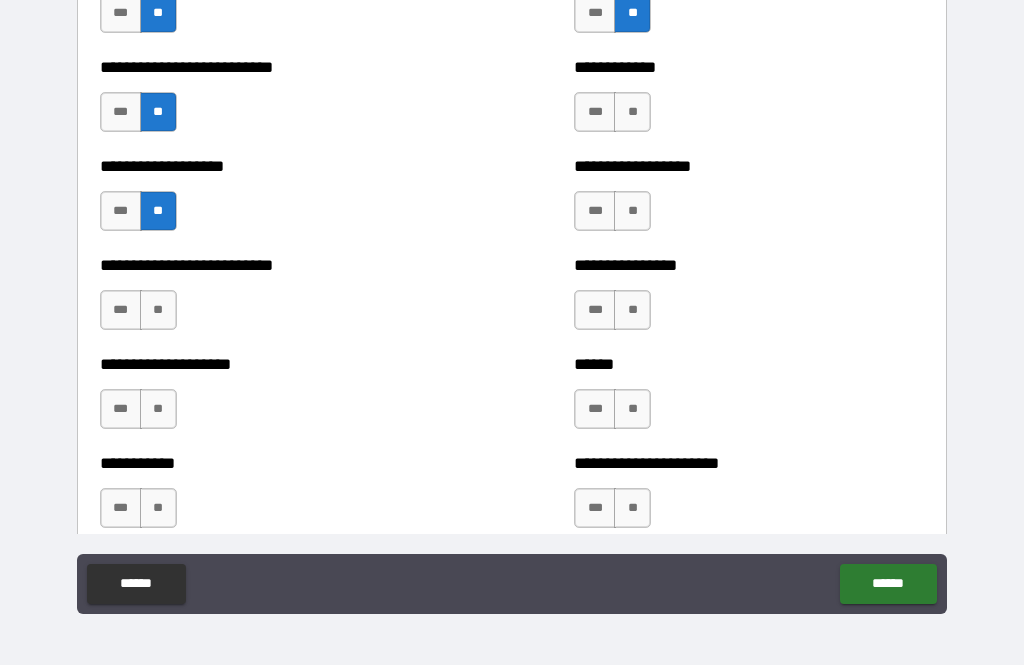 click on "**" at bounding box center (158, 310) 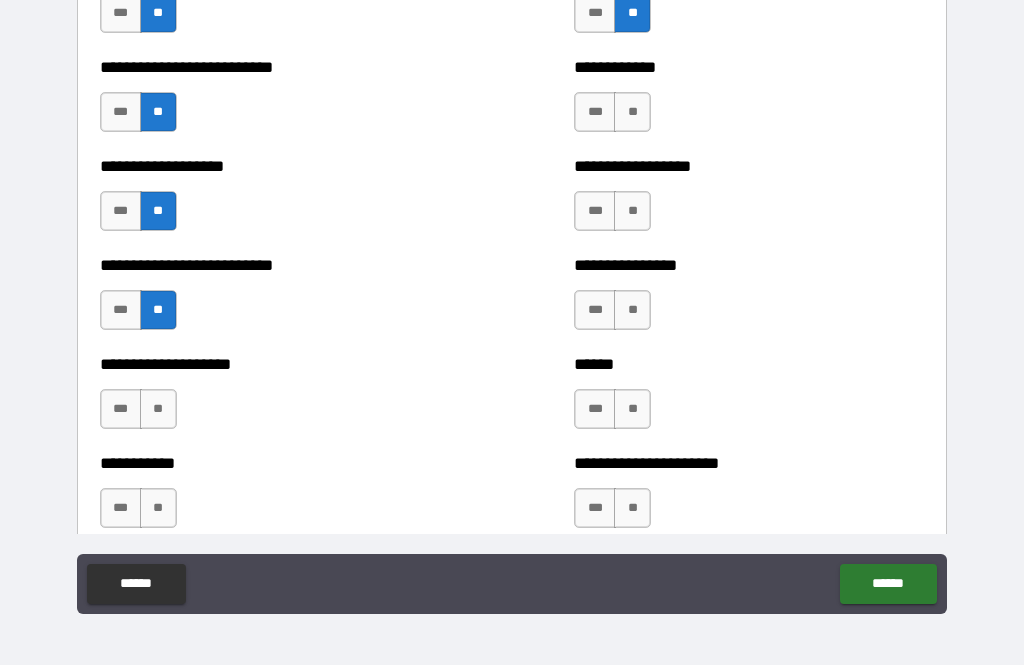 click on "**" at bounding box center (158, 409) 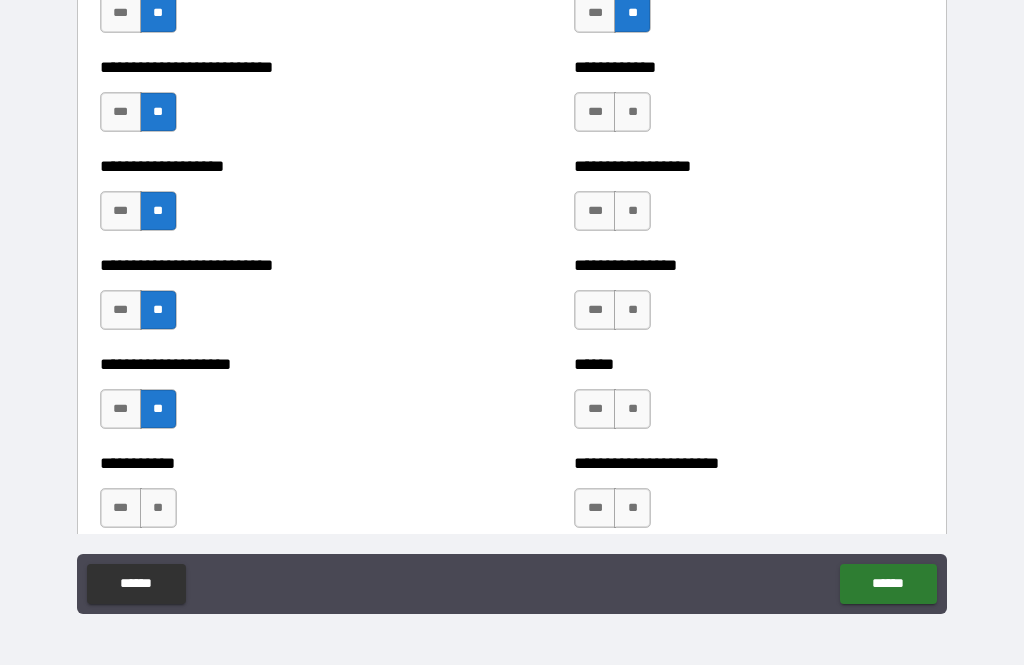 click on "**" at bounding box center (158, 508) 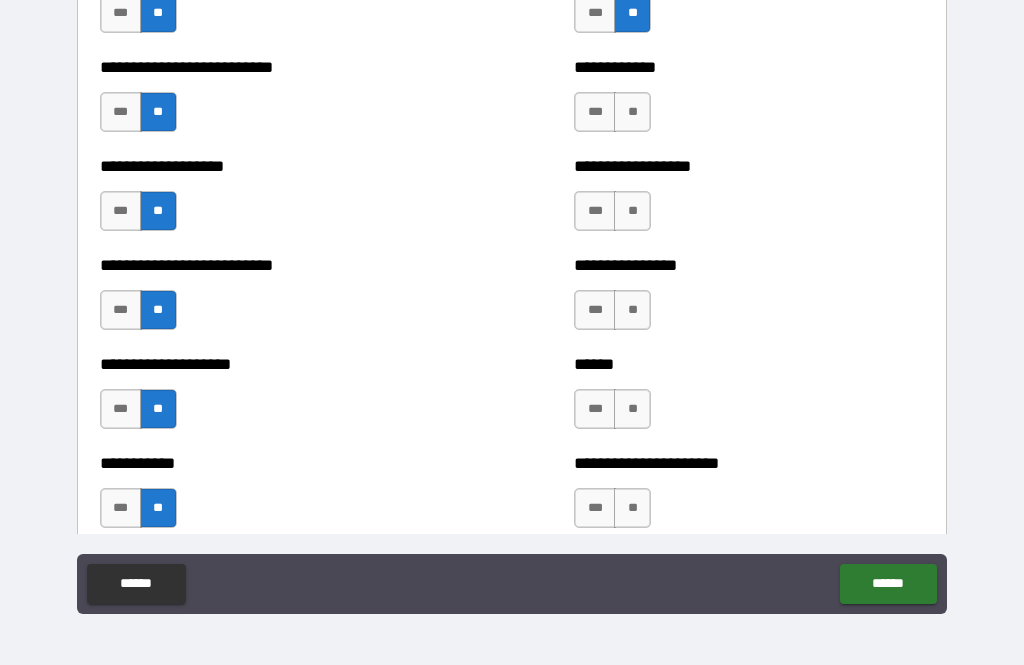 click on "**" at bounding box center [632, 409] 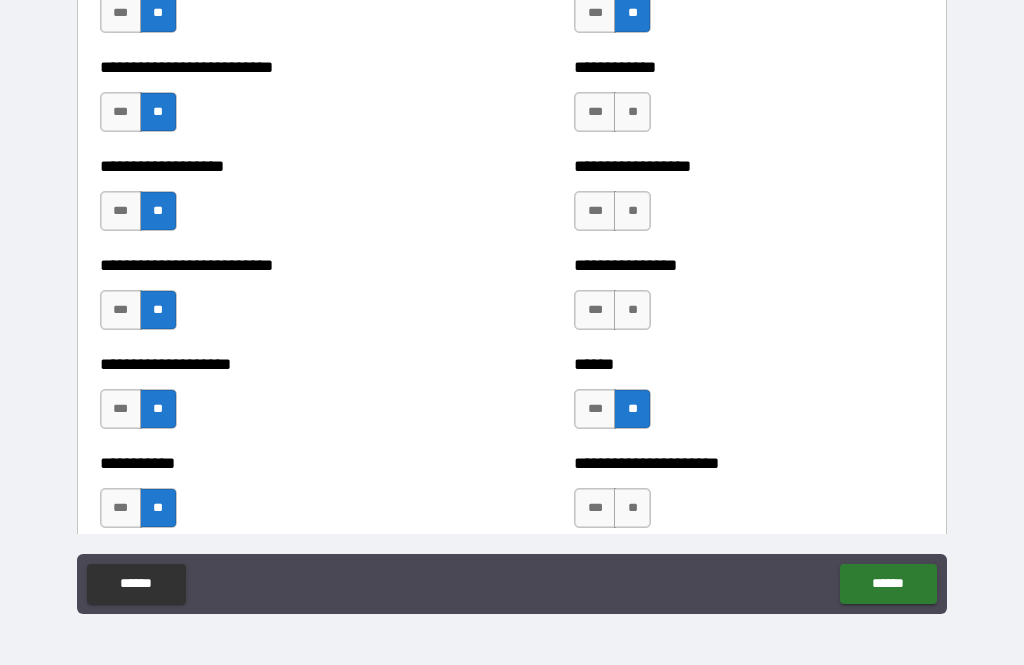 click on "**" at bounding box center (632, 508) 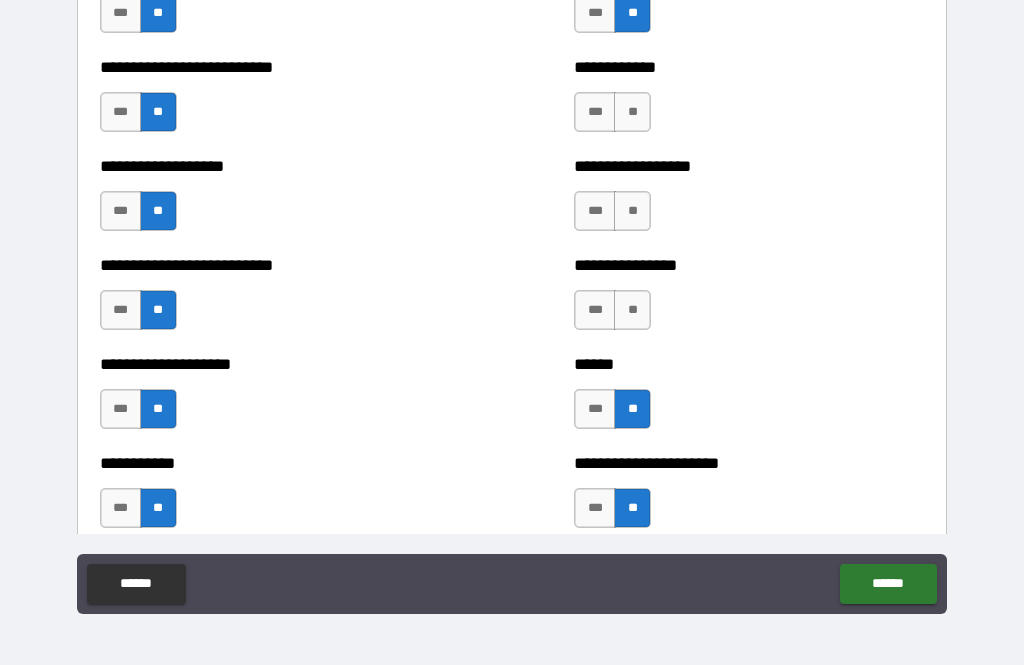 click on "**" at bounding box center [632, 310] 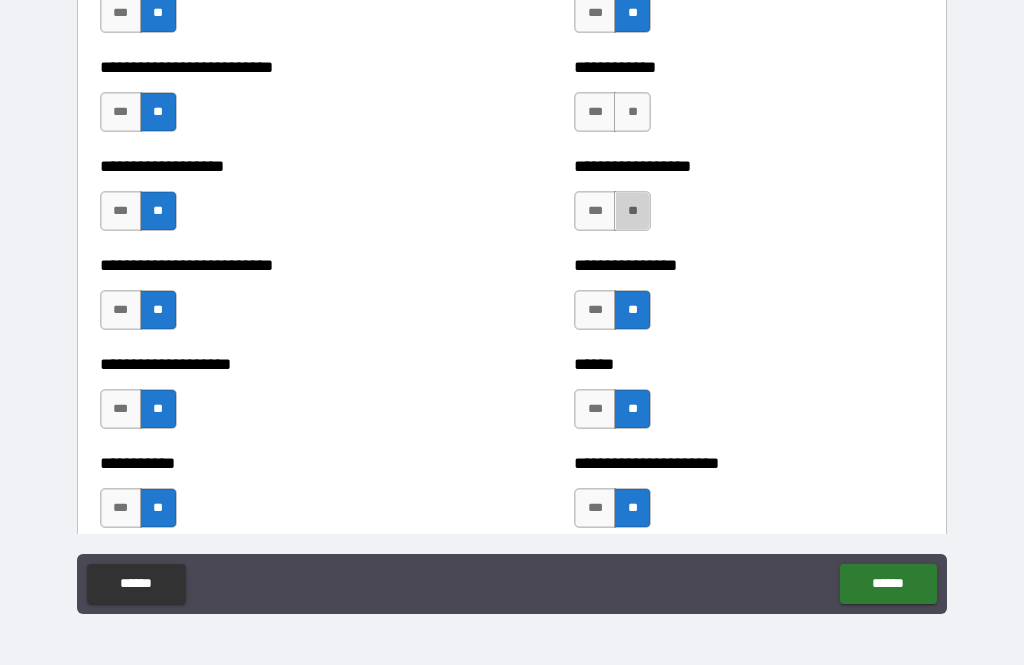 click on "**" at bounding box center [632, 211] 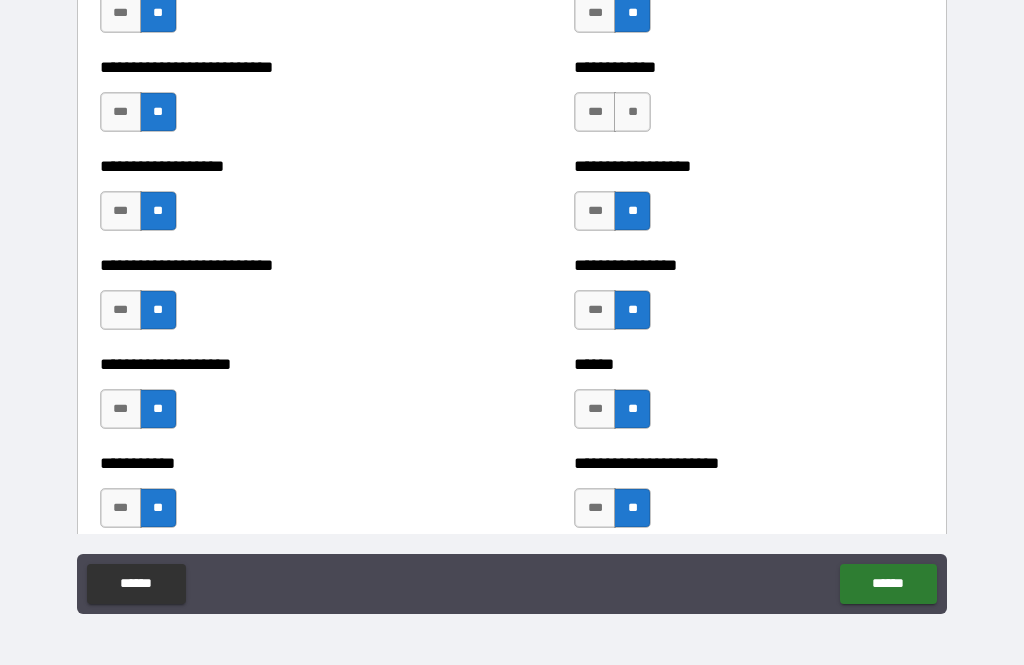 click on "**" at bounding box center (632, 112) 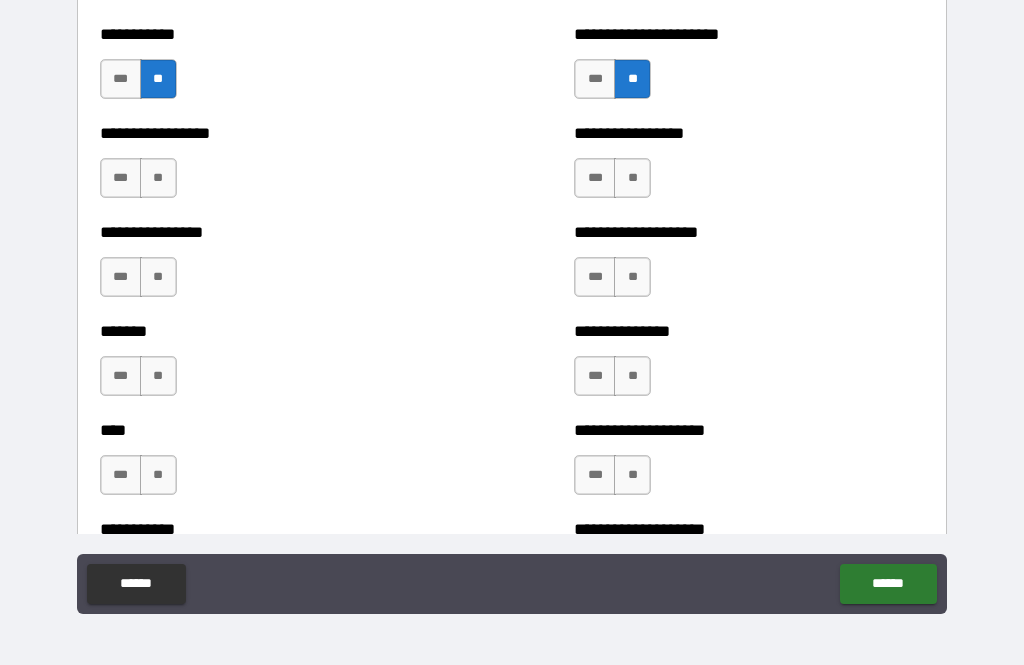 scroll, scrollTop: 6334, scrollLeft: 0, axis: vertical 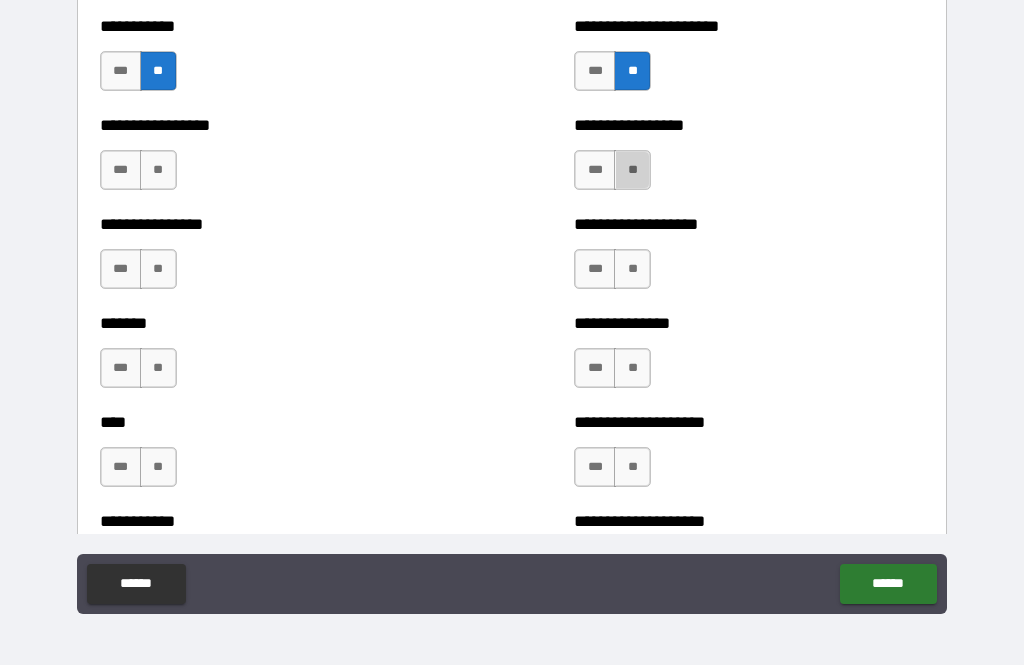 click on "**" at bounding box center (632, 170) 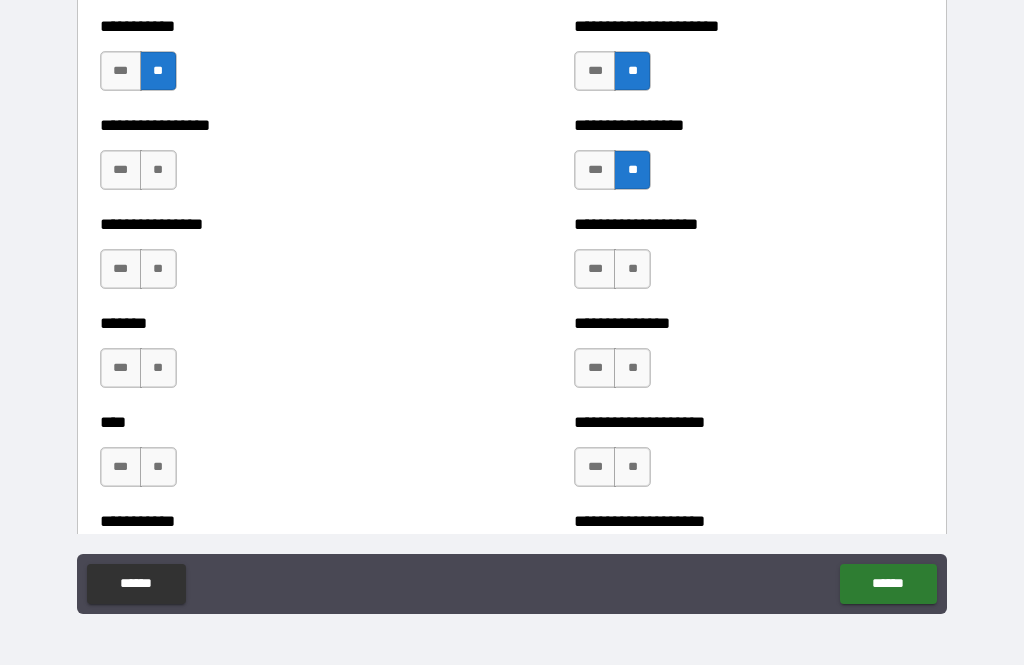 click on "**" at bounding box center (632, 269) 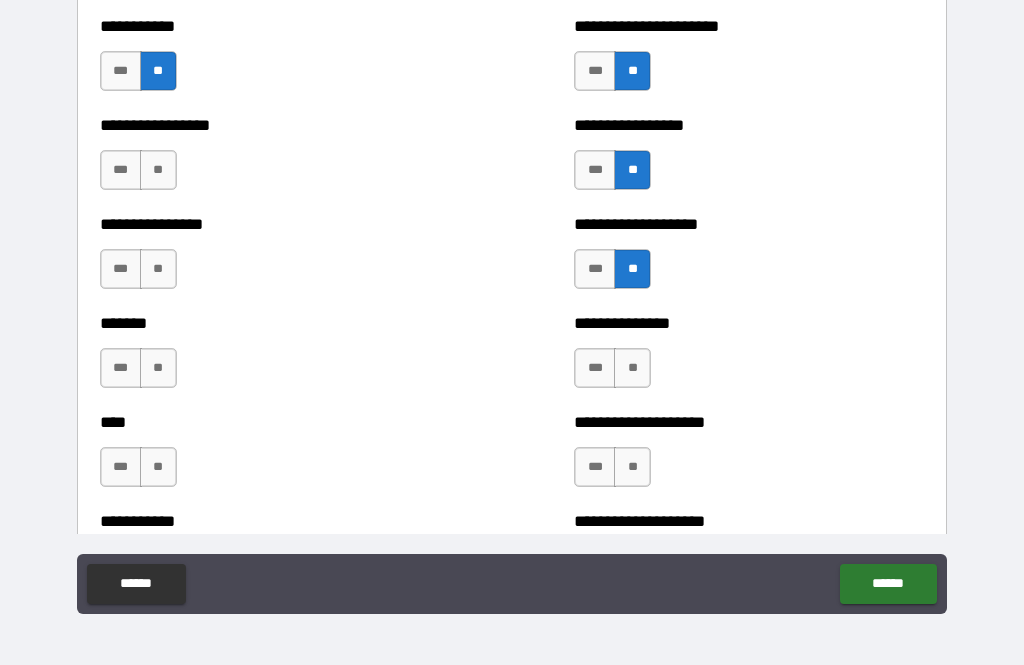 click on "**" at bounding box center [632, 368] 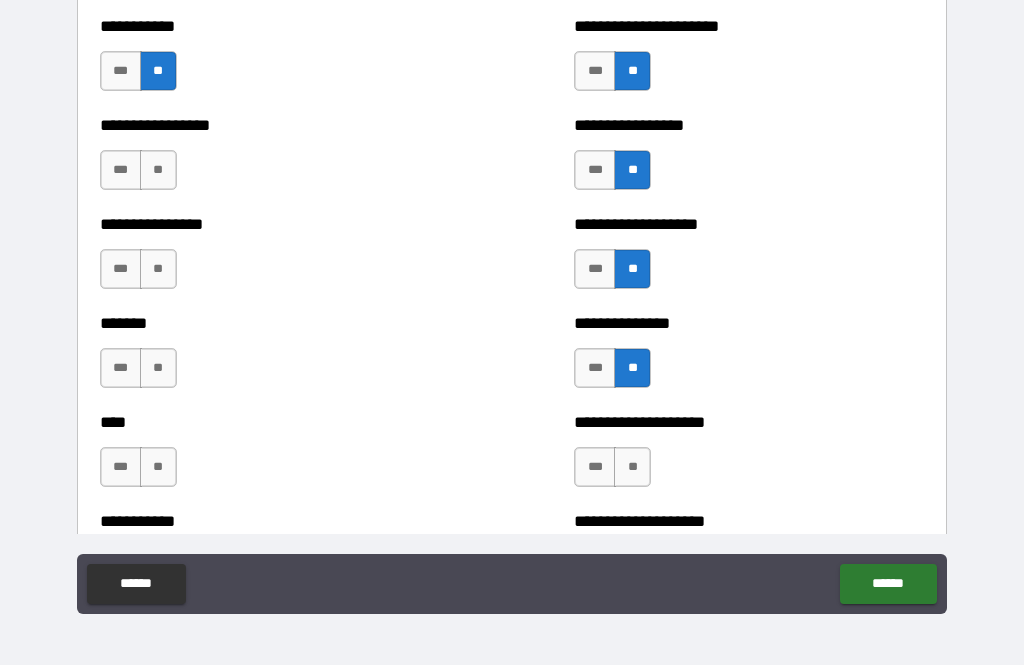 click on "**" at bounding box center (632, 467) 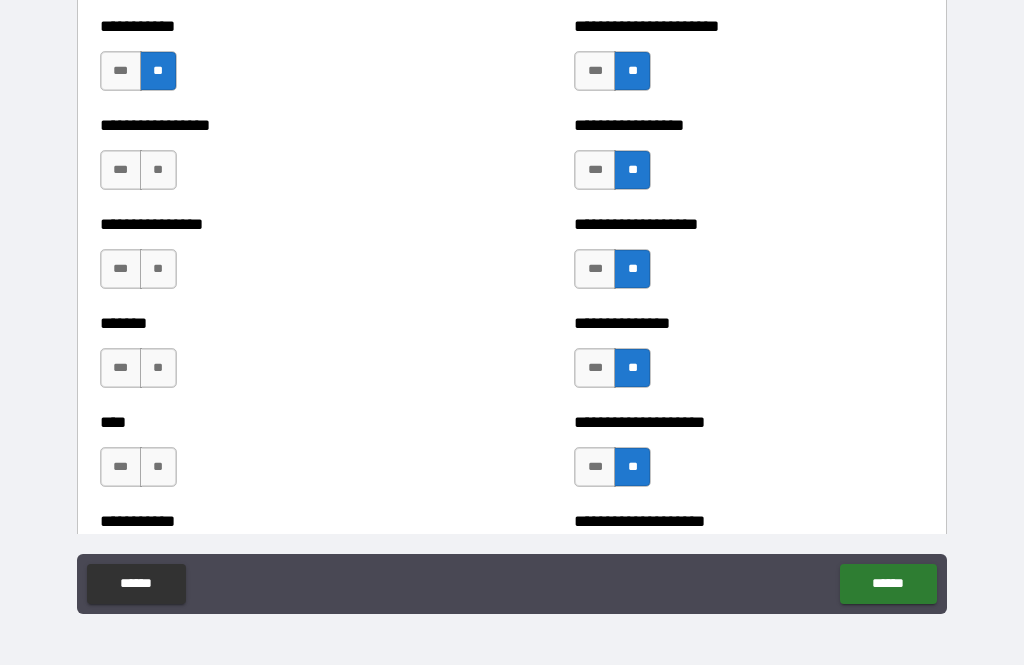 click on "**" at bounding box center (158, 467) 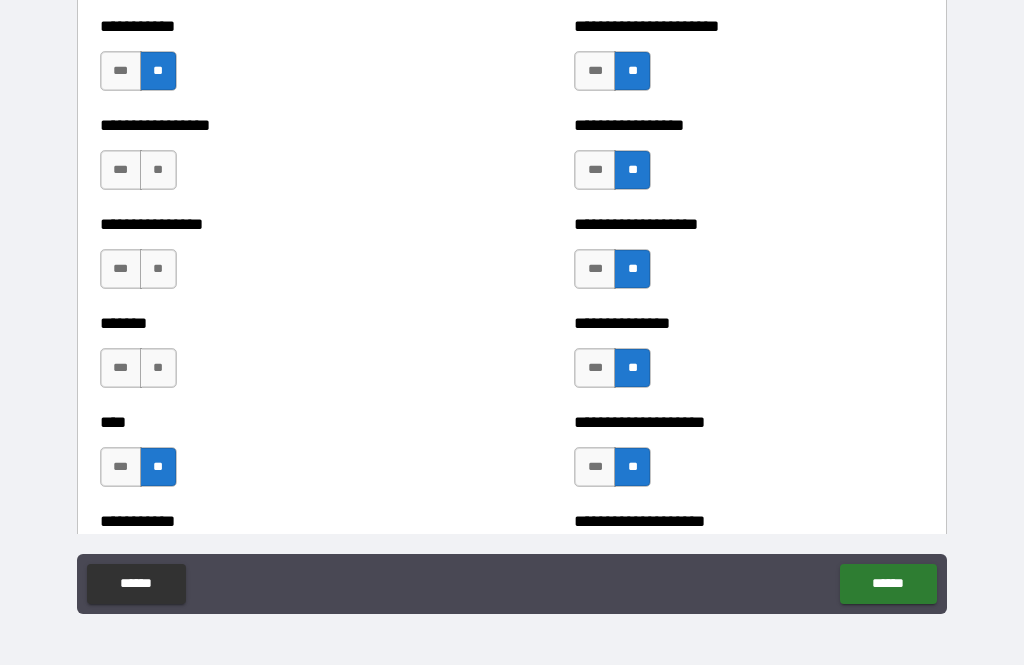 click on "**" at bounding box center (158, 368) 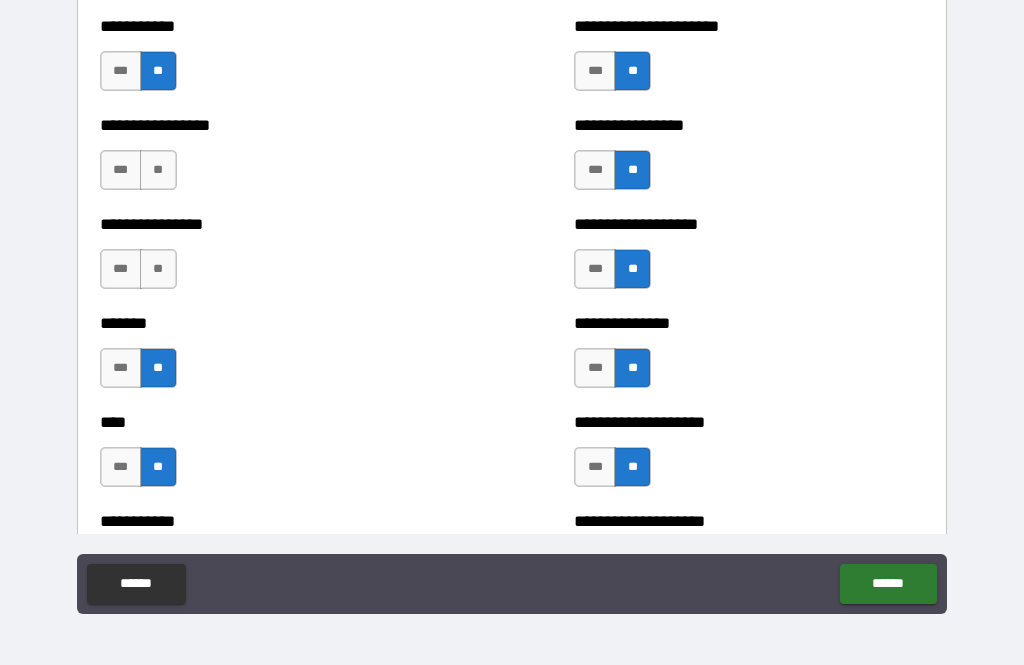 click on "**" at bounding box center (158, 269) 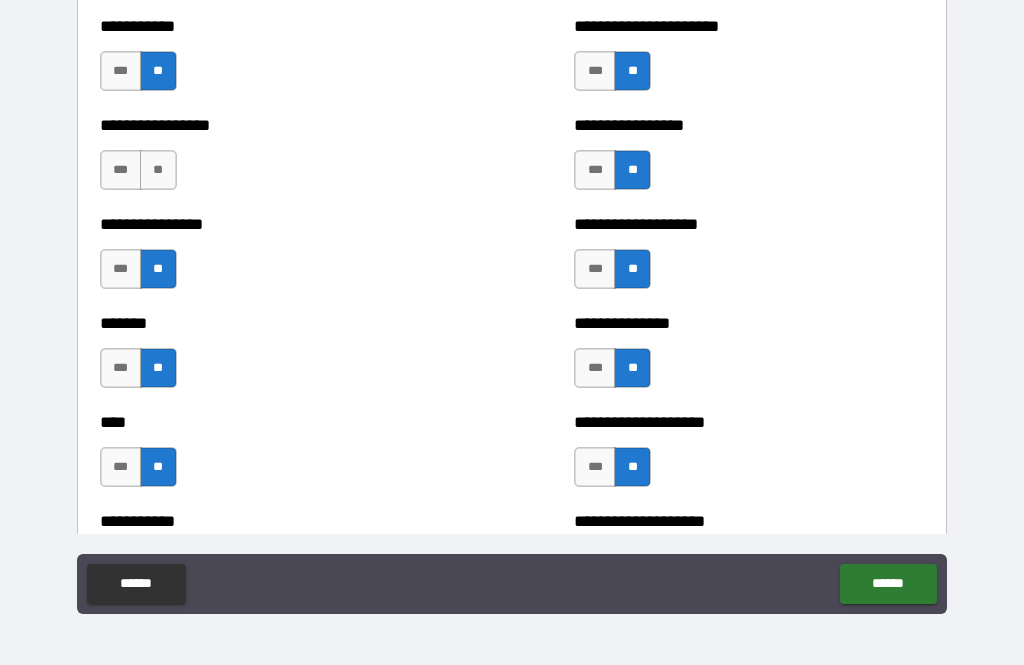 click on "**" at bounding box center (158, 170) 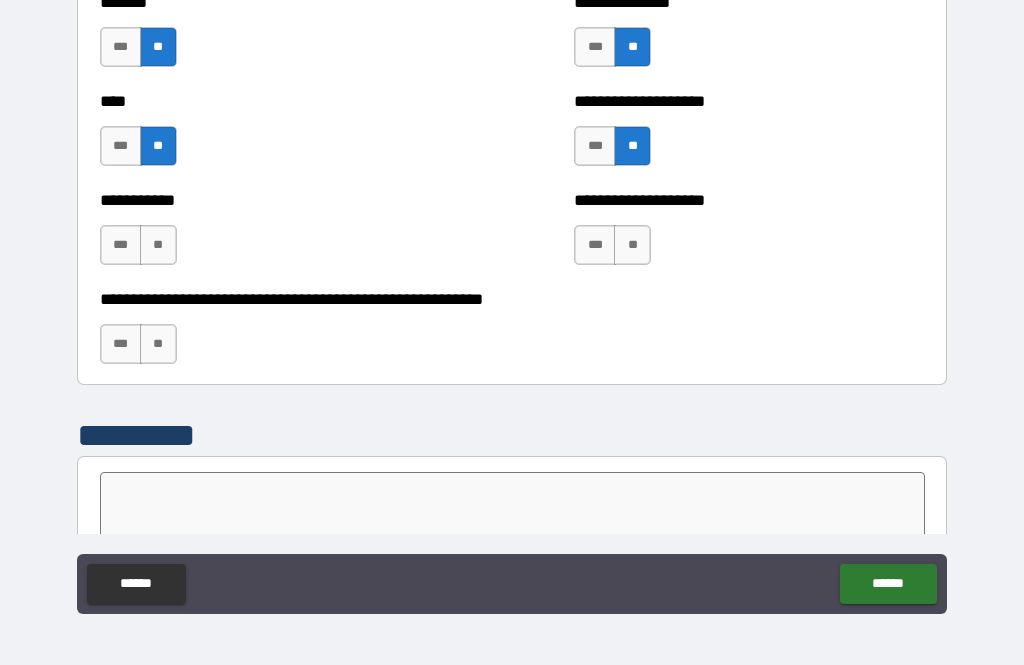 scroll, scrollTop: 6658, scrollLeft: 0, axis: vertical 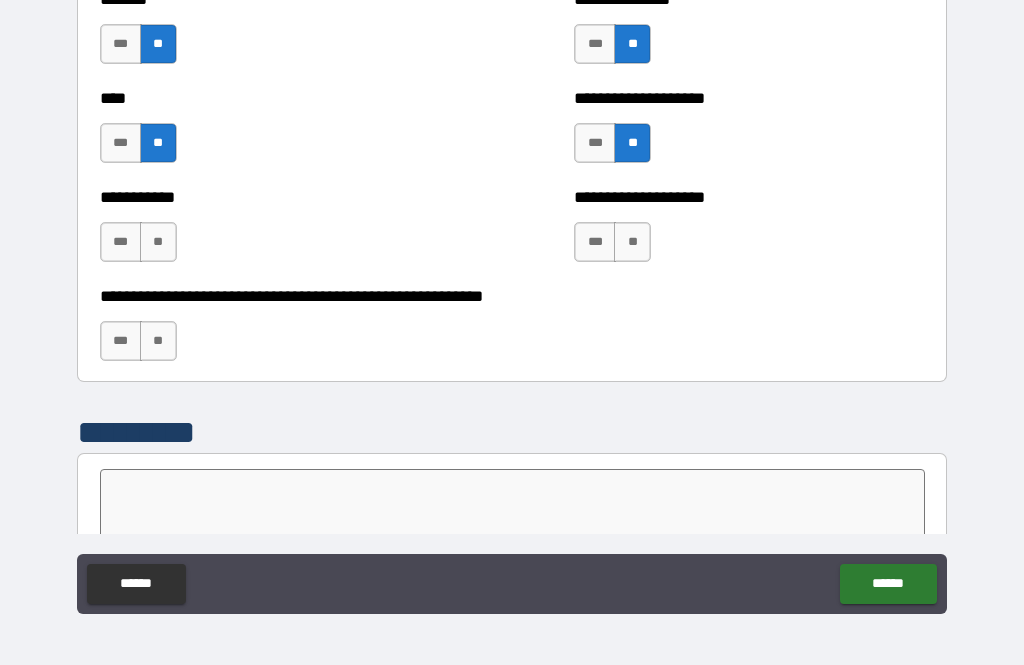 click on "**" at bounding box center [158, 242] 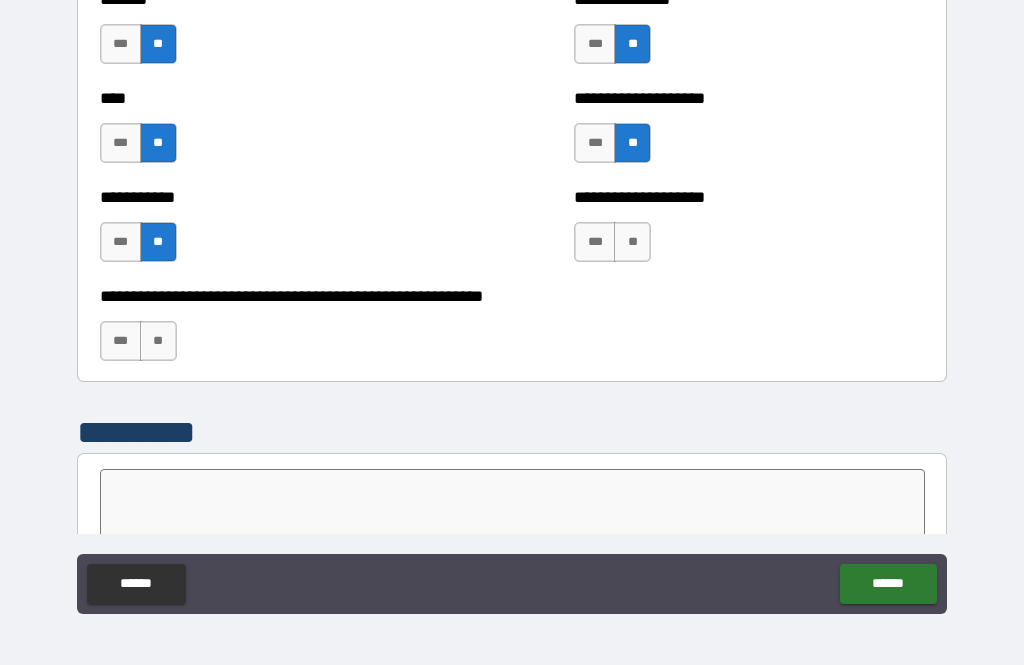 click on "**" at bounding box center [158, 341] 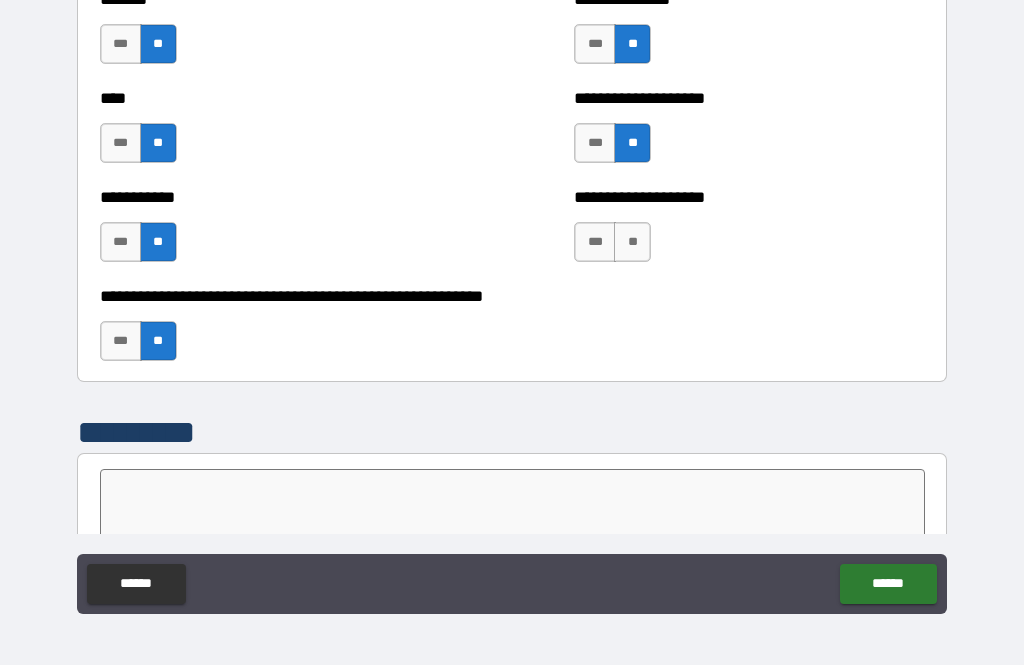 click on "**" at bounding box center [632, 242] 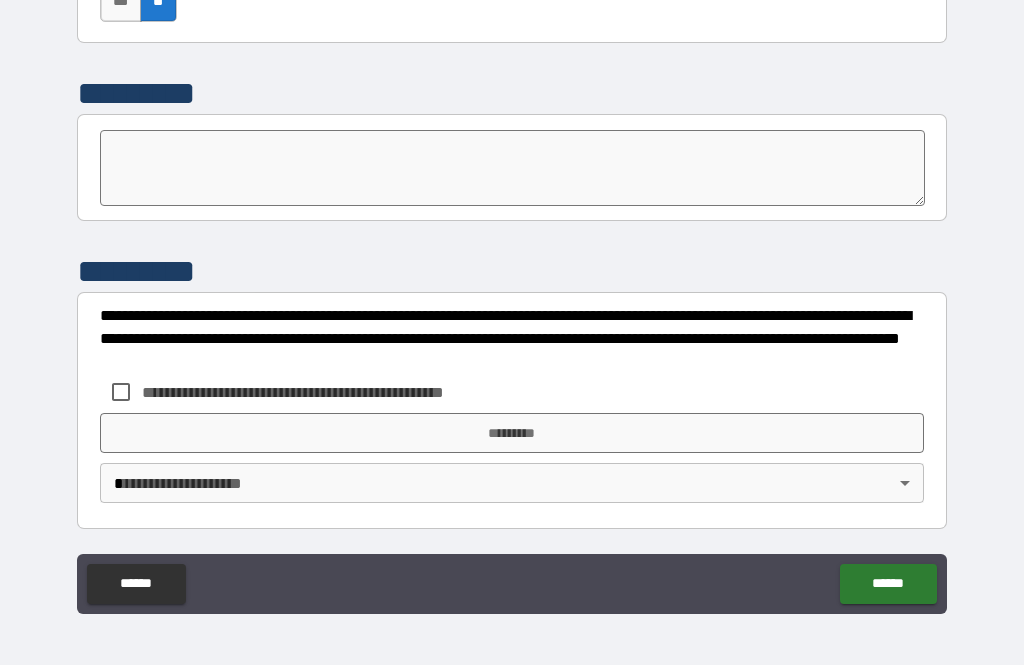 scroll, scrollTop: 6997, scrollLeft: 0, axis: vertical 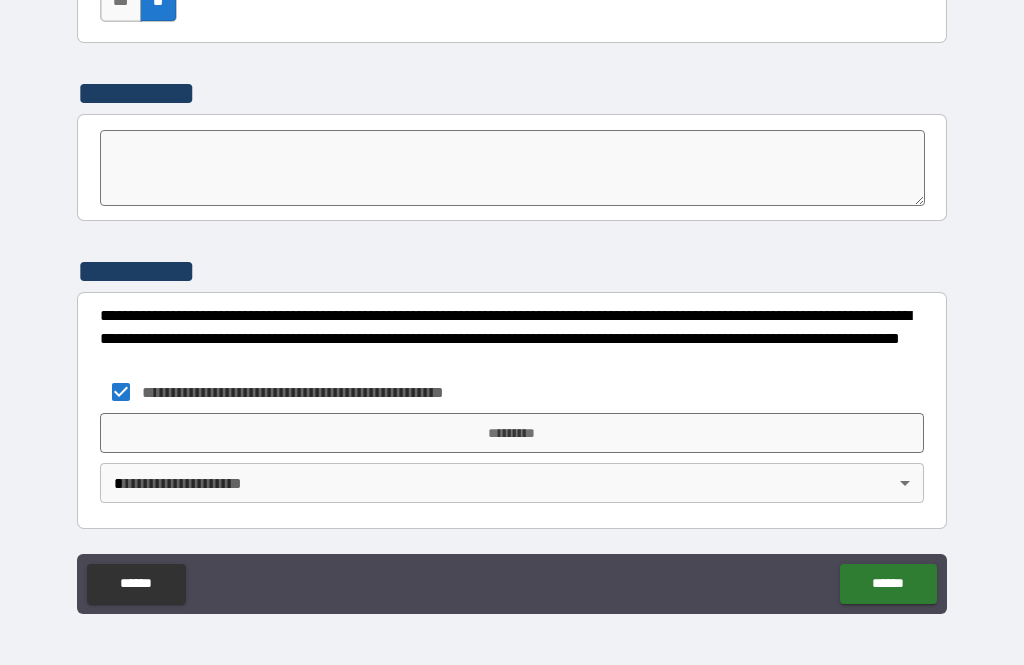 click on "*********" at bounding box center (512, 433) 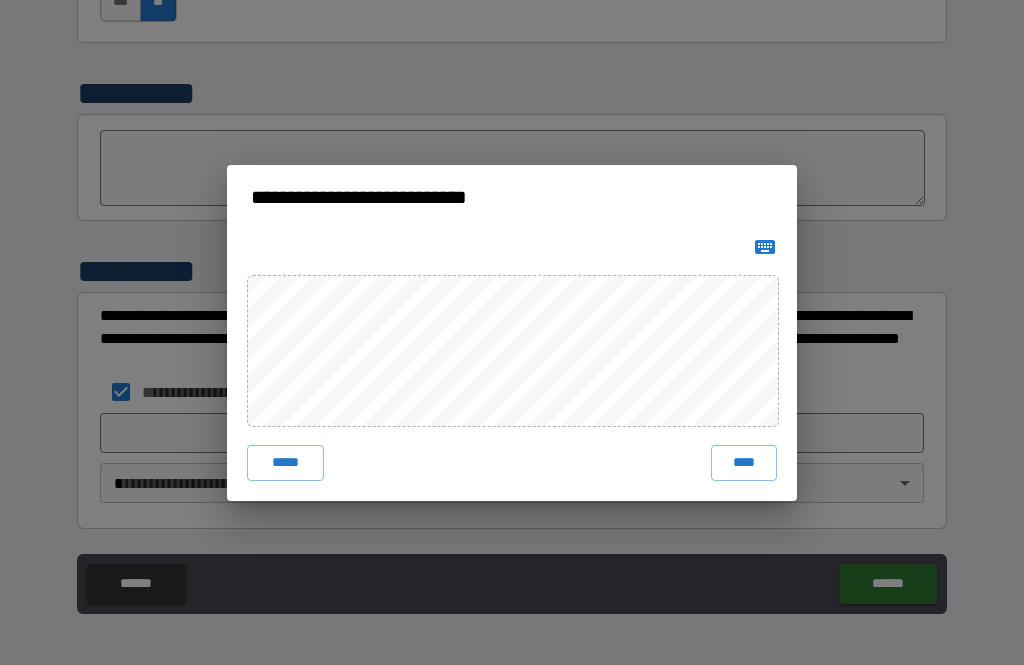 click on "****" at bounding box center (744, 463) 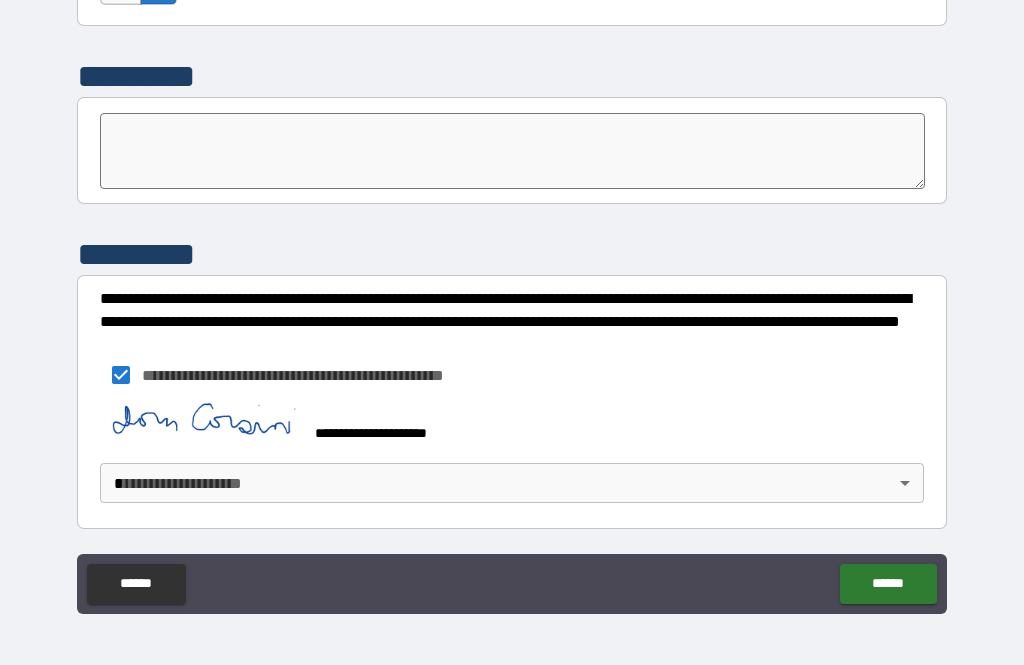 scroll, scrollTop: 7014, scrollLeft: 0, axis: vertical 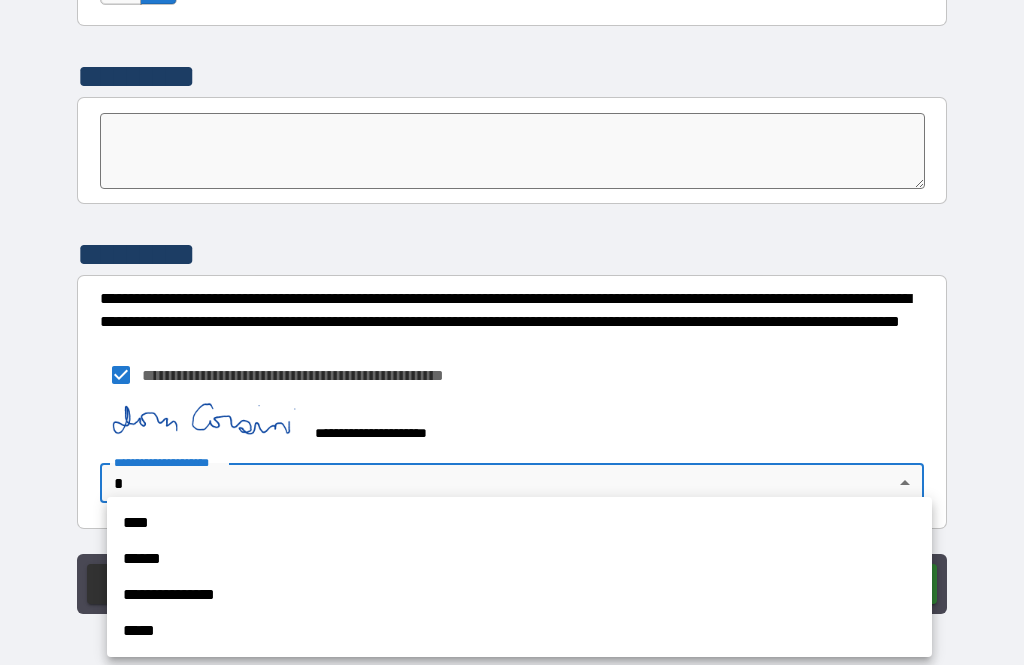 click on "****" at bounding box center (519, 523) 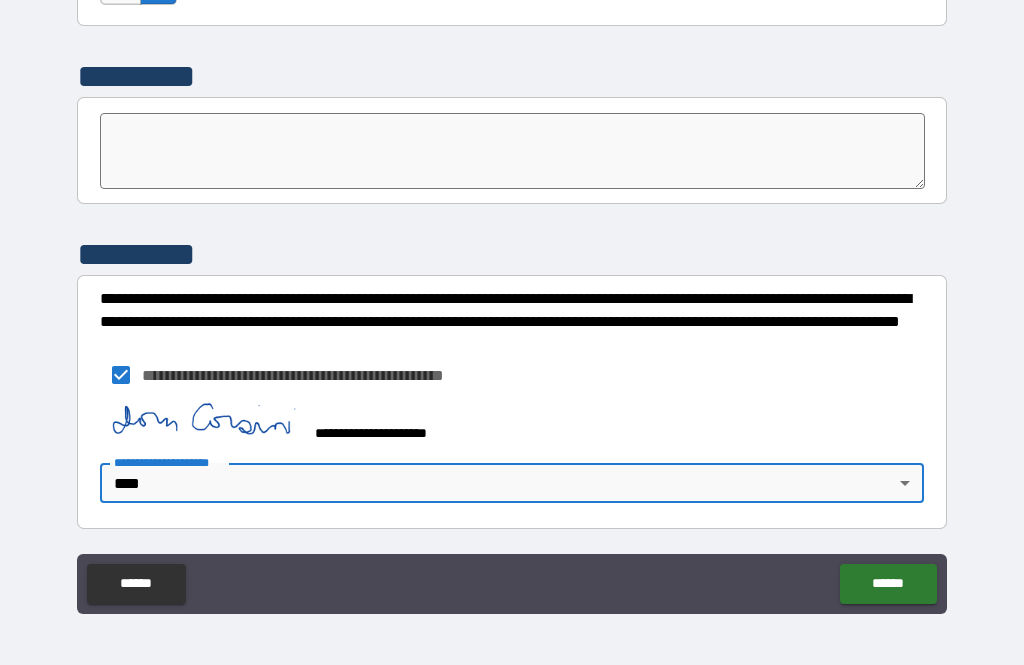 click on "******" at bounding box center (888, 584) 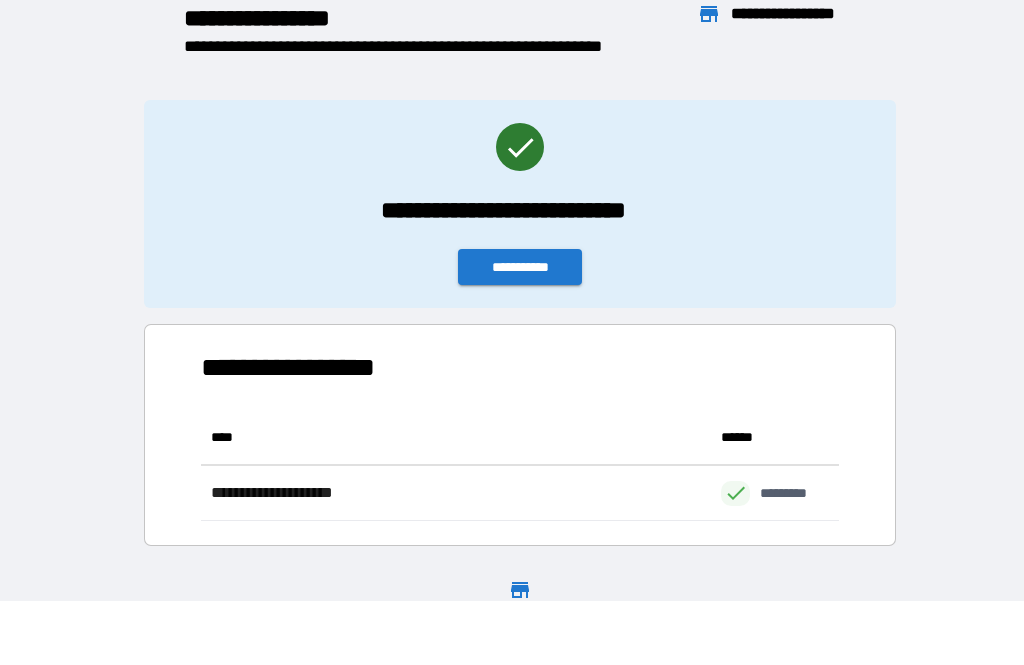 scroll, scrollTop: 1, scrollLeft: 1, axis: both 